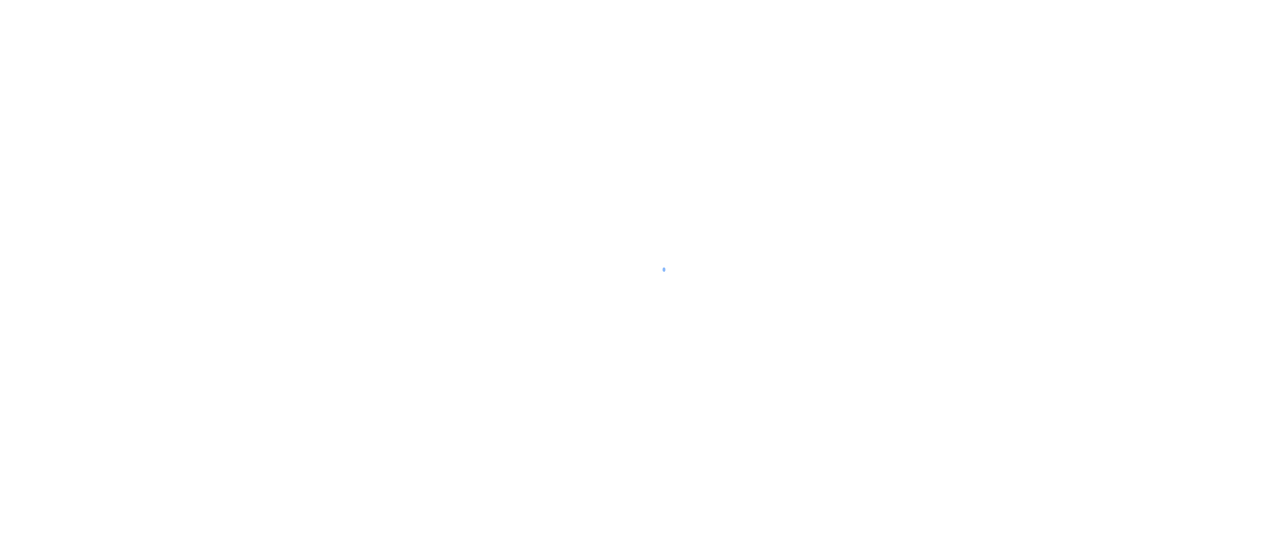 scroll, scrollTop: 0, scrollLeft: 0, axis: both 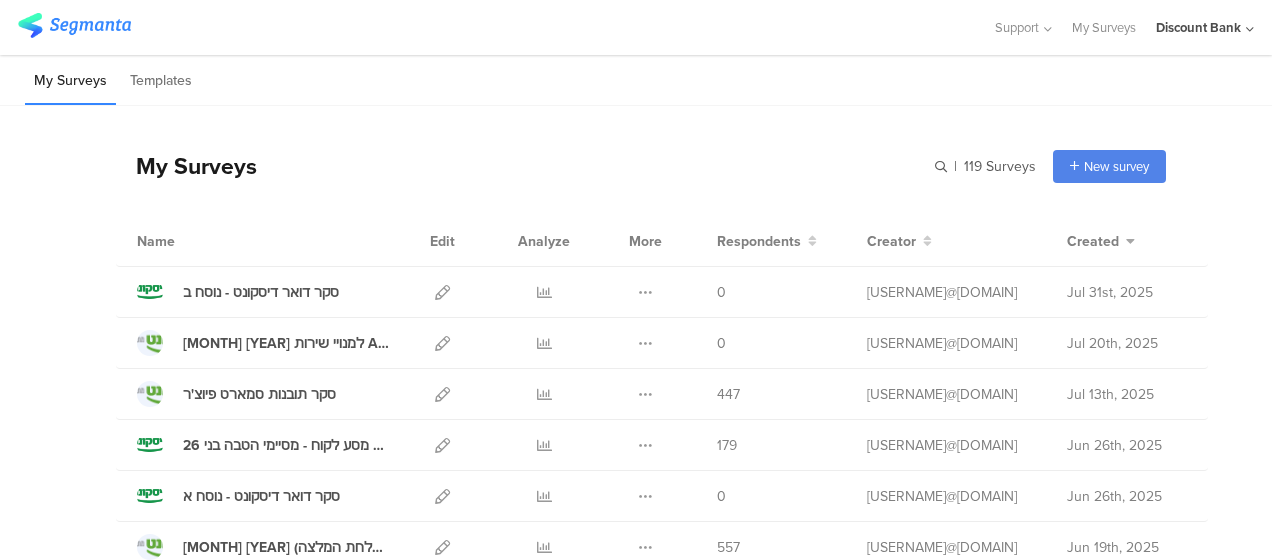 click at bounding box center [544, 445] 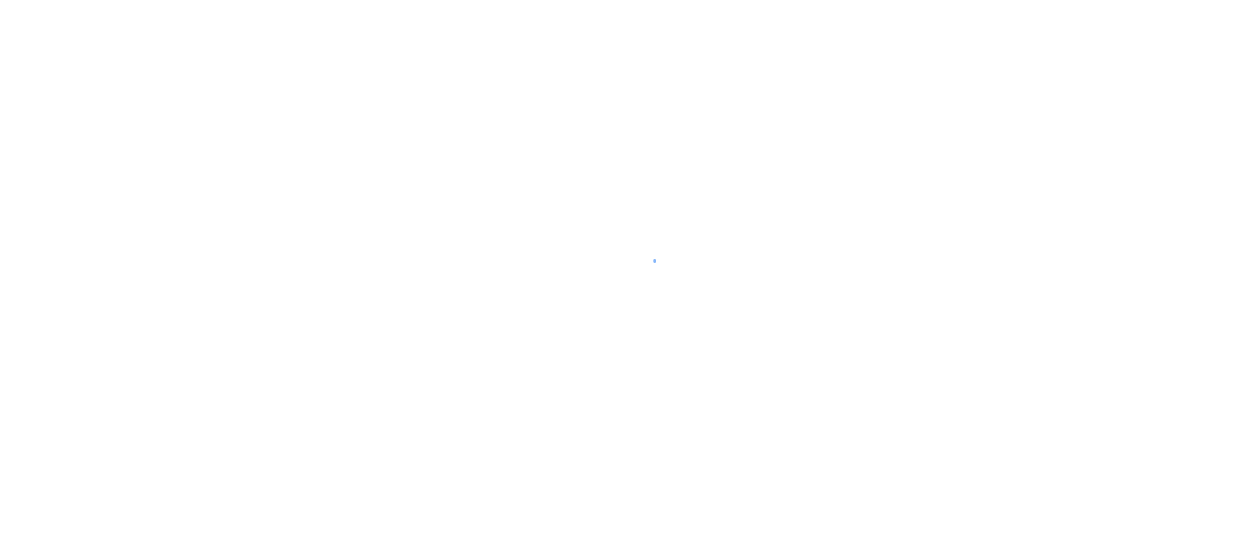 scroll, scrollTop: 0, scrollLeft: 0, axis: both 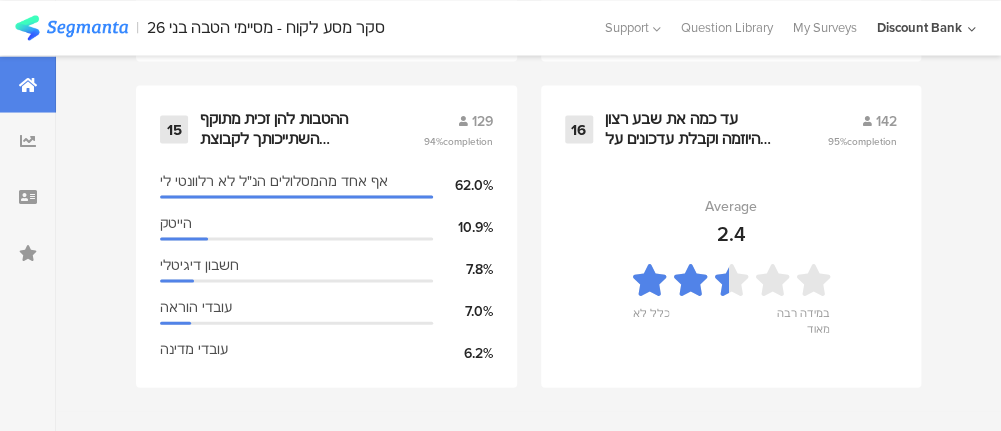 click on "ההטבות להן זכית מתוקף השתייכותך לקבוצת ה"צעירים" בבנק הסתיימו כעת אנו מזמינים אותך לבחון האם אחד מהמסלולים הבאים רלוונטי עבורך?" at bounding box center (287, 128) 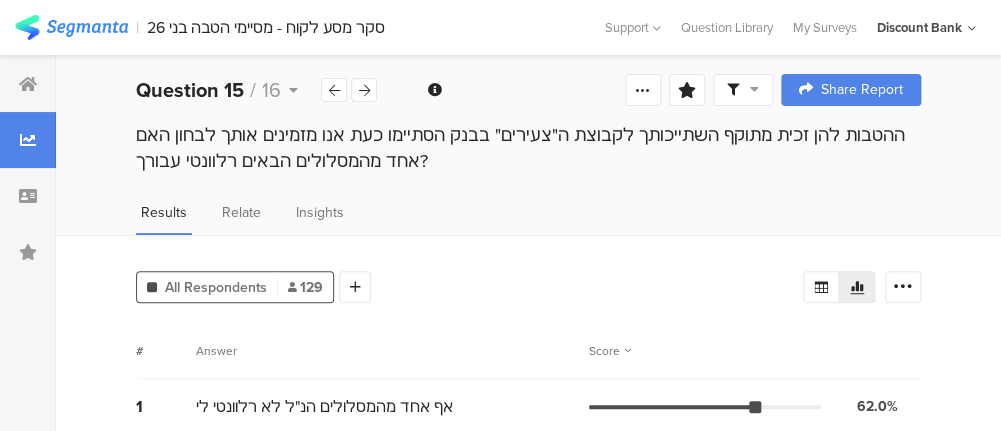 scroll, scrollTop: 0, scrollLeft: 0, axis: both 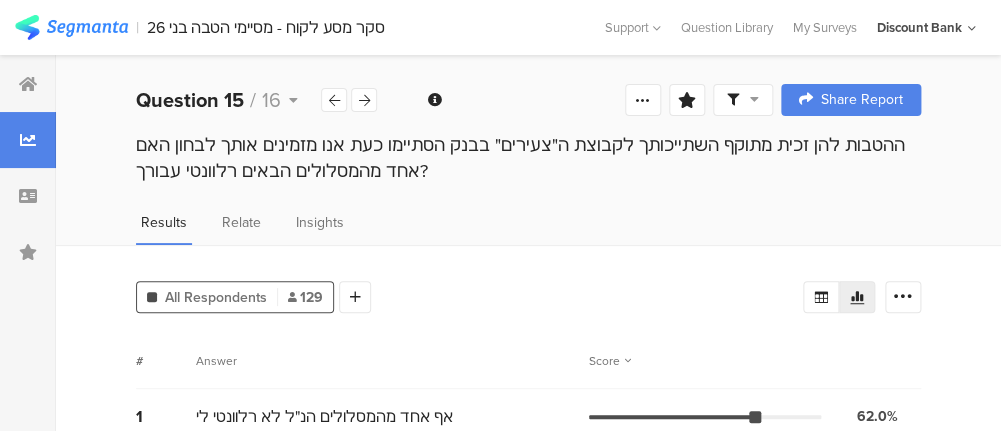 click at bounding box center [334, 100] 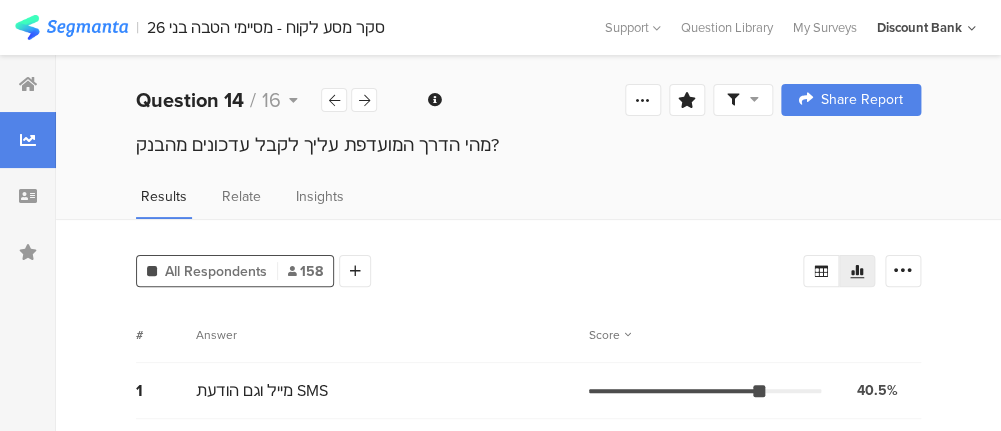 click at bounding box center (334, 100) 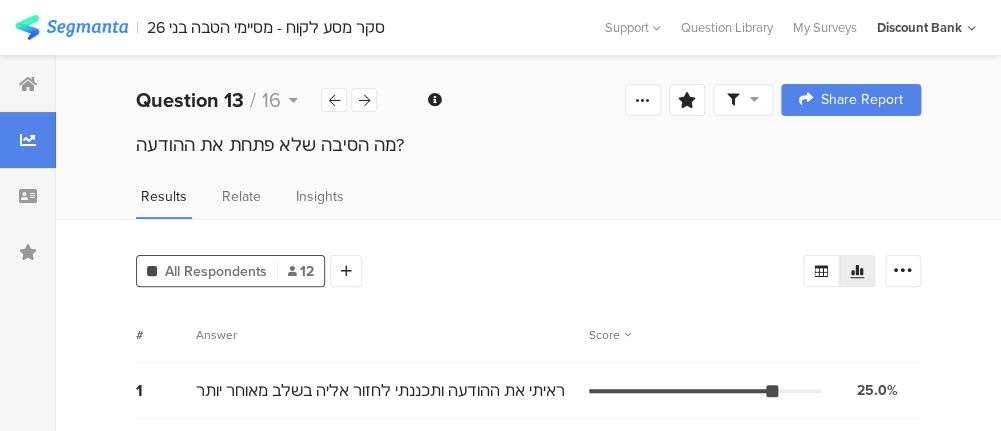 click at bounding box center (334, 100) 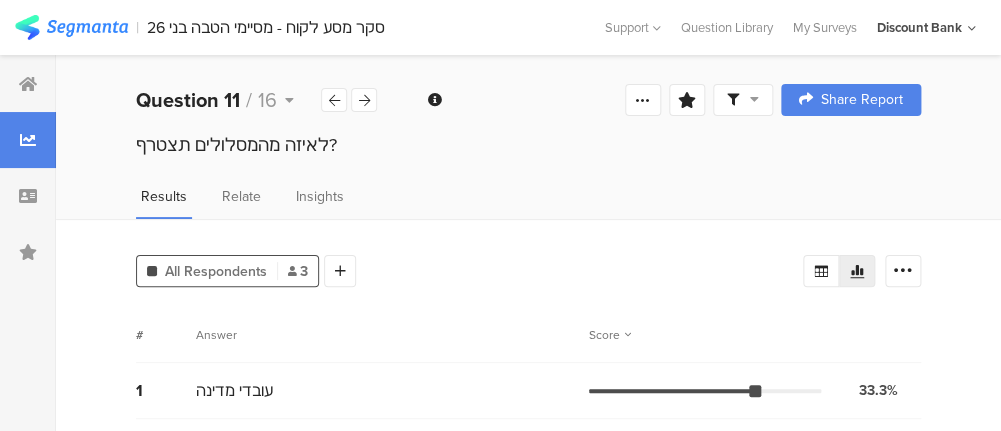 click at bounding box center [334, 100] 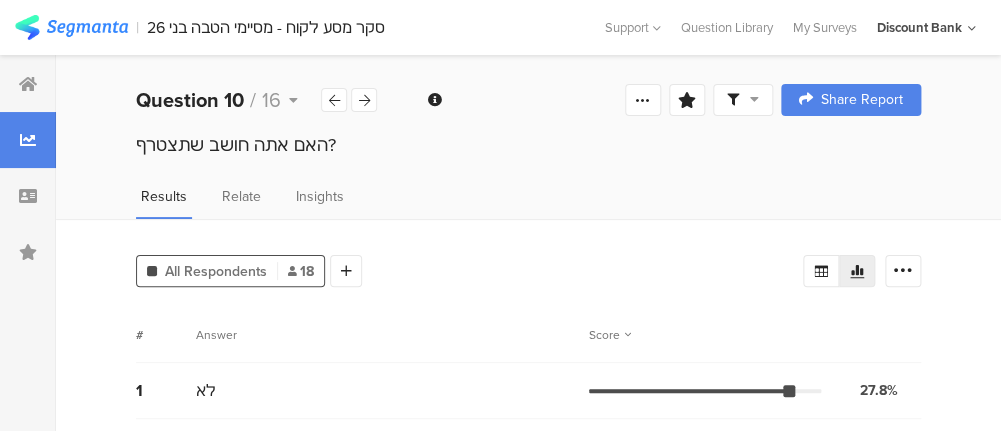 click at bounding box center (364, 100) 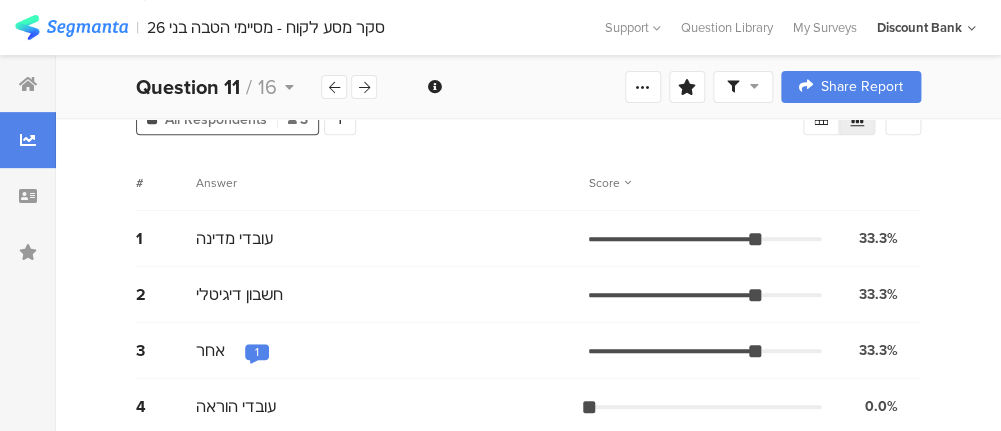 scroll, scrollTop: 228, scrollLeft: 0, axis: vertical 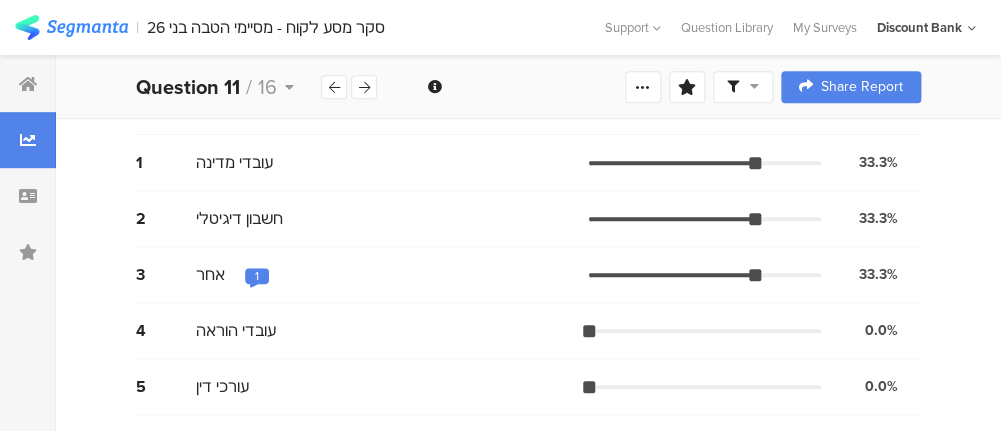 click on "1" at bounding box center [257, 276] 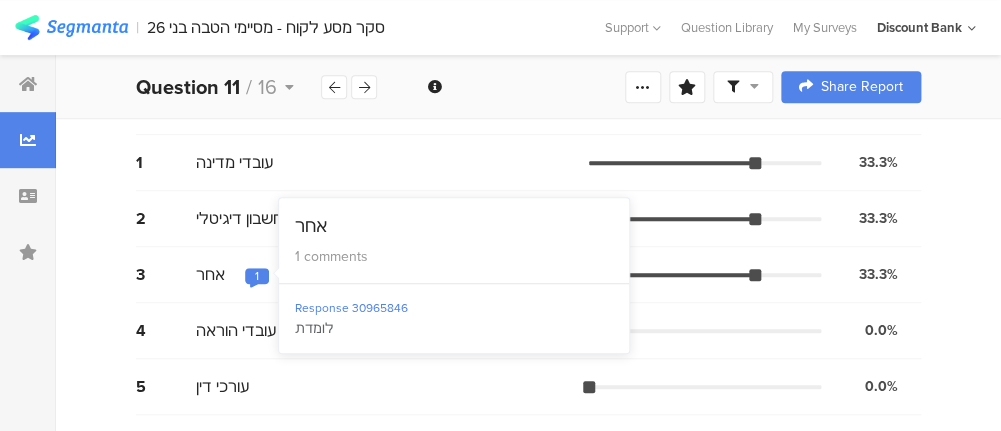 click at bounding box center (364, 87) 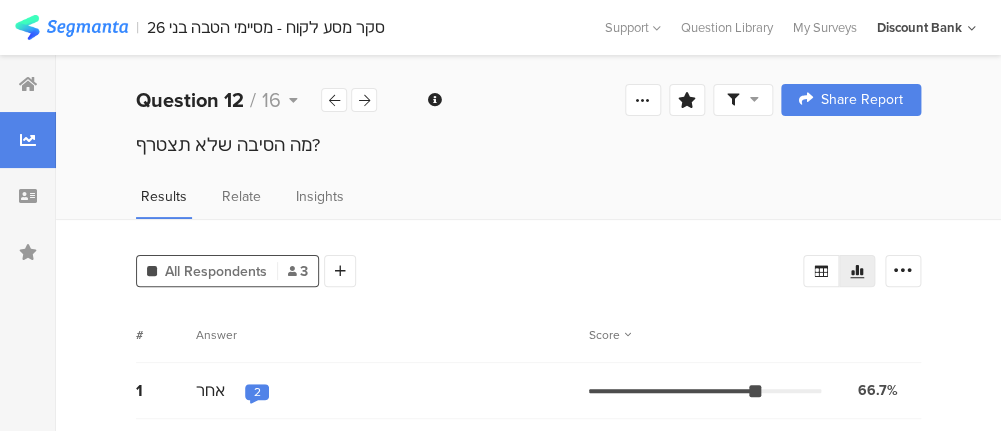 click on "Question 12   /   16" at bounding box center (257, 100) 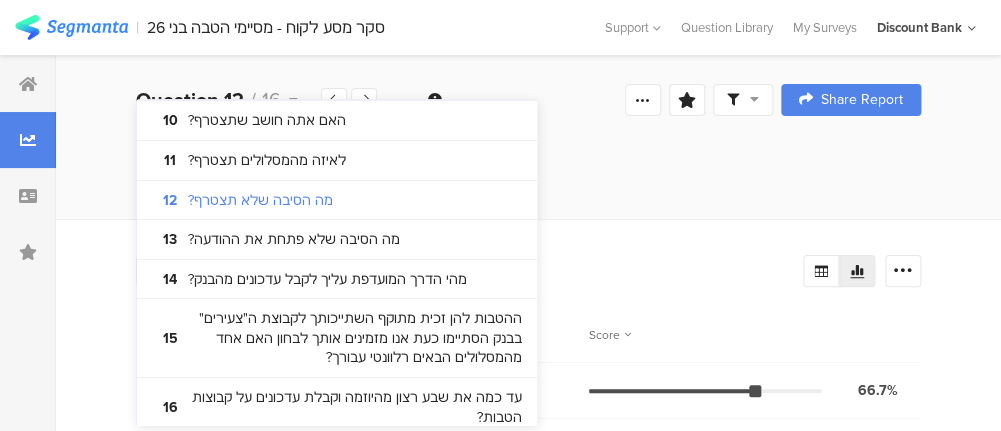 scroll, scrollTop: 515, scrollLeft: 0, axis: vertical 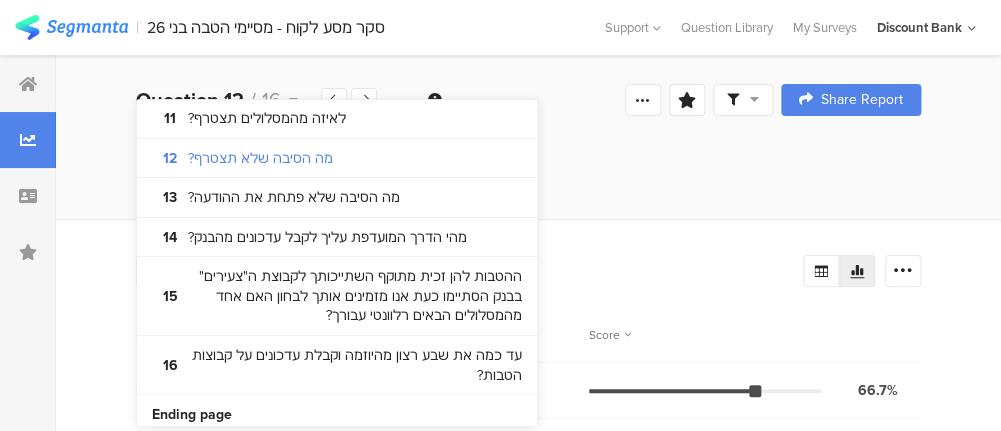 click on "ההטבות להן זכית מתוקף השתייכותך לקבוצת ה"צעירים" בבנק הסתיימו כעת אנו מזמינים אותך לבחון האם אחד מהמסלולים הבאים רלוונטי עבורך?" at bounding box center (355, 296) 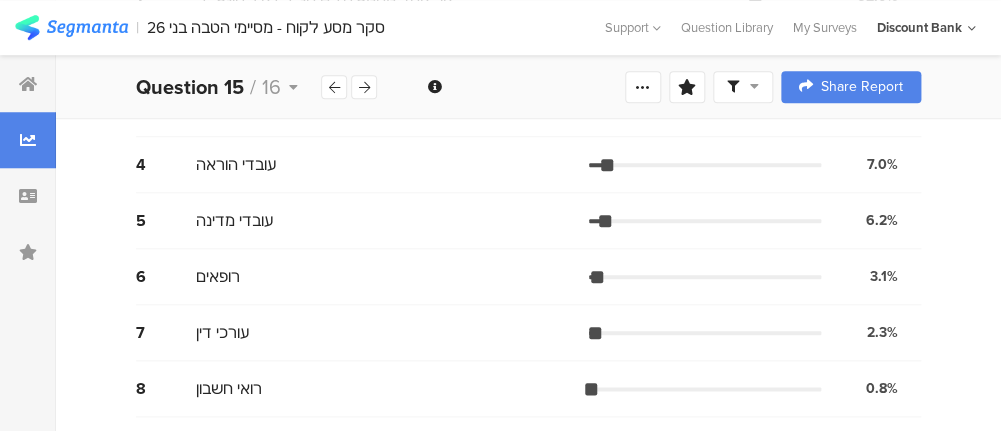 scroll, scrollTop: 416, scrollLeft: 0, axis: vertical 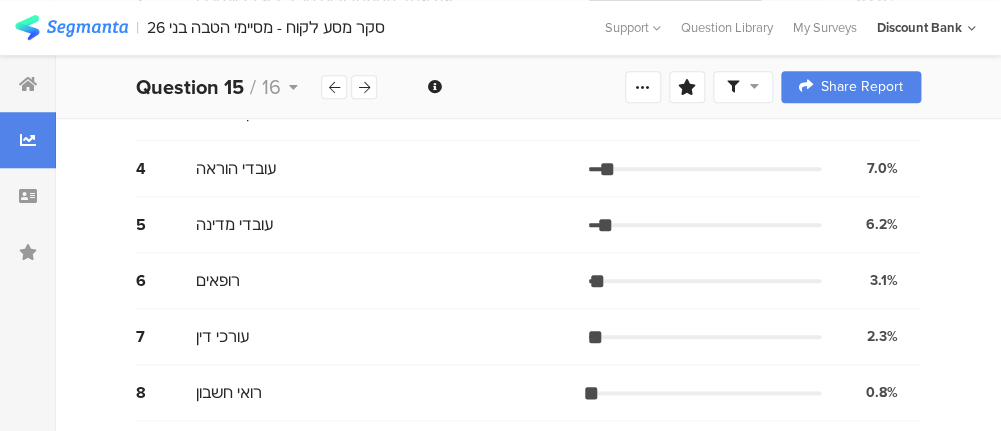 click at bounding box center (334, 87) 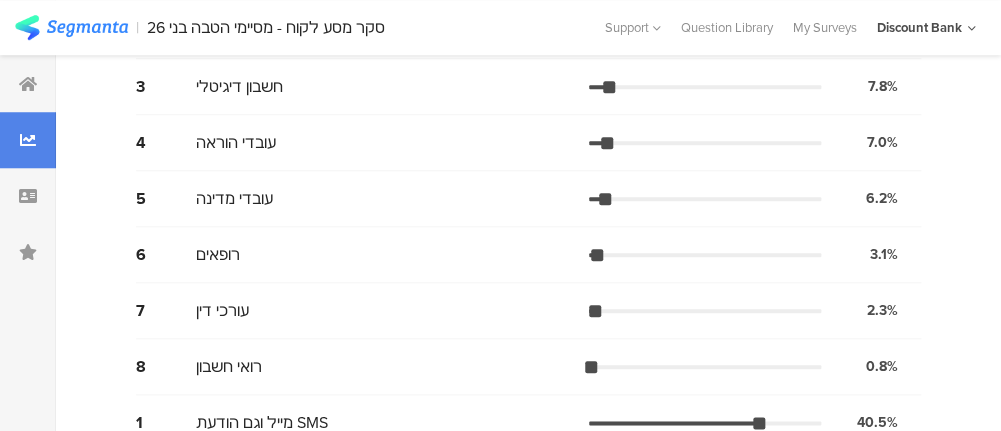 scroll, scrollTop: 0, scrollLeft: 0, axis: both 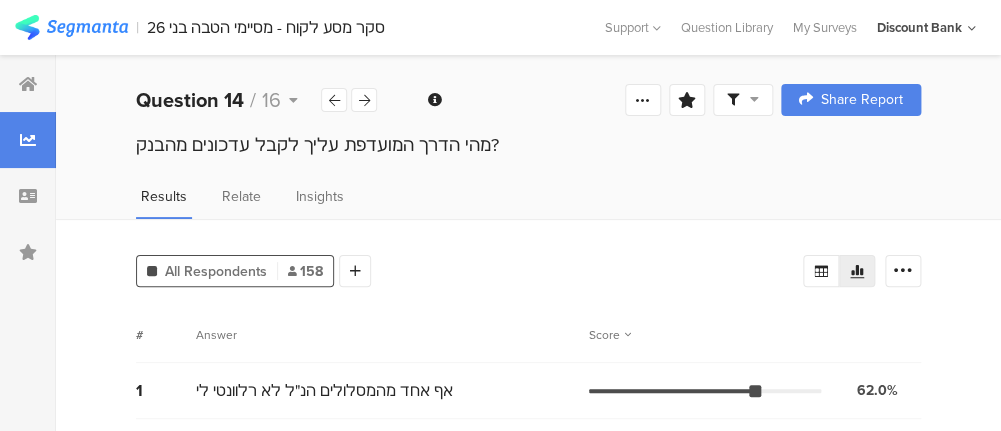 click at bounding box center (334, 100) 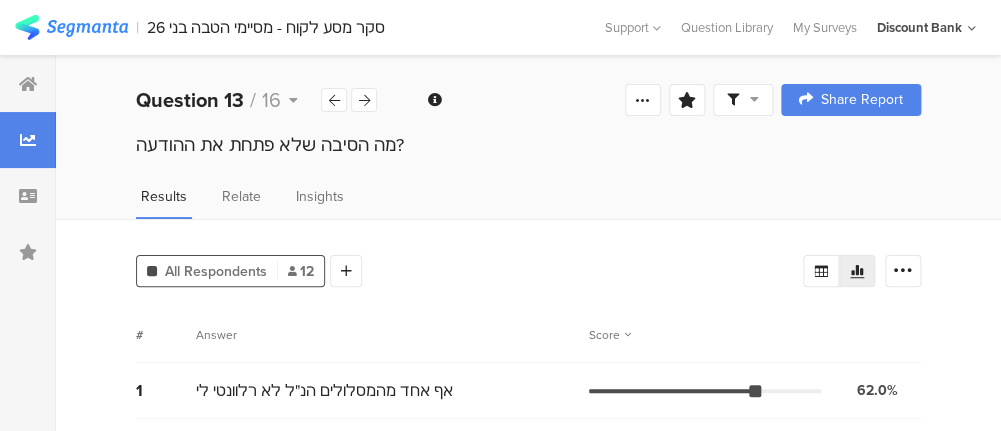 click at bounding box center [334, 100] 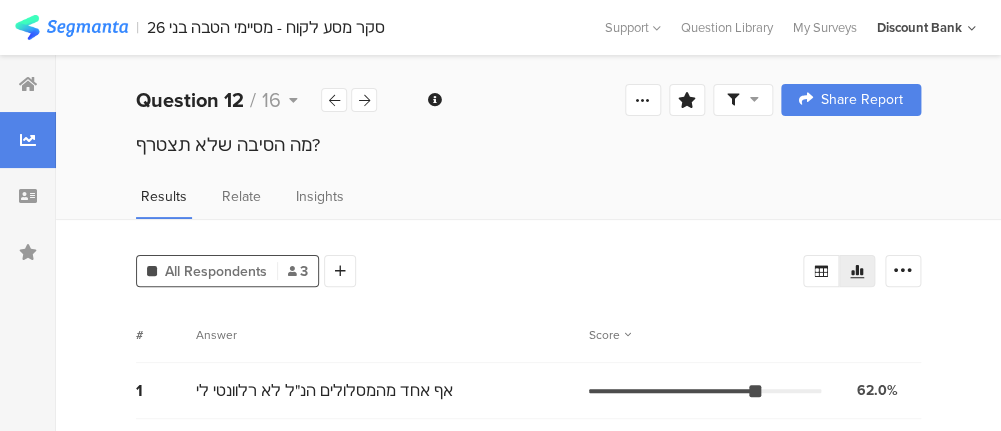 click at bounding box center (334, 100) 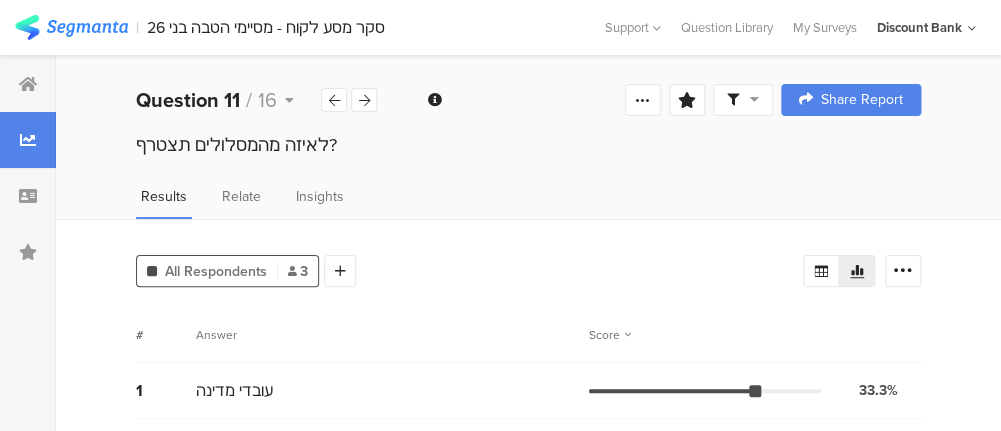 click at bounding box center [334, 100] 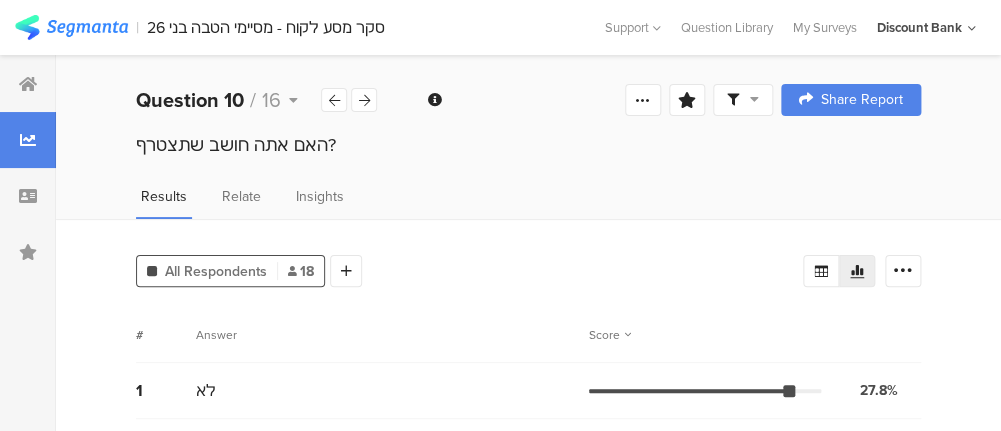 click at bounding box center [334, 100] 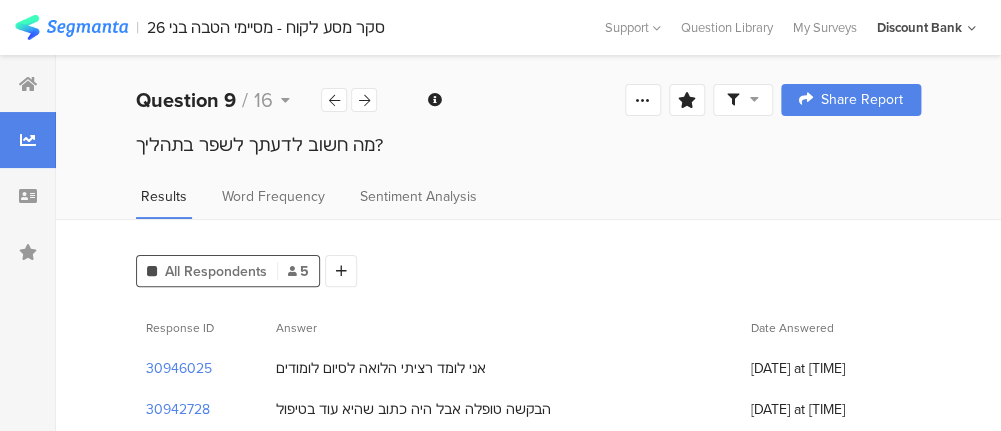 click at bounding box center (334, 100) 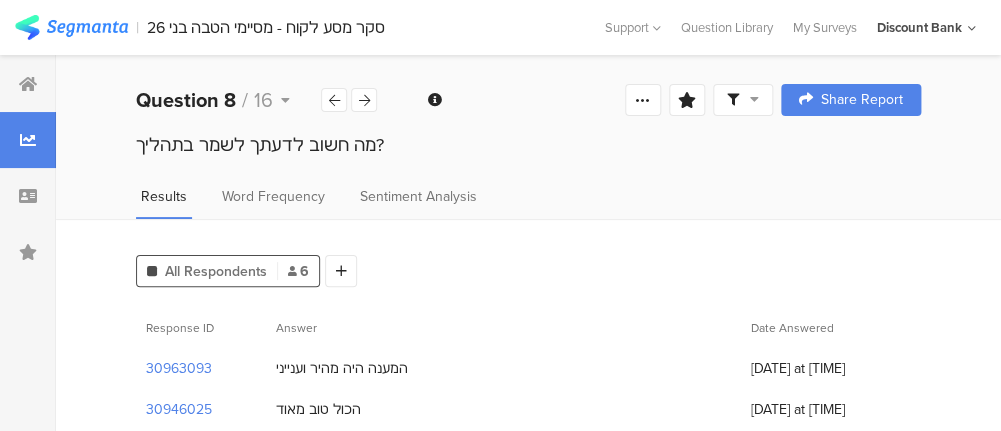 click at bounding box center [334, 100] 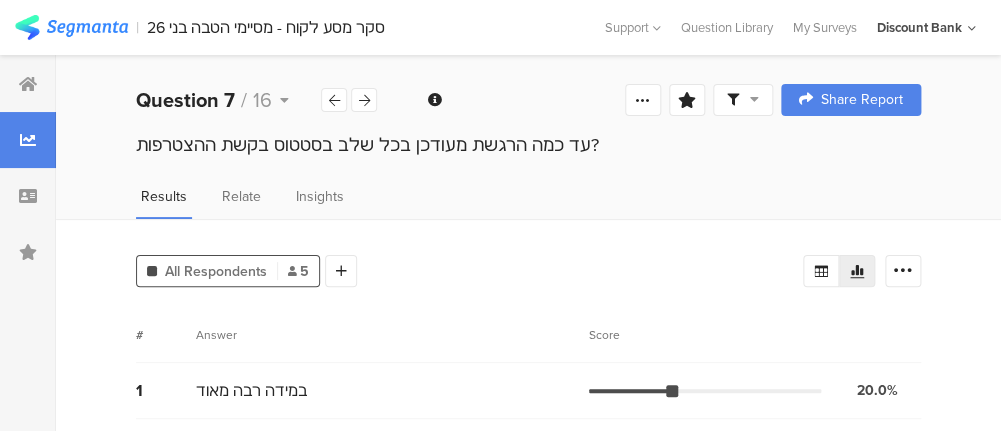 click at bounding box center (334, 100) 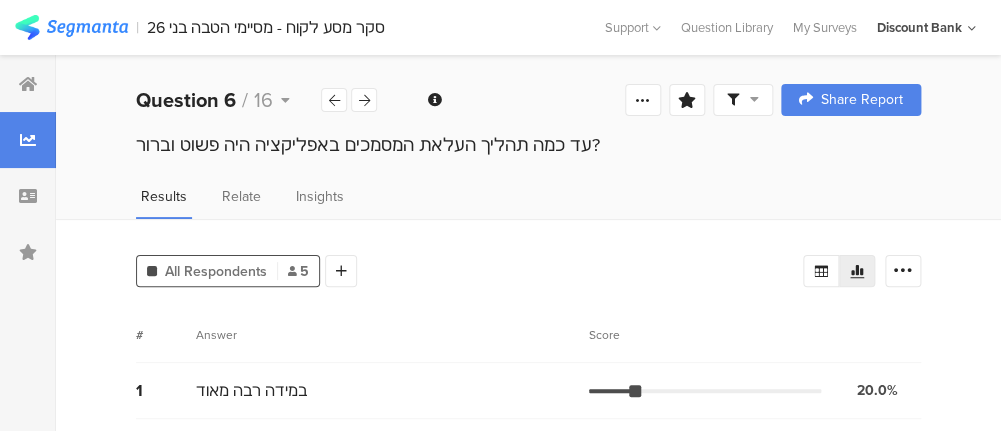 click at bounding box center [334, 100] 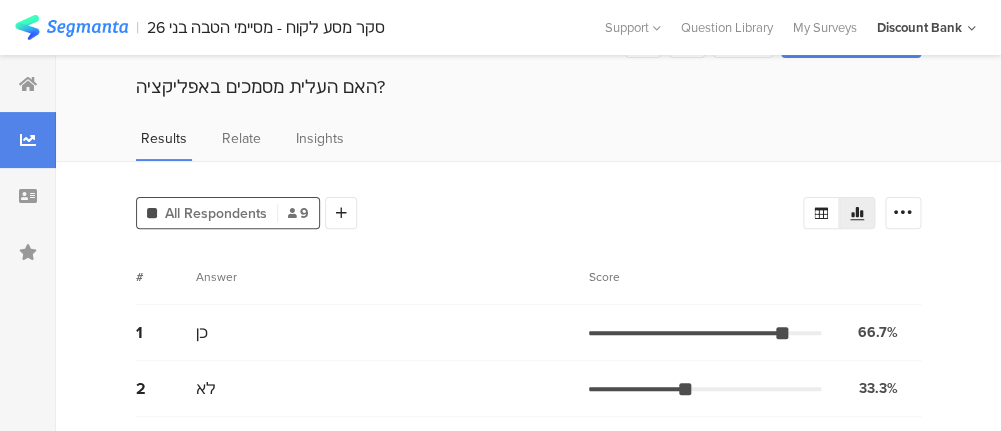 scroll, scrollTop: 52, scrollLeft: 0, axis: vertical 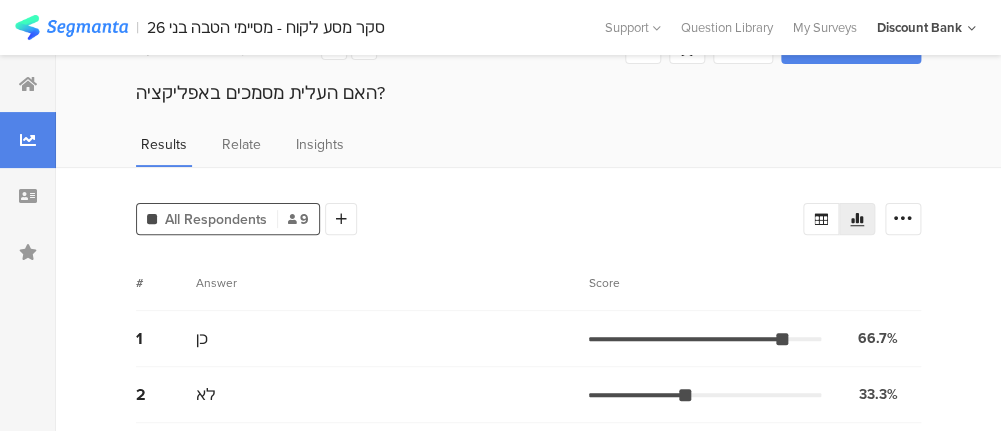 click on "1     כן             66.7%   6 votes" at bounding box center [528, 339] 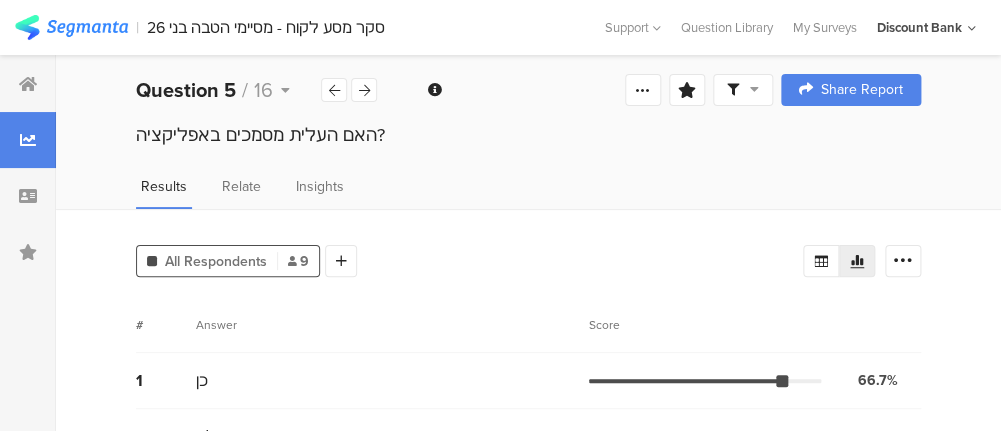 scroll, scrollTop: 0, scrollLeft: 0, axis: both 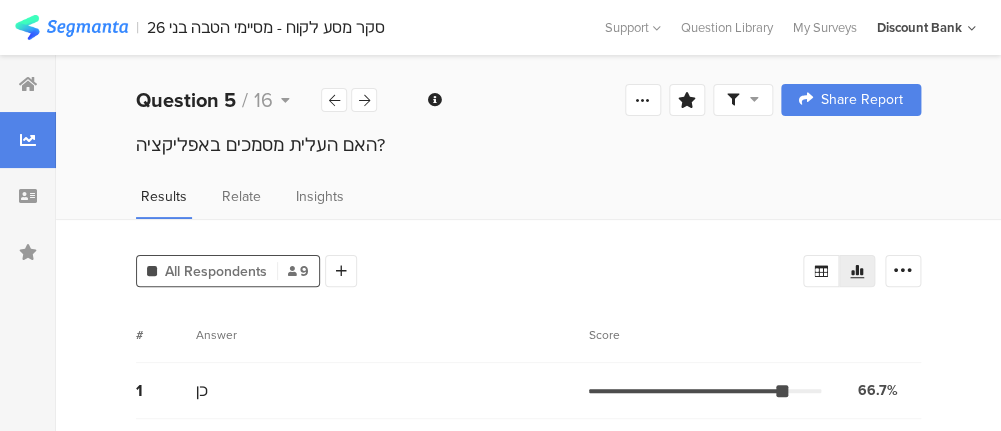 click at bounding box center (364, 100) 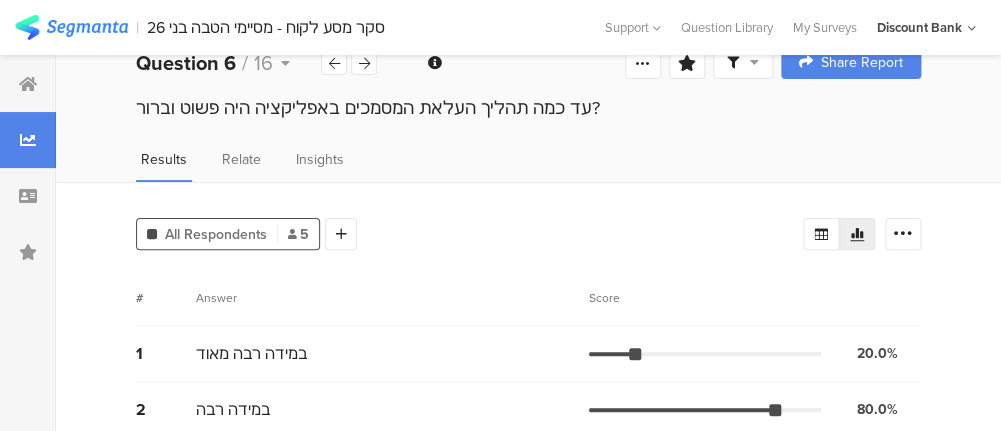 scroll, scrollTop: 0, scrollLeft: 0, axis: both 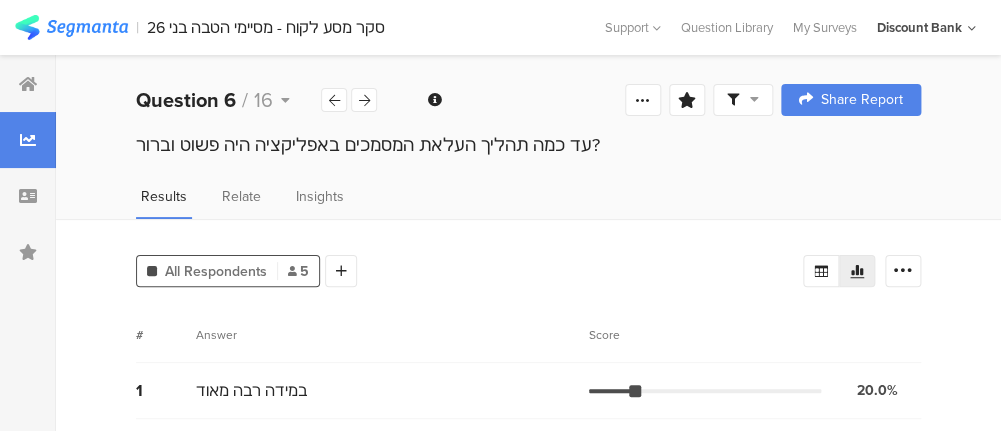 click on "Question 6" at bounding box center (186, 100) 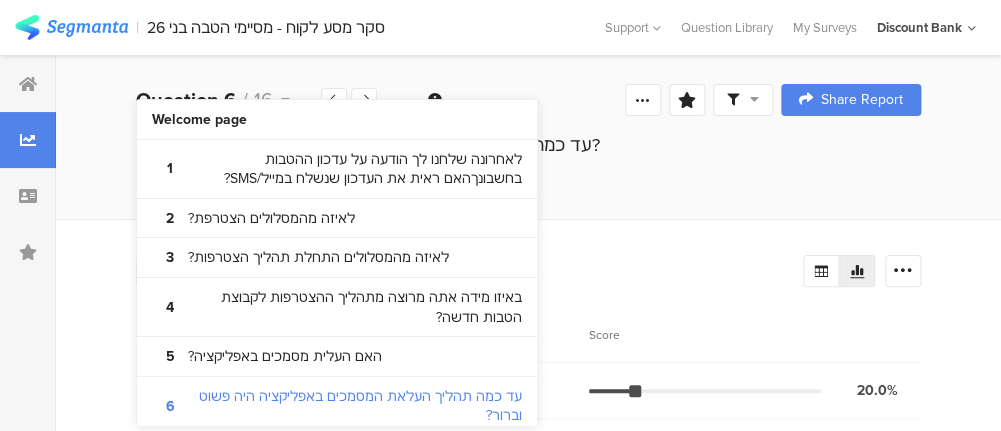 click at bounding box center [28, 84] 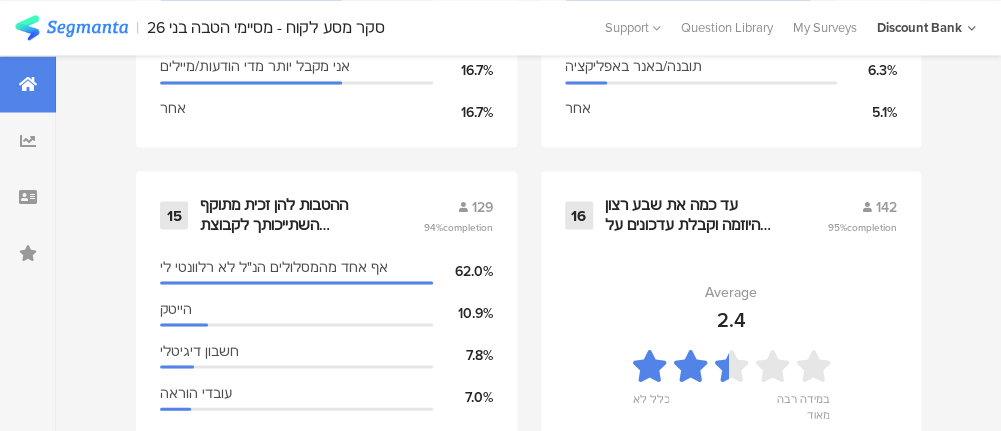 scroll, scrollTop: 3188, scrollLeft: 0, axis: vertical 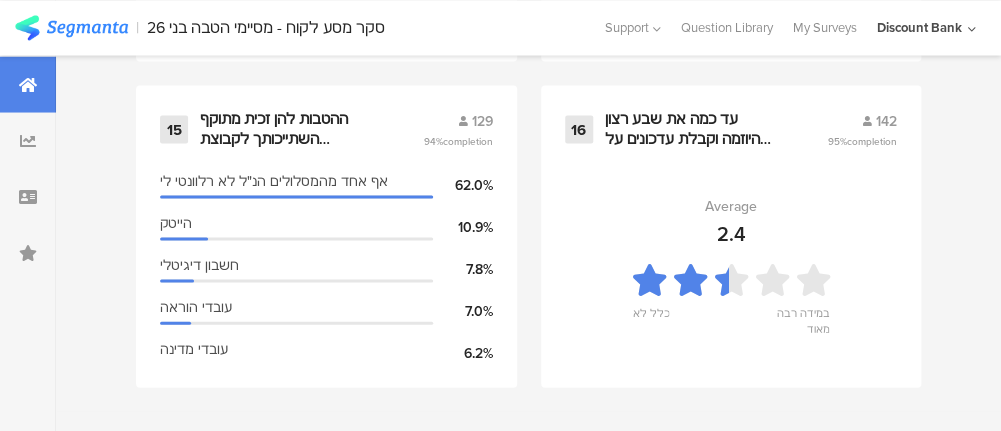 click on "ההטבות להן זכית מתוקף השתייכותך לקבוצת ה"צעירים" בבנק הסתיימו כעת אנו מזמינים אותך לבחון האם אחד מהמסלולים הבאים רלוונטי עבורך?" at bounding box center [287, 128] 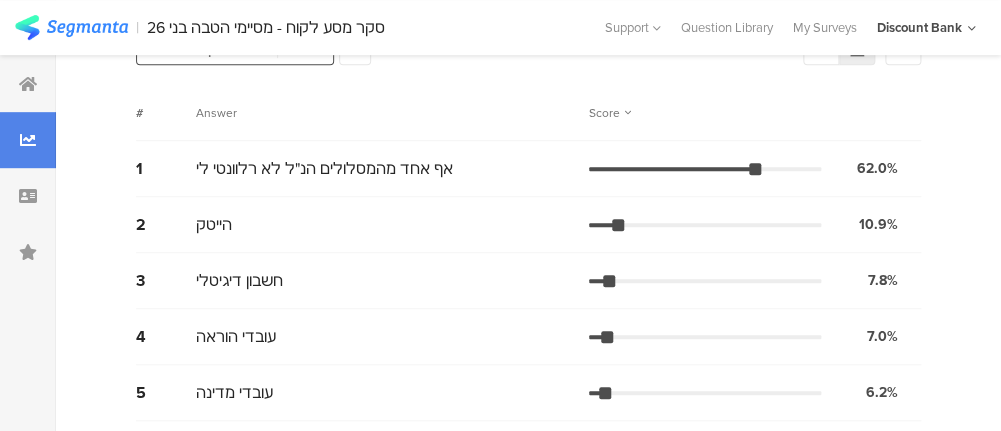 scroll, scrollTop: 94, scrollLeft: 11, axis: both 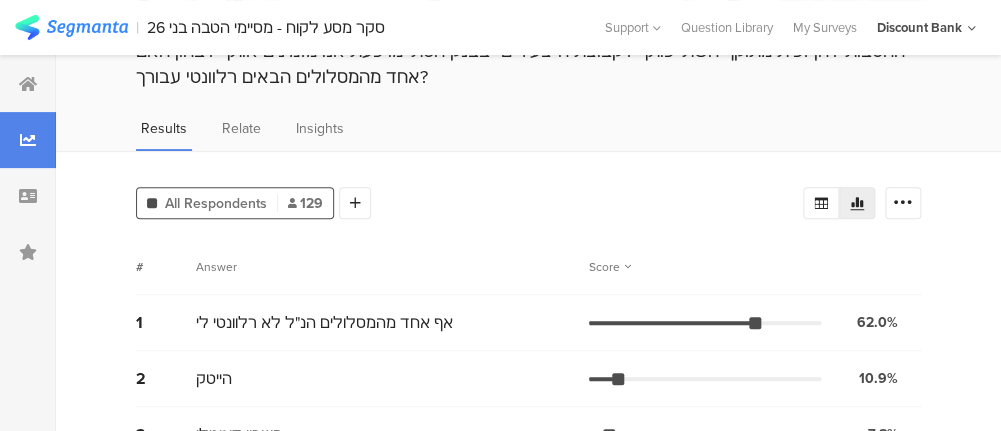 click at bounding box center (71, 27) 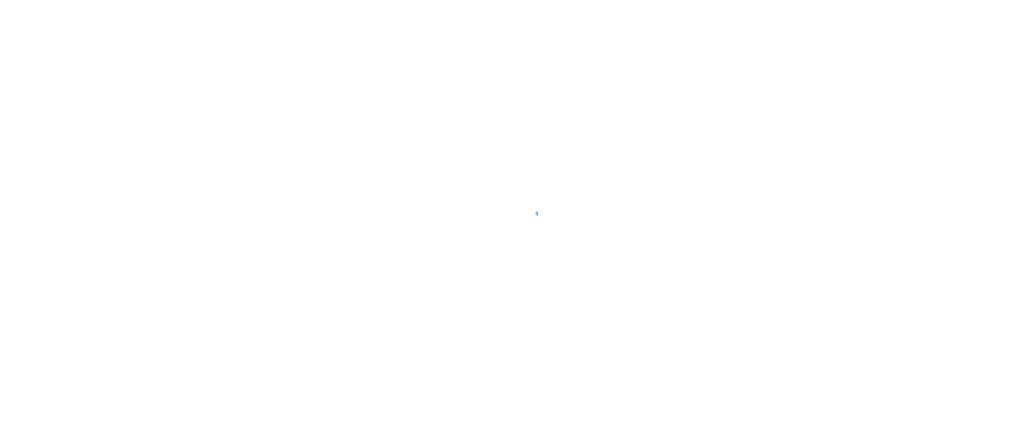 scroll, scrollTop: 0, scrollLeft: 0, axis: both 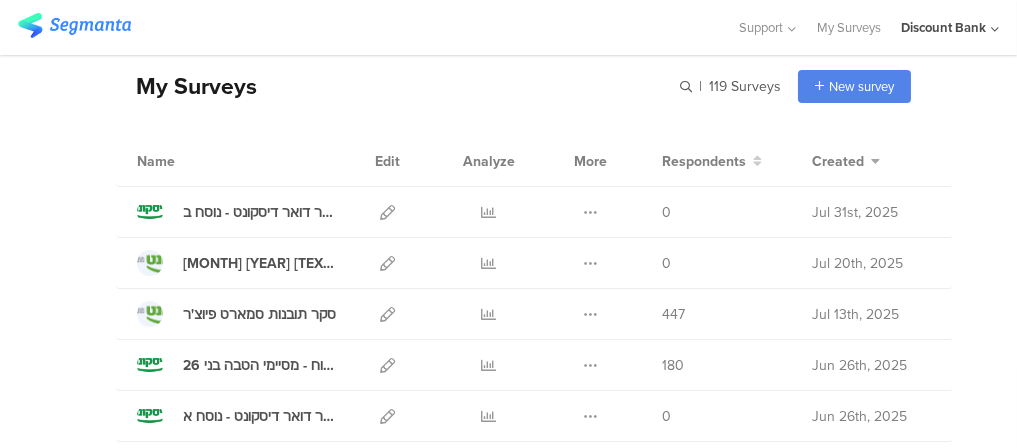 click at bounding box center [387, 365] 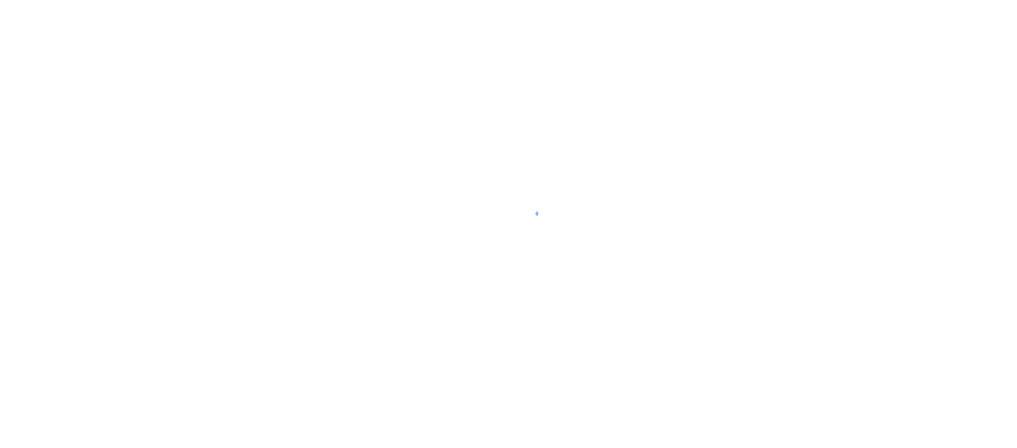 scroll, scrollTop: 0, scrollLeft: 0, axis: both 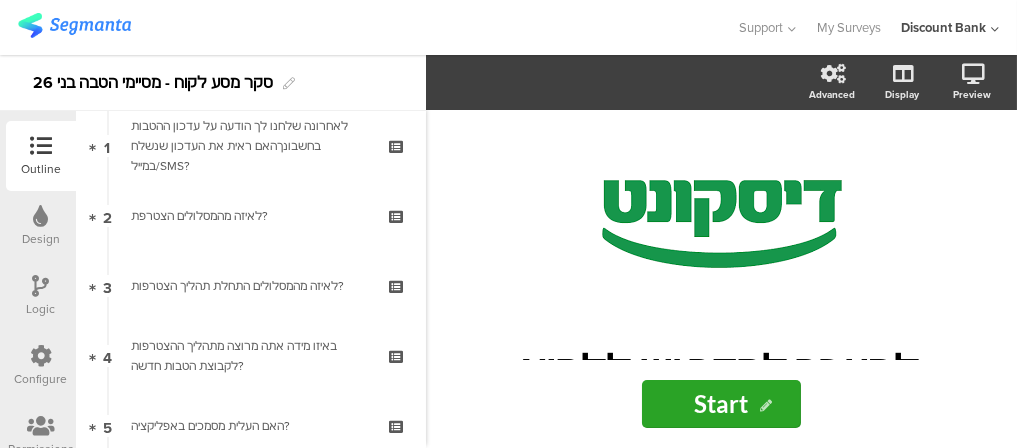 click on "לאיזה מהמסלולים התחלת תהליך הצטרפות?" at bounding box center (250, 286) 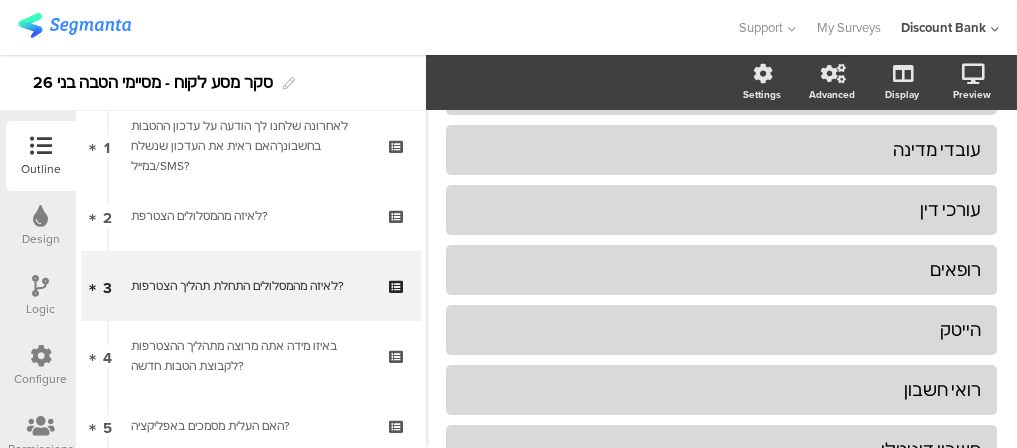 scroll, scrollTop: 240, scrollLeft: 0, axis: vertical 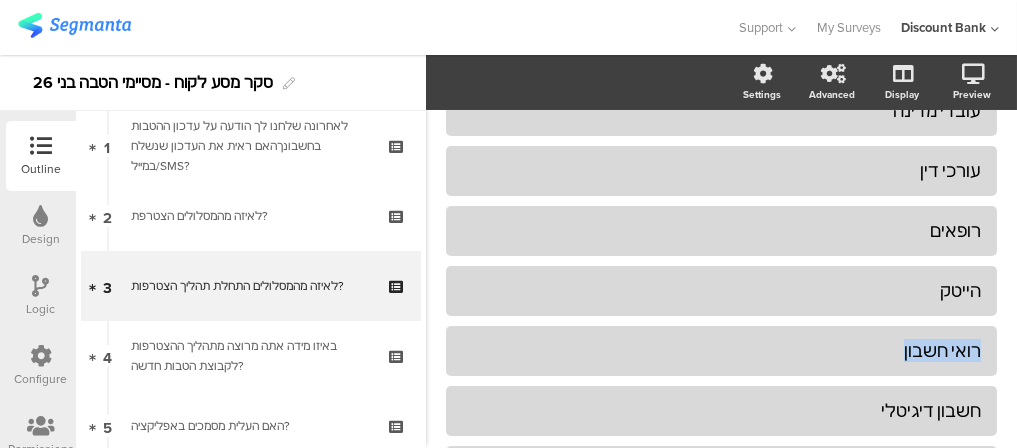 drag, startPoint x: 875, startPoint y: 347, endPoint x: 975, endPoint y: 351, distance: 100.07997 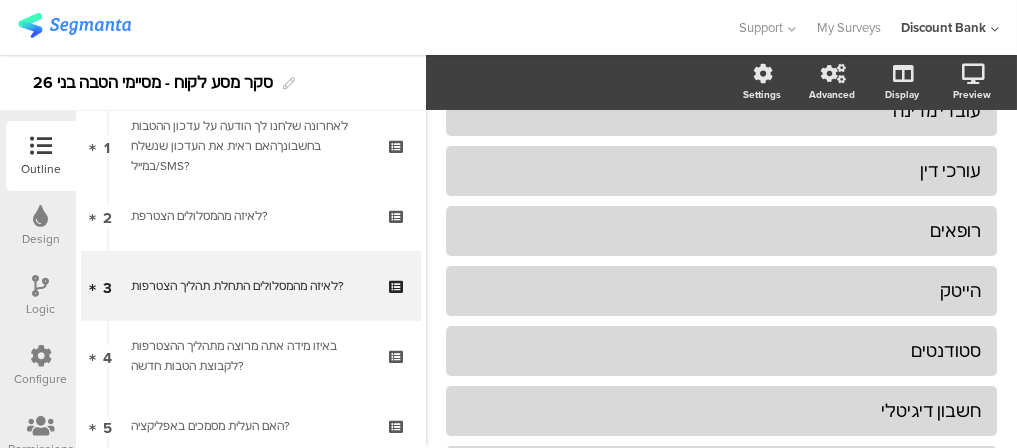 click on "סטודנטים" 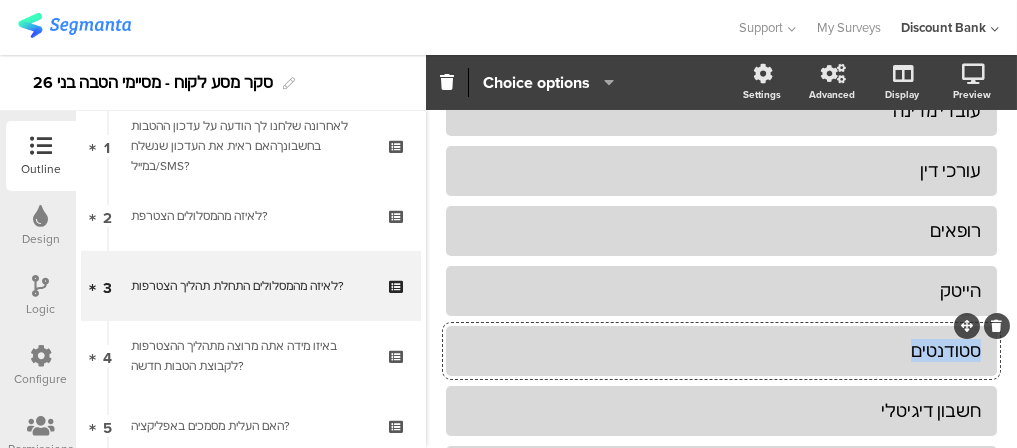 click on "סטודנטים" 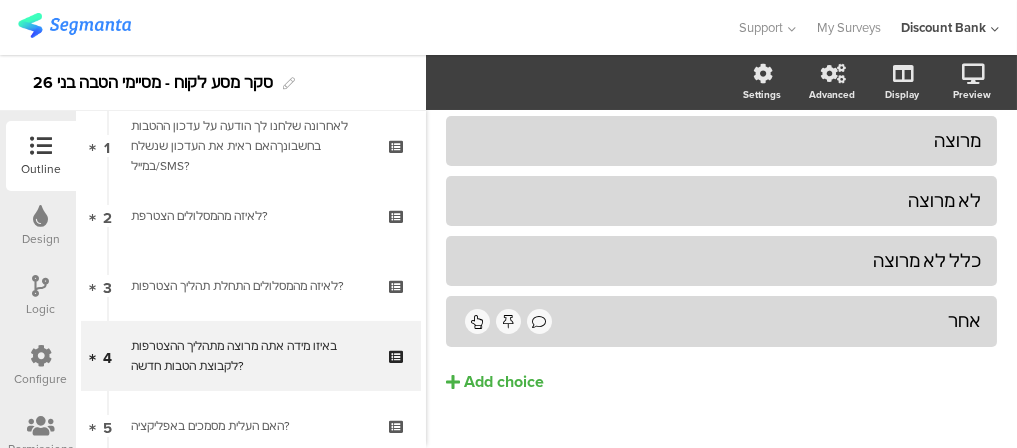 click on "האם העלית מסמכים באפליקציה?" at bounding box center [250, 426] 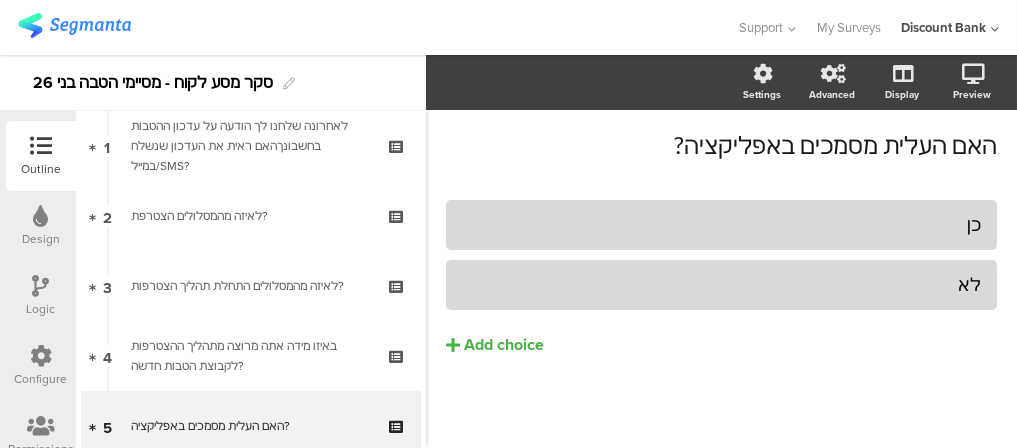 scroll, scrollTop: 66, scrollLeft: 0, axis: vertical 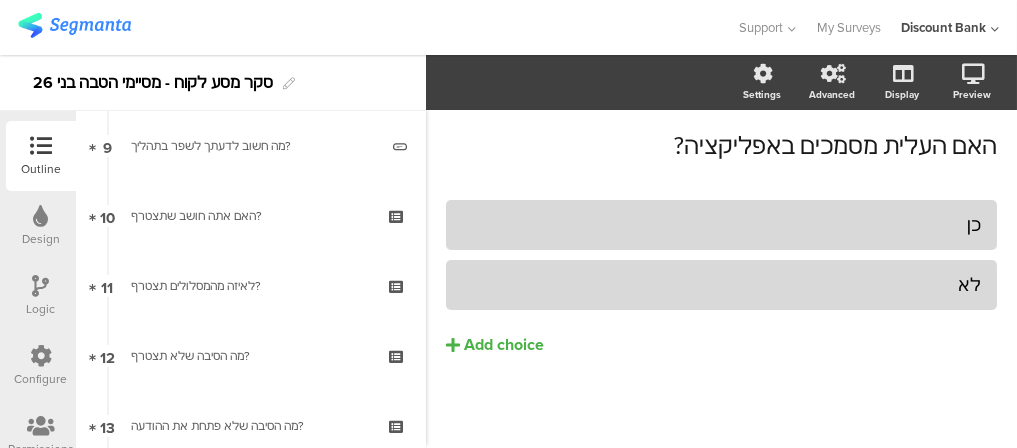 click on "11
לאיזה מהמסלולים תצטרף?" at bounding box center [251, 286] 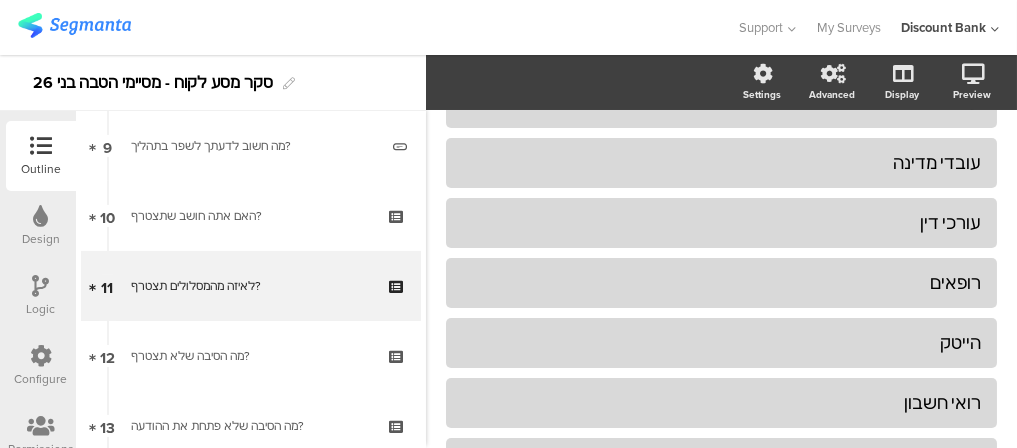 scroll, scrollTop: 226, scrollLeft: 0, axis: vertical 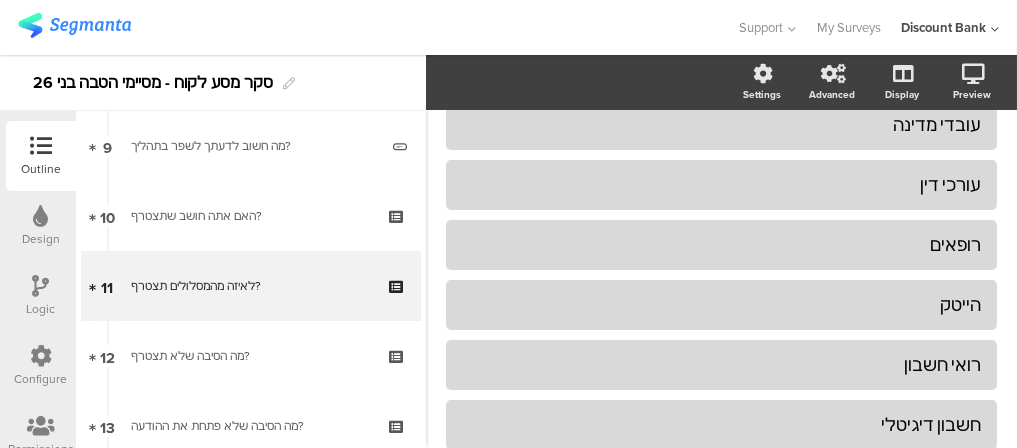 click on "רואי חשבון" 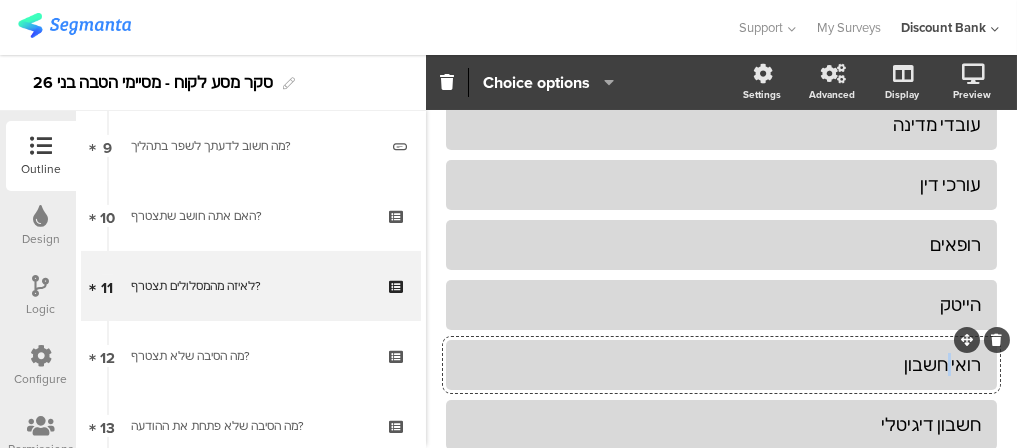click on "רואי חשבון" 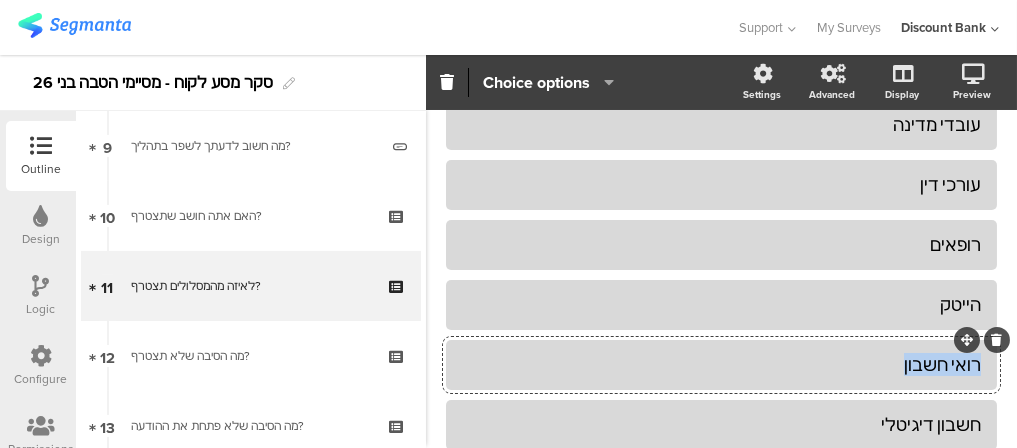 paste 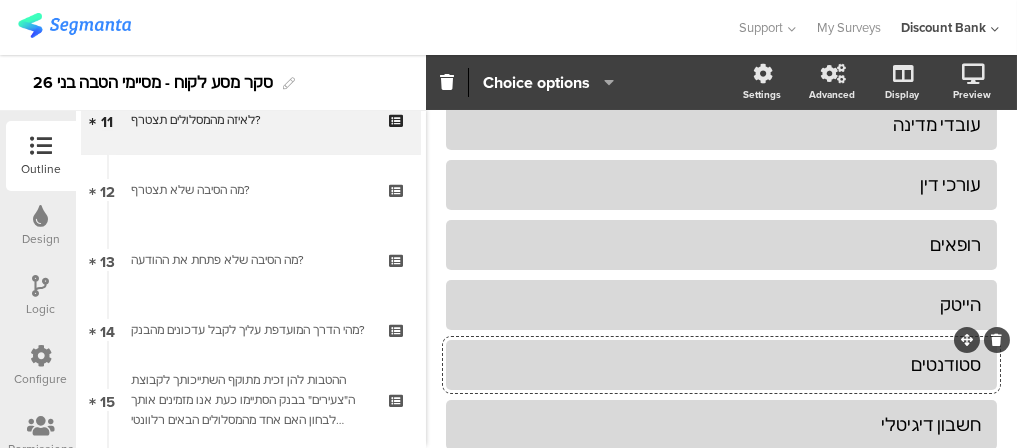 scroll, scrollTop: 880, scrollLeft: 0, axis: vertical 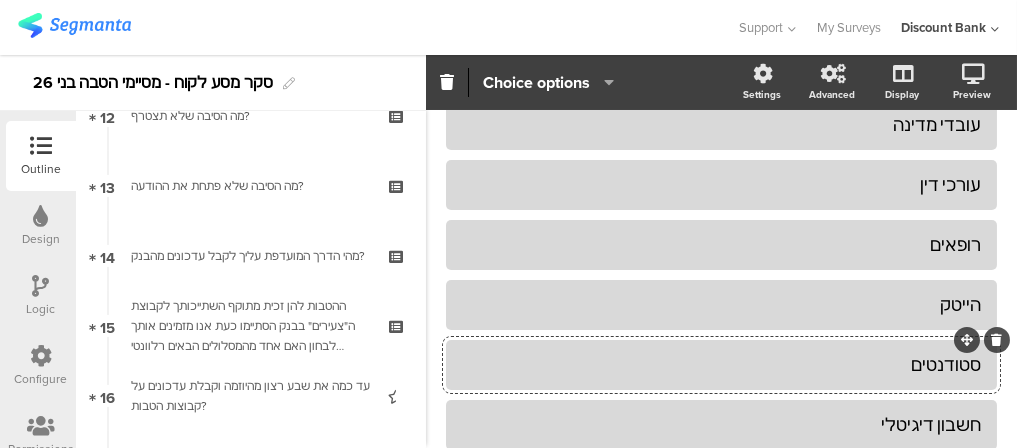 click on "ההטבות להן זכית מתוקף השתייכותך לקבוצת ה"צעירים" בבנק הסתיימו כעת אנו מזמינים אותך לבחון האם אחד מהמסלולים הבאים רלוונטי עבורך?" at bounding box center [250, 326] 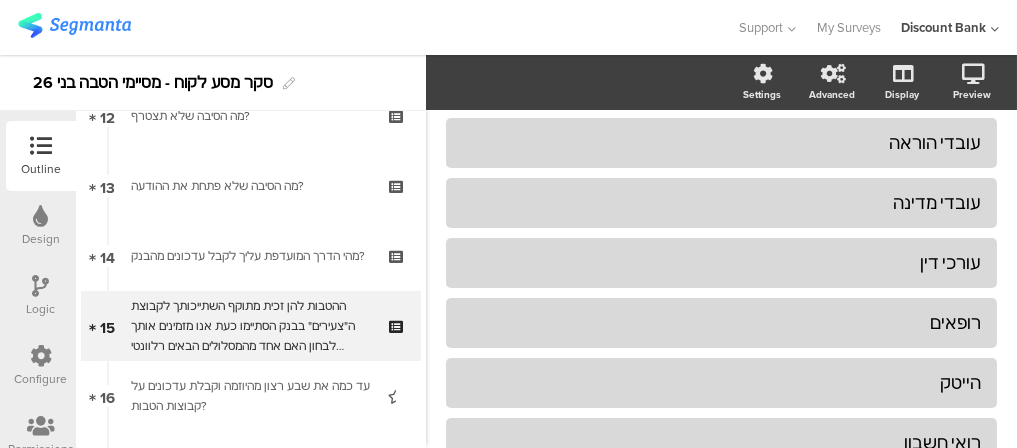 scroll, scrollTop: 305, scrollLeft: 0, axis: vertical 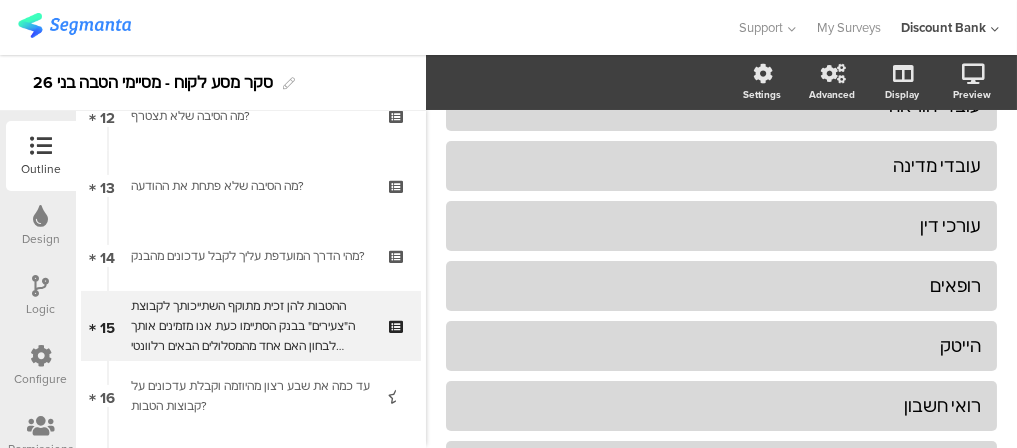 click on "רואי חשבון" 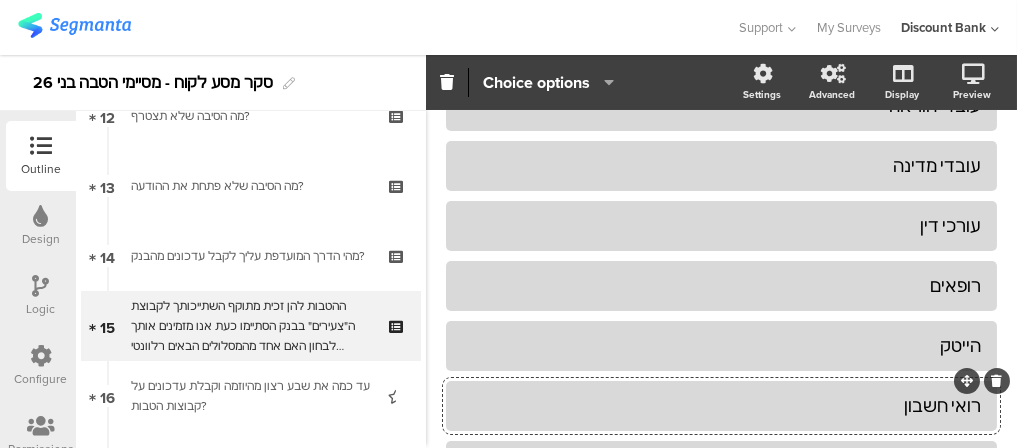 click on "רואי חשבון" 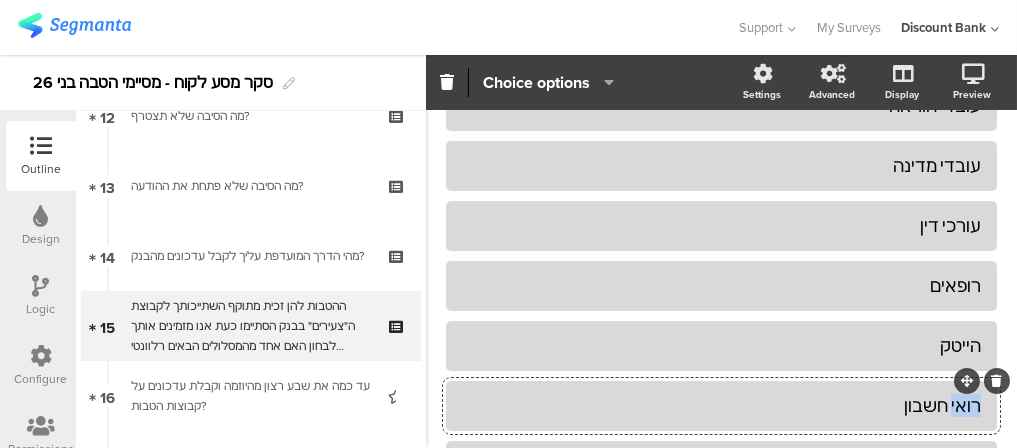click on "רואי חשבון" 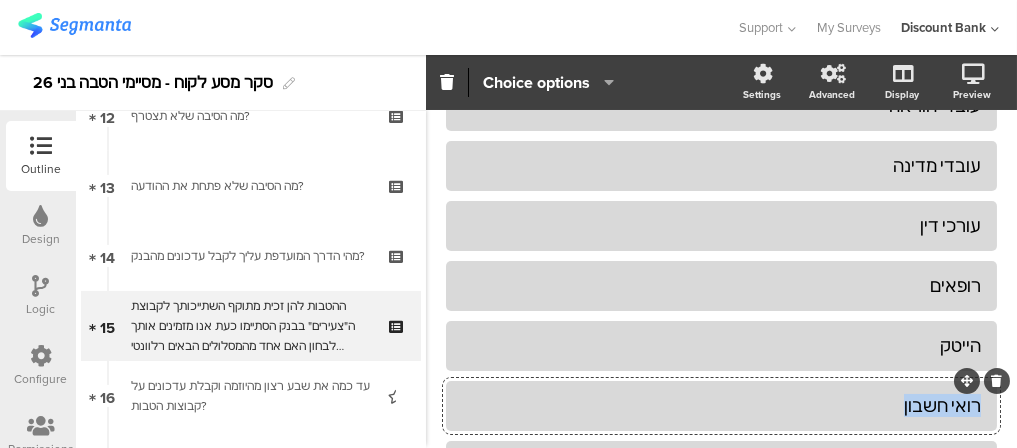 paste 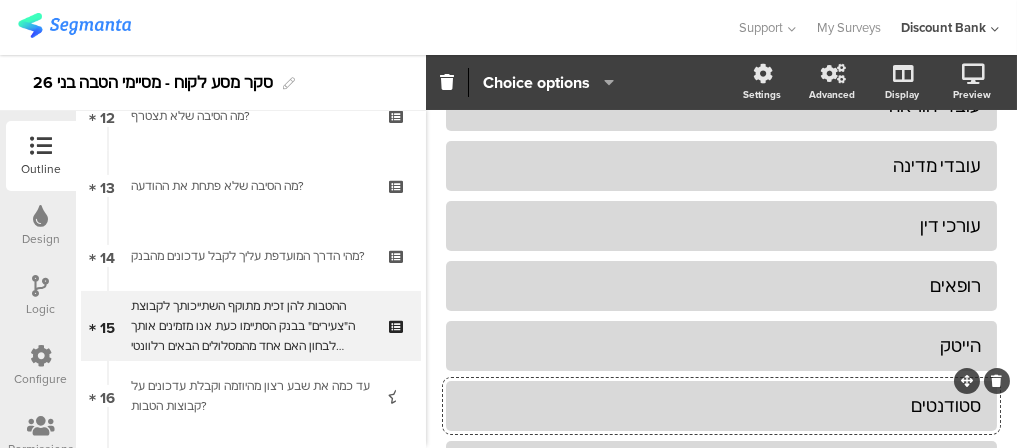 click at bounding box center [108, 362] 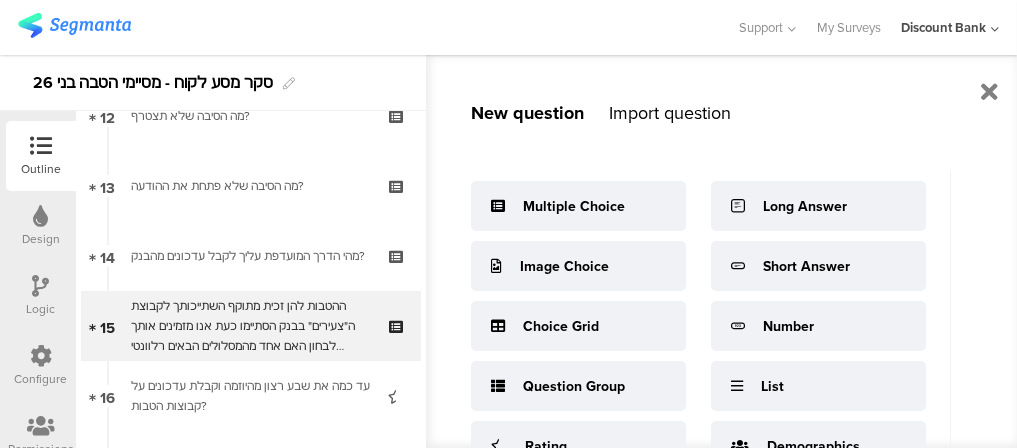click at bounding box center (108, 362) 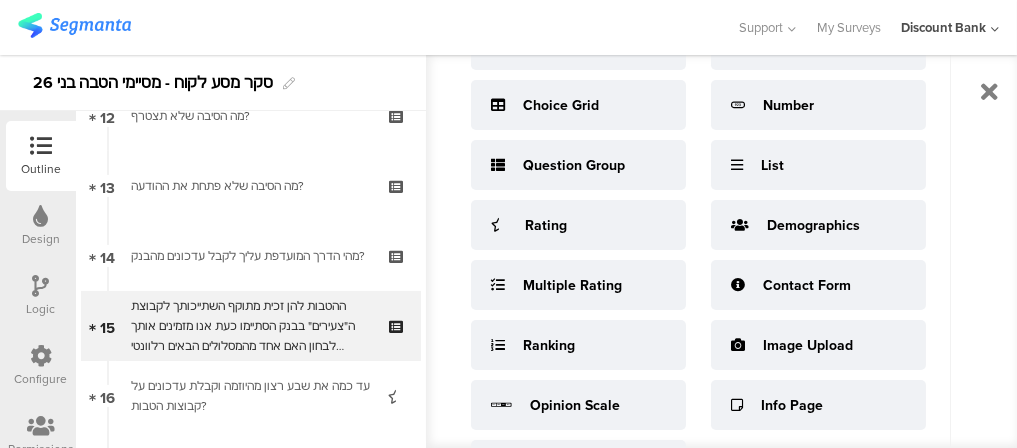 scroll, scrollTop: 230, scrollLeft: 0, axis: vertical 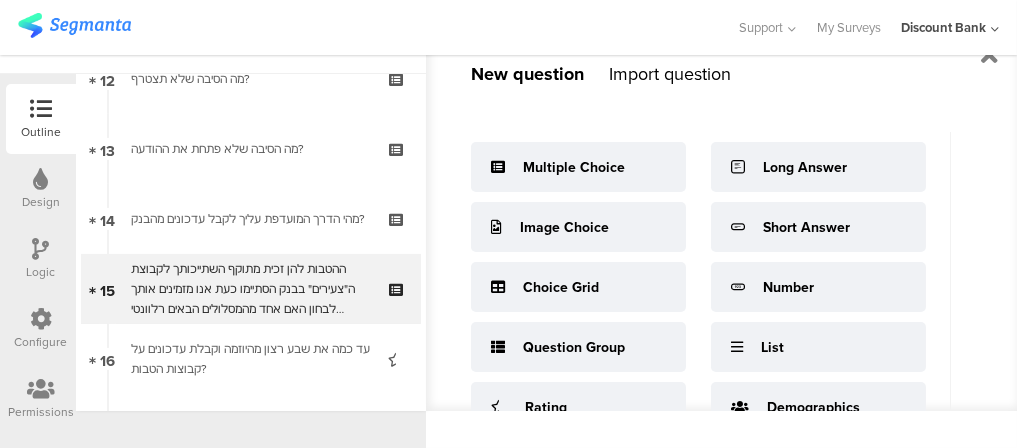 click on "Short Answer" at bounding box center (806, 227) 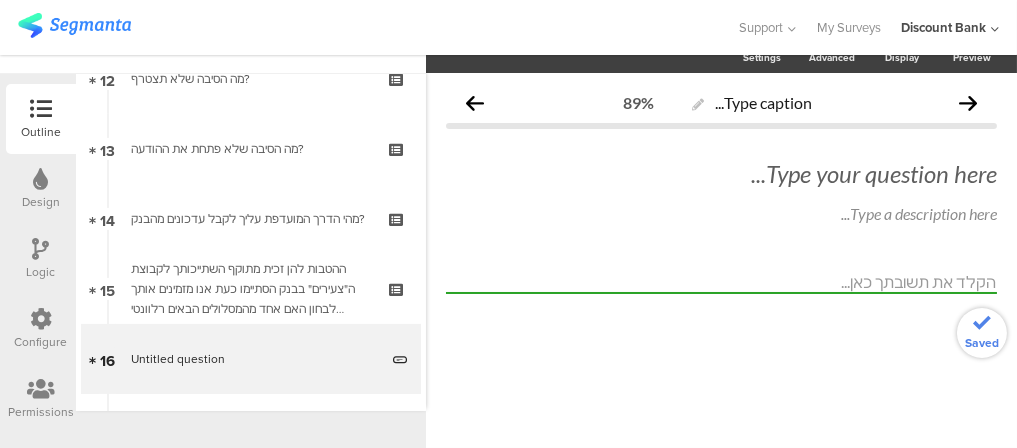 scroll, scrollTop: 0, scrollLeft: 0, axis: both 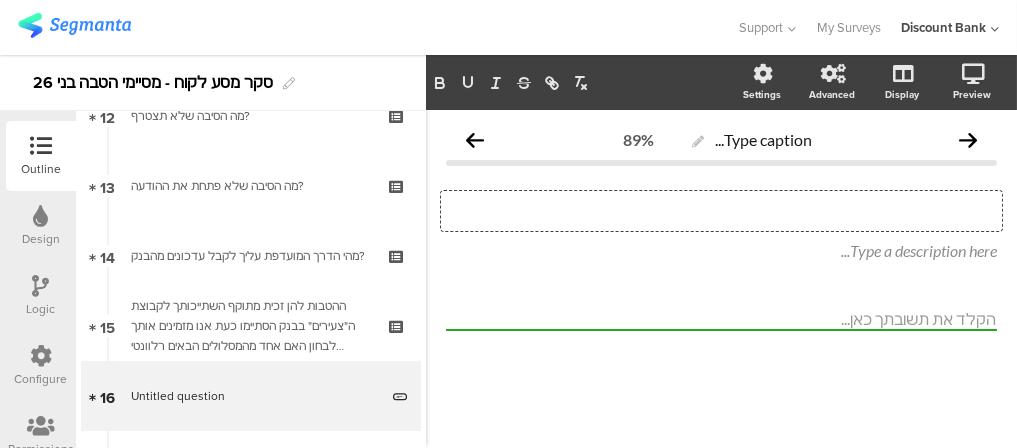 type 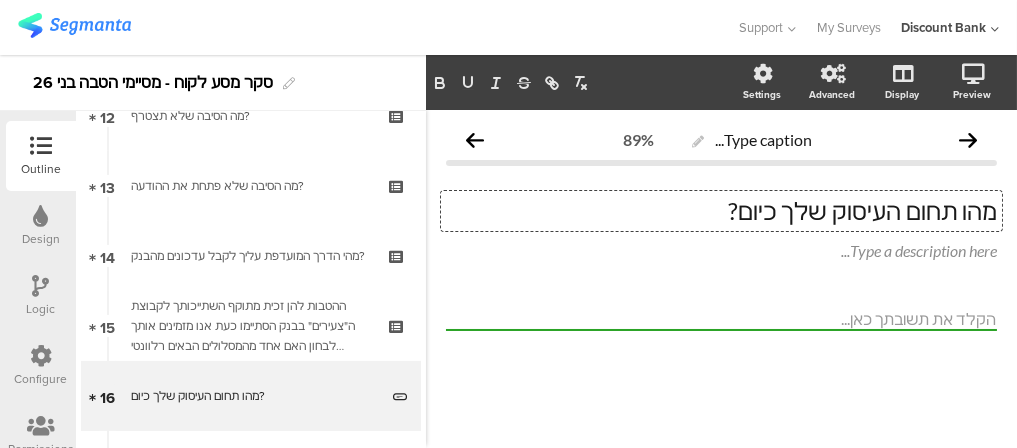 click on "Logic" at bounding box center [41, 296] 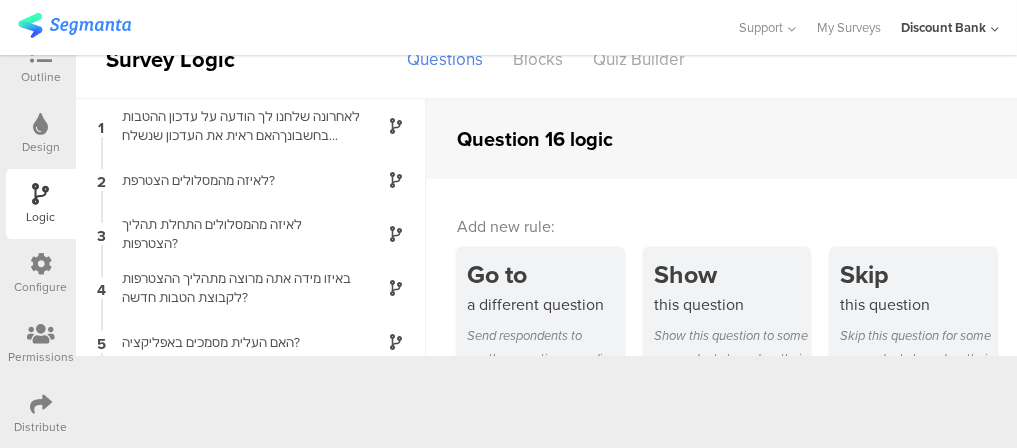 scroll, scrollTop: 92, scrollLeft: 0, axis: vertical 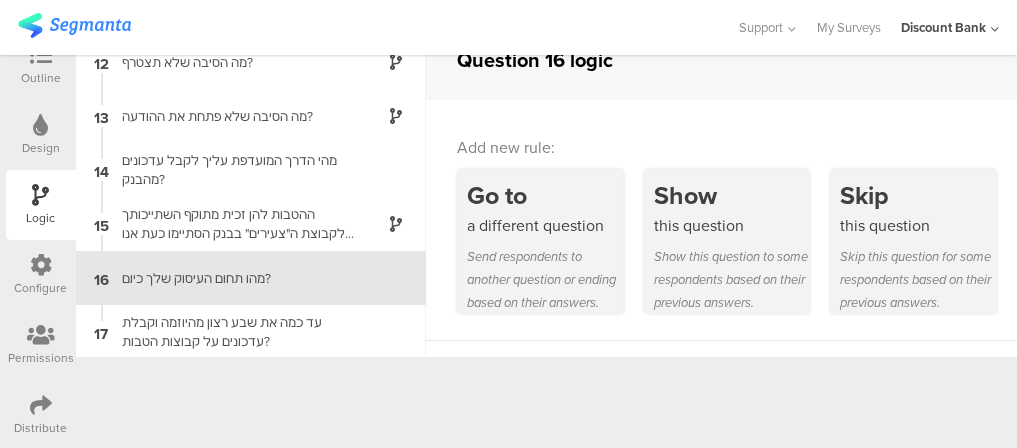 click on "Skip this question for some respondents based on their previous answers." at bounding box center [918, 279] 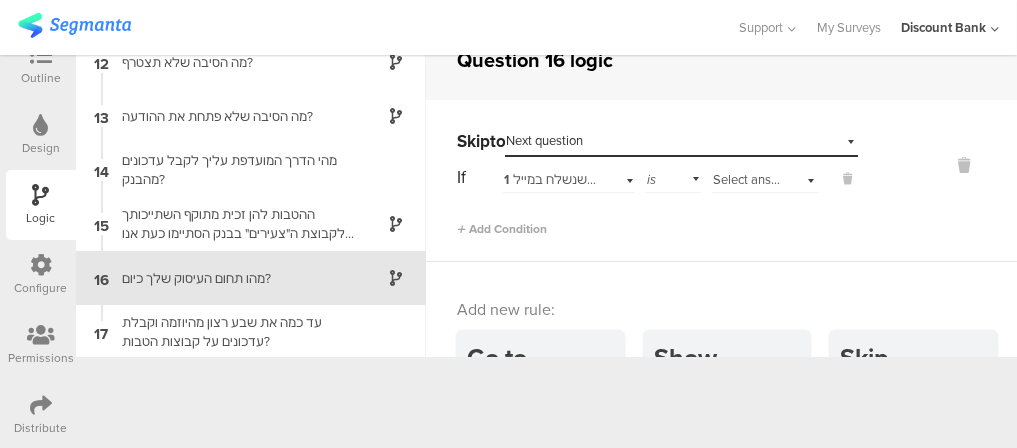 click on "1  לאחרונה שלחנו לך הודעה על עדכון ההטבות בחשבונךהאם ראית את העדכון שנשלח במייל/SMS?" at bounding box center (767, 179) 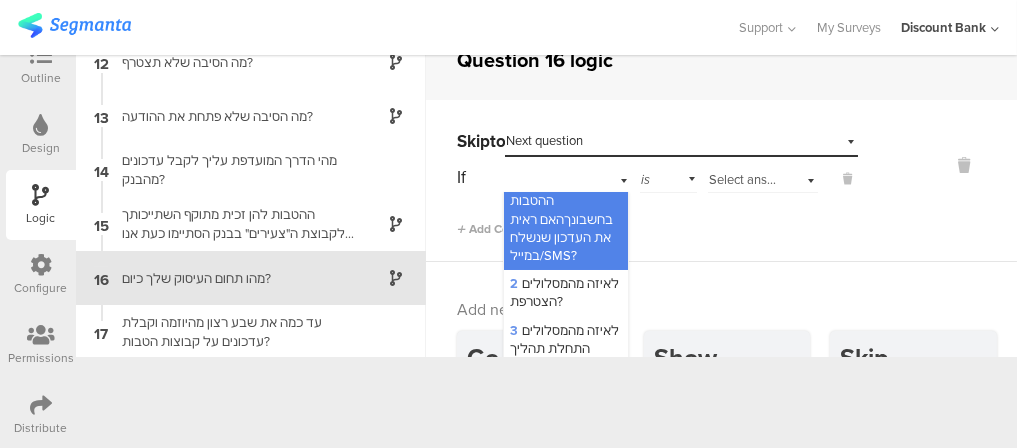 scroll, scrollTop: 92, scrollLeft: 0, axis: vertical 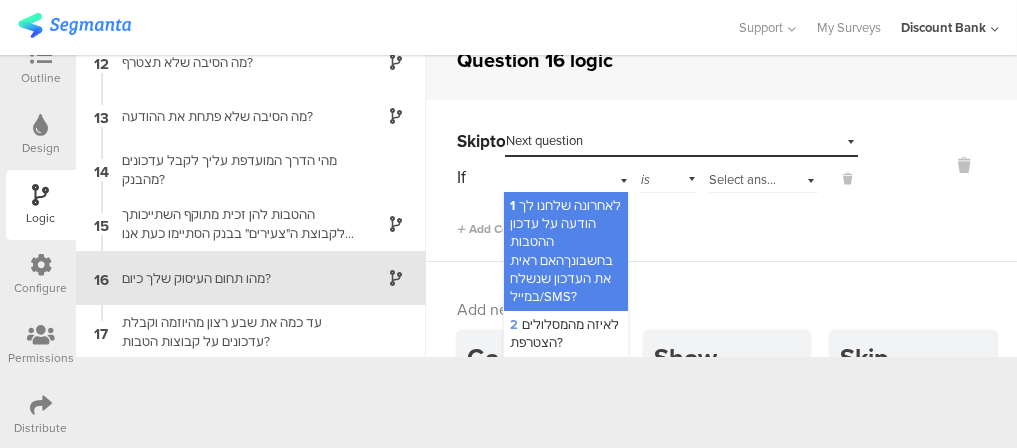 click on "1  לאחרונה שלחנו לך הודעה על עדכון ההטבות בחשבונךהאם ראית את העדכון שנשלח במייל/SMS?" at bounding box center [566, 251] 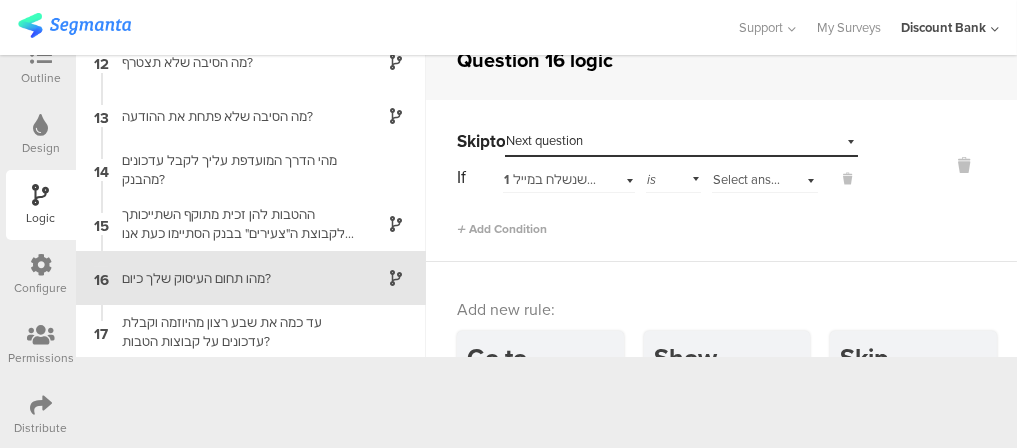 click on "Select answer..." at bounding box center [756, 179] 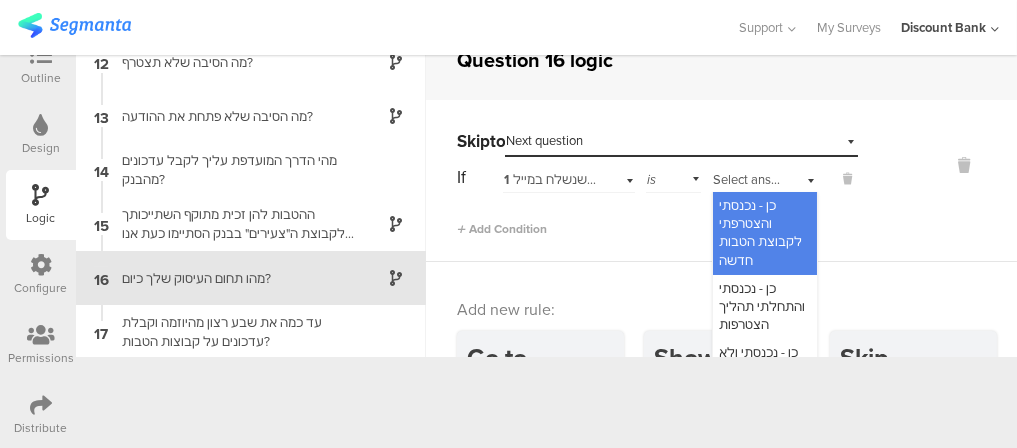 click on "כן - נכנסתי והצטרפתי לקבוצת הטבות חדשה" at bounding box center (765, 233) 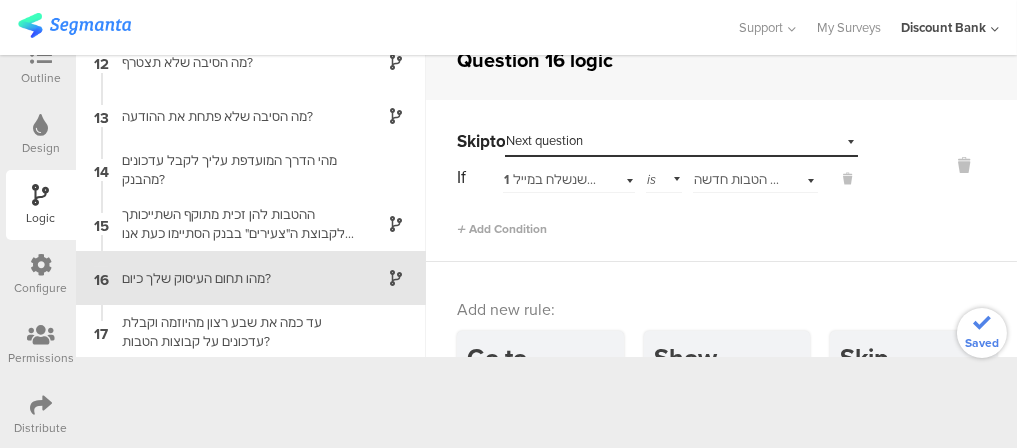 click on "Add Condition" at bounding box center (502, 229) 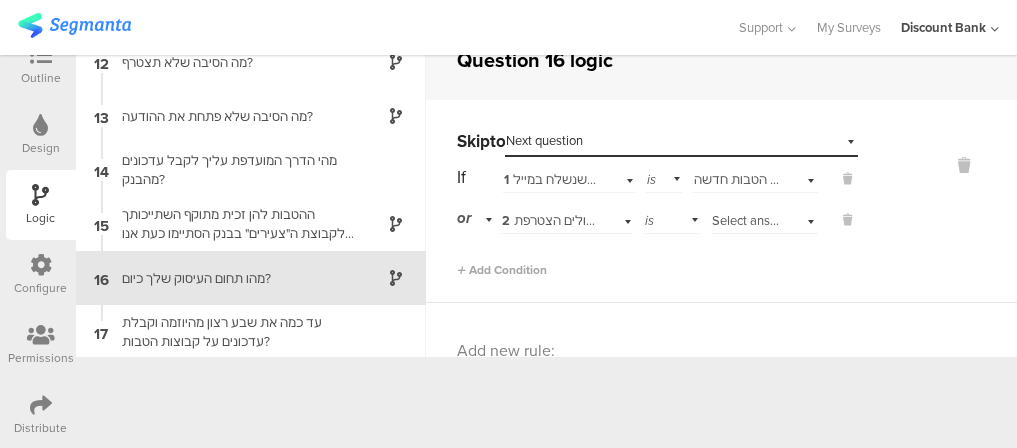 click on "2  לאיזה מהמסלולים הצטרפת?" at bounding box center (584, 220) 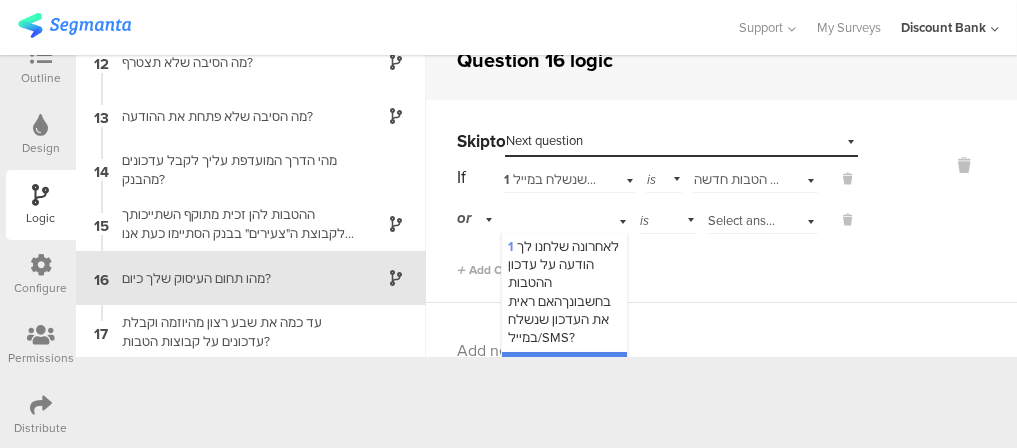click on "1  לאחרונה שלחנו לך הודעה על עדכון ההטבות בחשבונךהאם ראית את העדכון שנשלח במייל/SMS?" at bounding box center [563, 292] 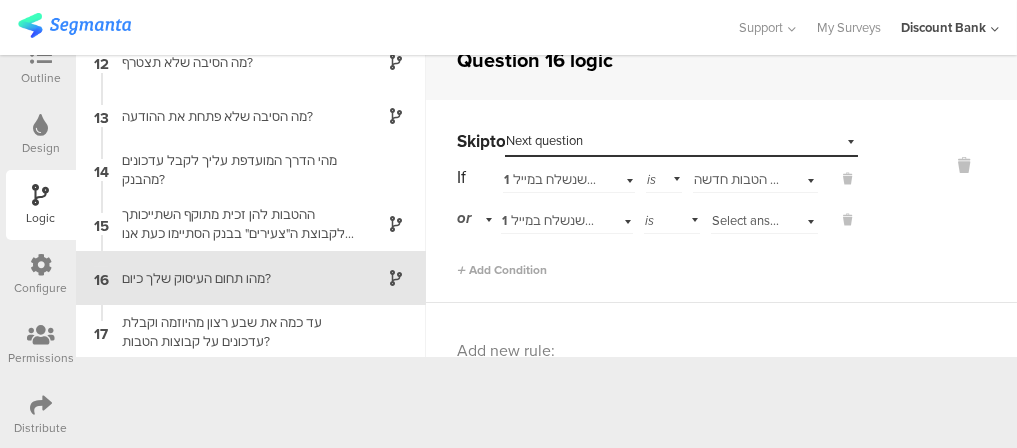 click on "Select answer..." at bounding box center [755, 220] 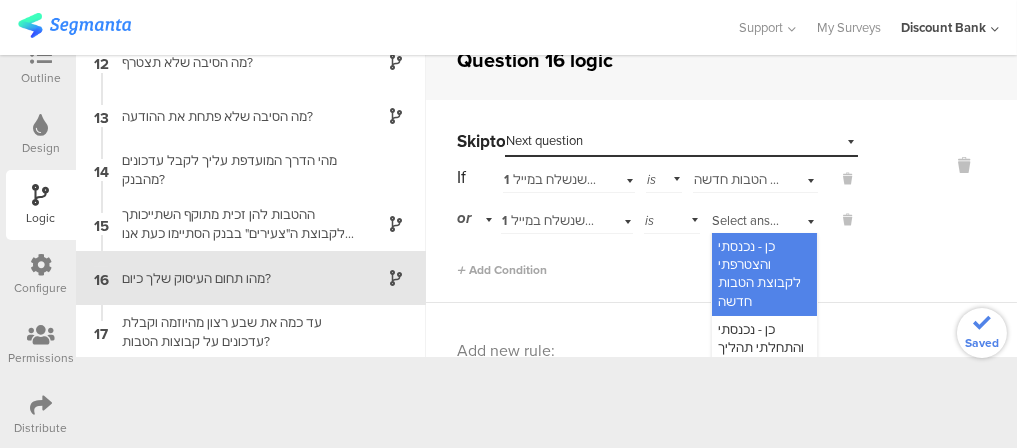 click on "In order to edit and design your survey log in to segmanta.com/dashboard on a
desktop computer.
Preview your
survey
Go to survey
analytics
Back to your  dashboard
Outline
Design
Logic
Configure
Permissions
Distribute
Survey Logic
Questions
Blocks
Quiz Builder
1
לאחרונה שלחנו לך הודעה על עדכון ההטבות בחשבונךהאם ראית את העדכון שנשלח במייל/SMS?
2
לאיזה מהמסלולים הצטרפת?
3
4
5" at bounding box center [508, 251] 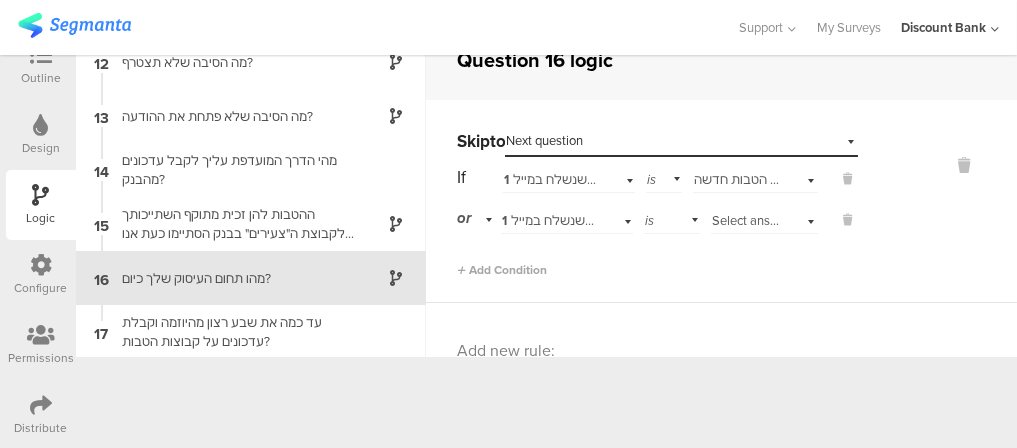 click on "ההטבות להן זכית מתוקף השתייכותך לקבוצת ה"צעירים" בבנק הסתיימו כעת אנו מזמינים אותך לבחון האם אחד מהמסלולים הבאים רלוונטי עבורך?" at bounding box center [235, 224] 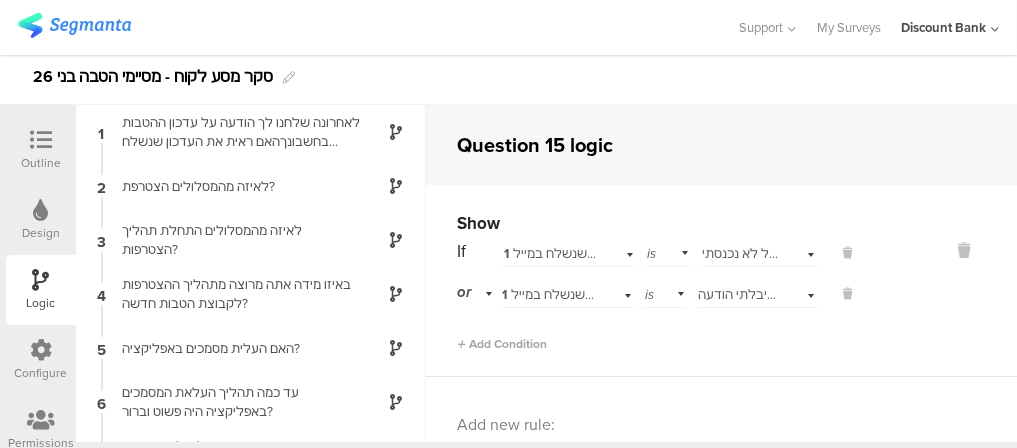 scroll, scrollTop: 61, scrollLeft: 0, axis: vertical 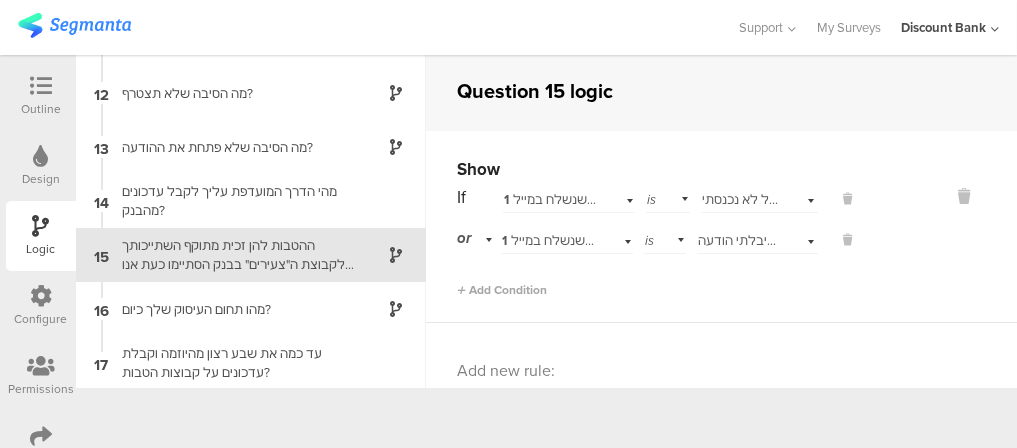 click on "לא זכור לי שקיבלתי הודעה" at bounding box center (770, 240) 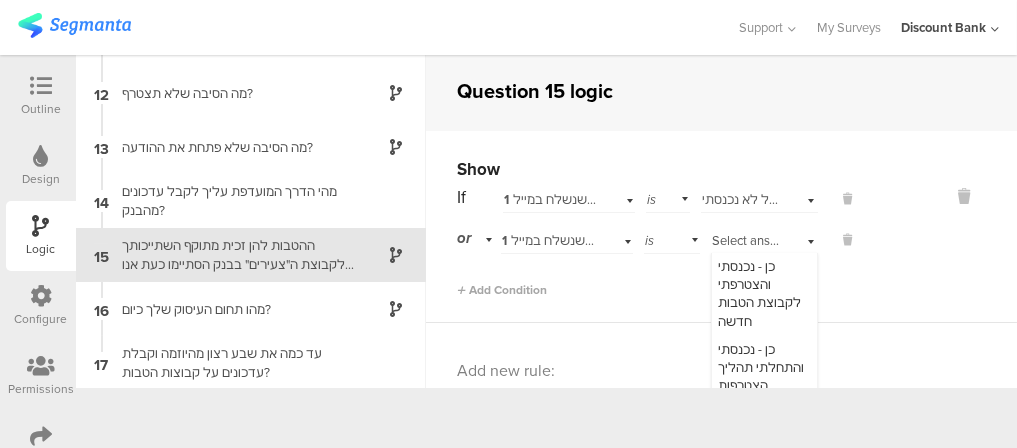 click on "Select answer..." at bounding box center (755, 240) 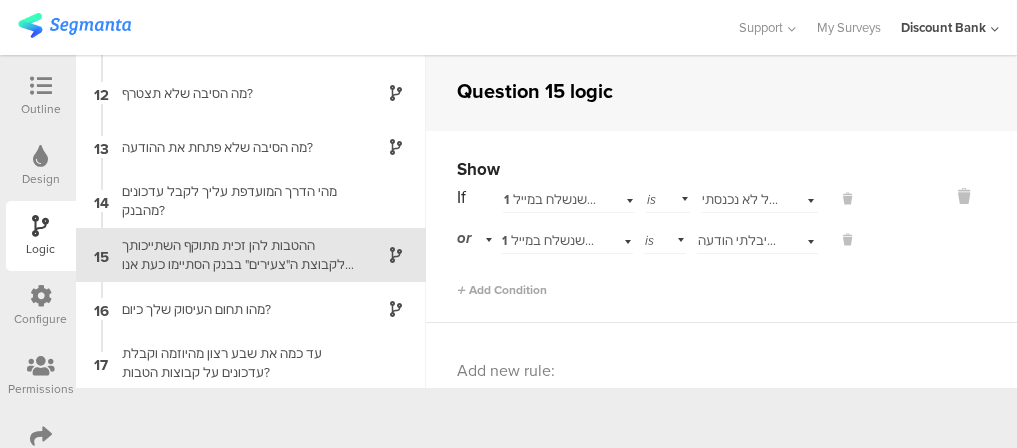 click on "כן - ראיתי אבל לא נכנסתי" at bounding box center [770, 199] 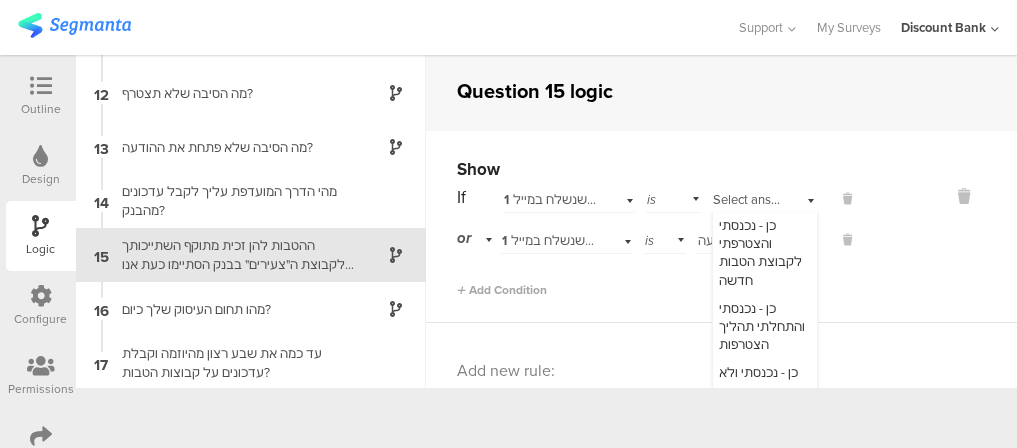 click on "Select answer..." at bounding box center (756, 199) 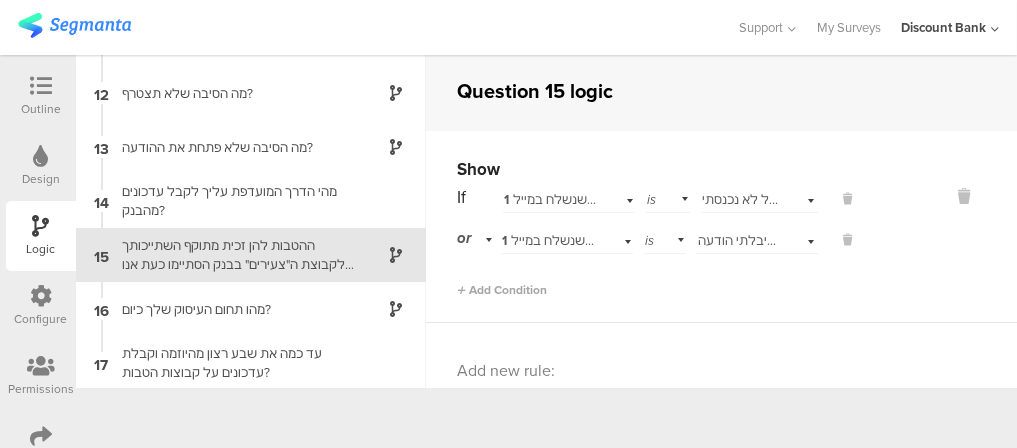 click on "לא זכור לי שקיבלתי הודעה" at bounding box center (770, 240) 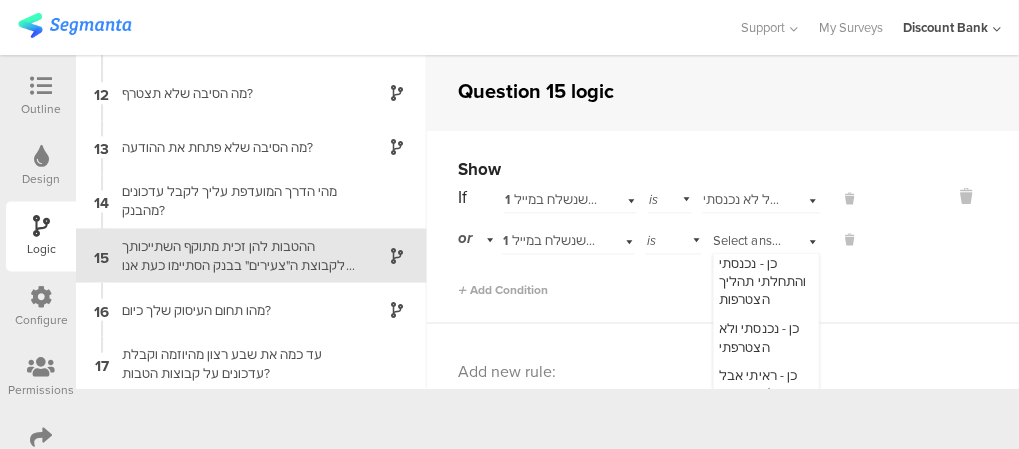 scroll, scrollTop: 155, scrollLeft: 0, axis: vertical 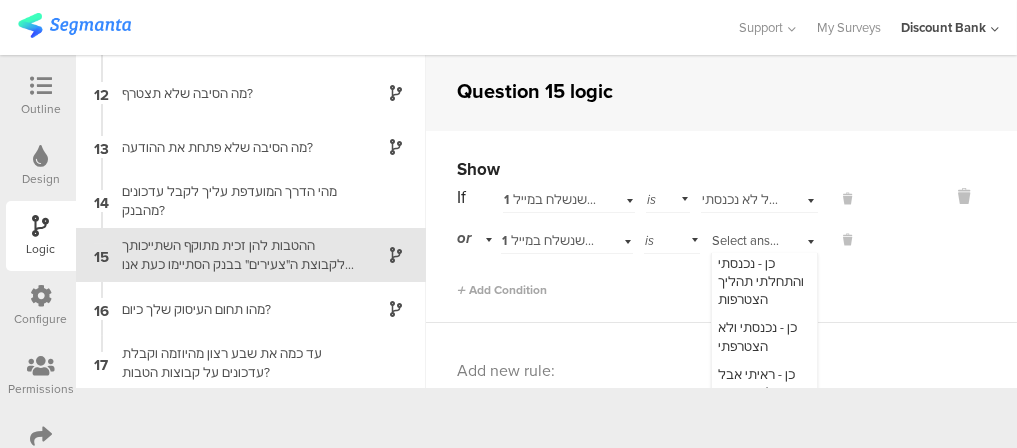 click on "Show
If   1  לאחרונה שלחנו לך הודעה על עדכון ההטבות בחשבונךהאם ראית את העדכון שנשלח במייל/SMS?
is Select answer...   כן - ראיתי אבל לא נכנסתי
or   1  לאחרונה שלחנו לך הודעה על עדכון ההטבות בחשבונךהאם ראית את העדכון שנשלח במייל/SMS?
is Select answer...   לא זכור לי שקיבלתי הודעה
כן - נכנסתי והצטרפתי לקבוצת הטבות חדשה" at bounding box center [721, 227] 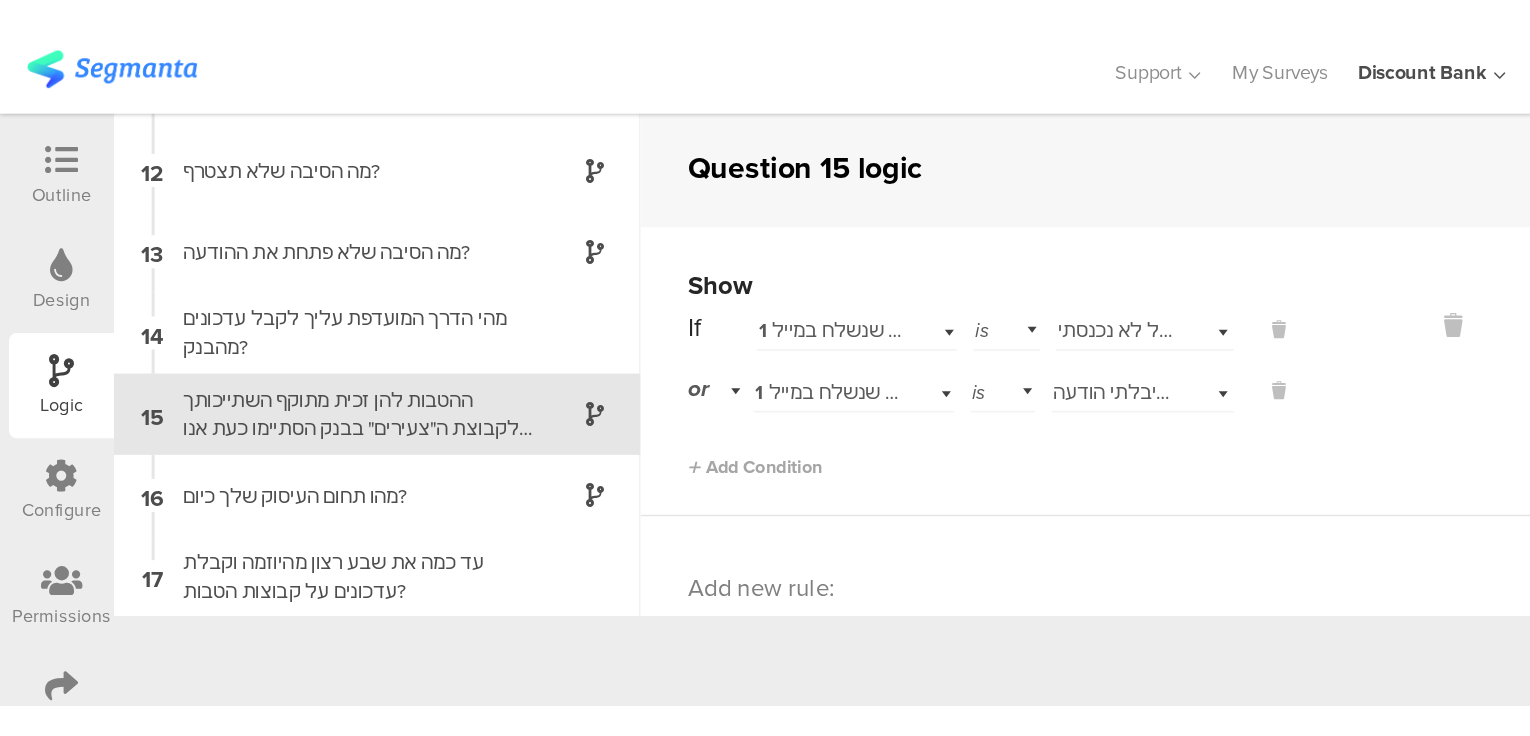 scroll, scrollTop: 578, scrollLeft: 0, axis: vertical 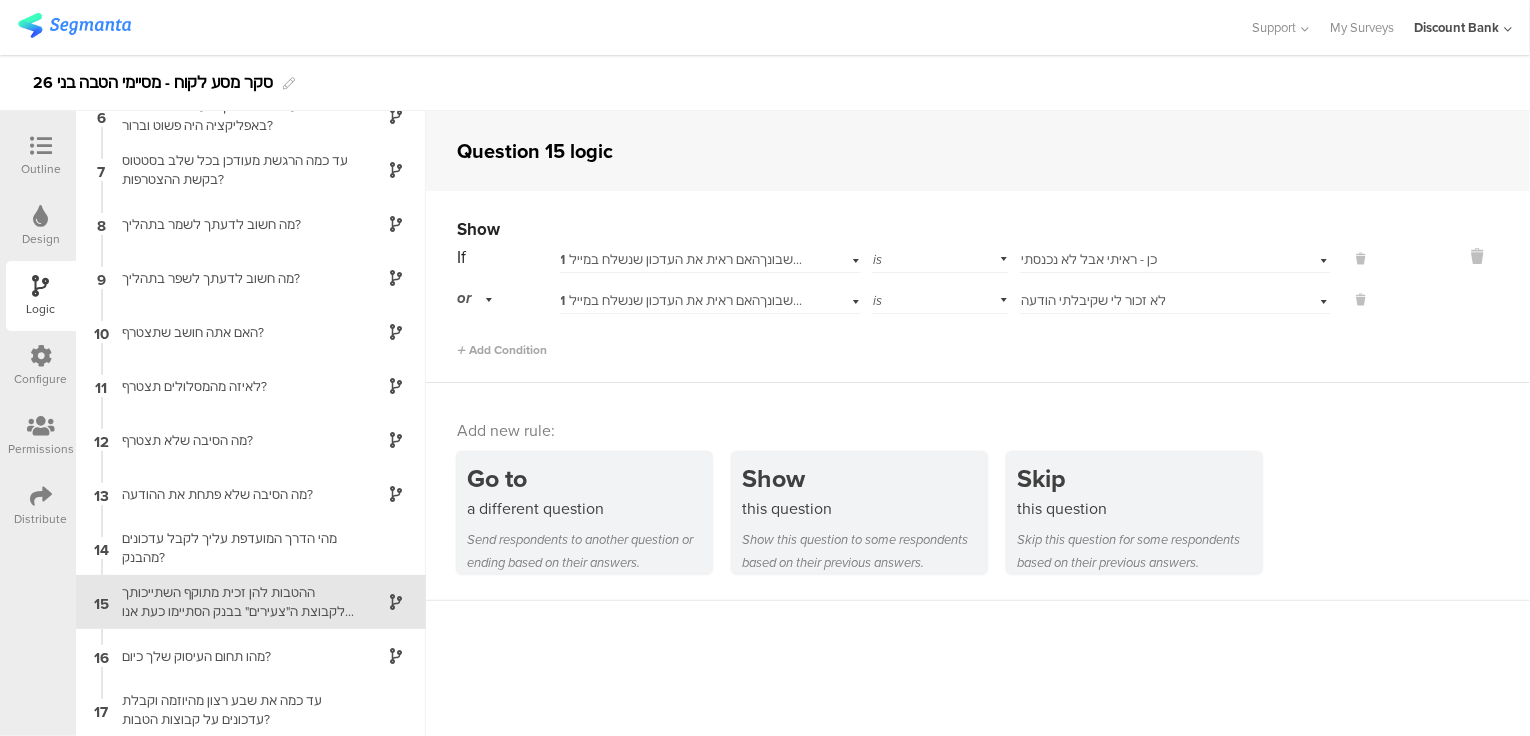 click on "מהו תחום העיסוק שלך כיום?" at bounding box center (235, 656) 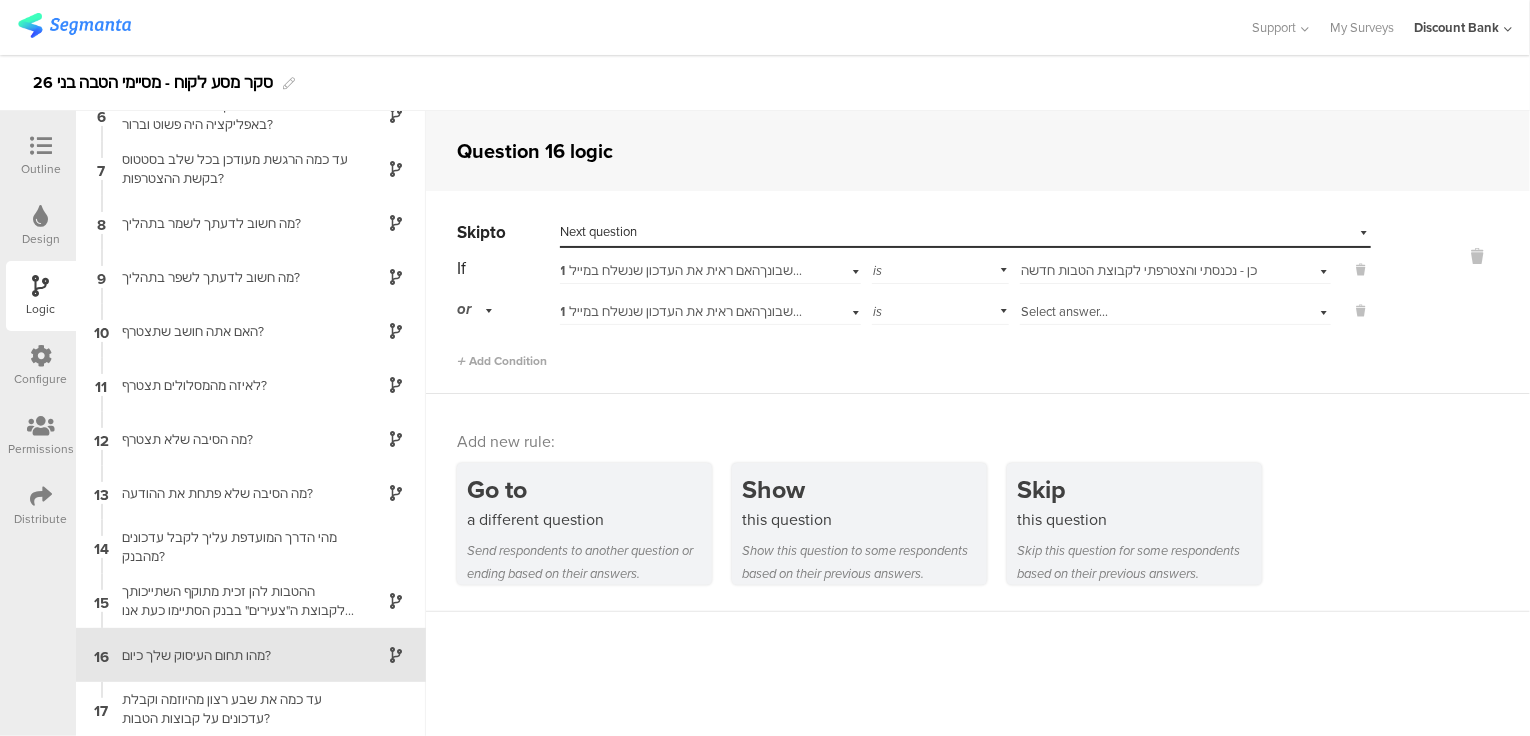 scroll, scrollTop: 292, scrollLeft: 0, axis: vertical 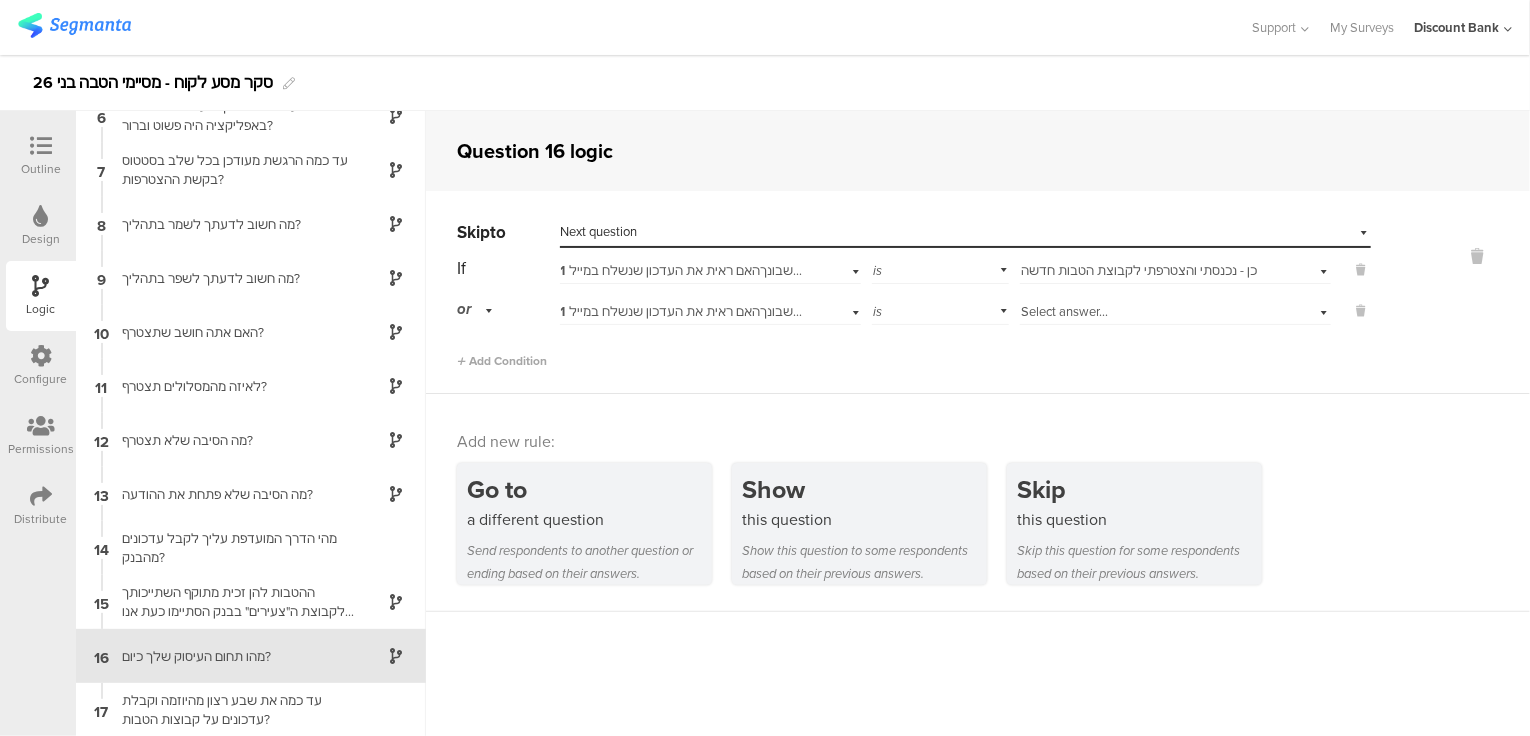 click at bounding box center [1361, 270] 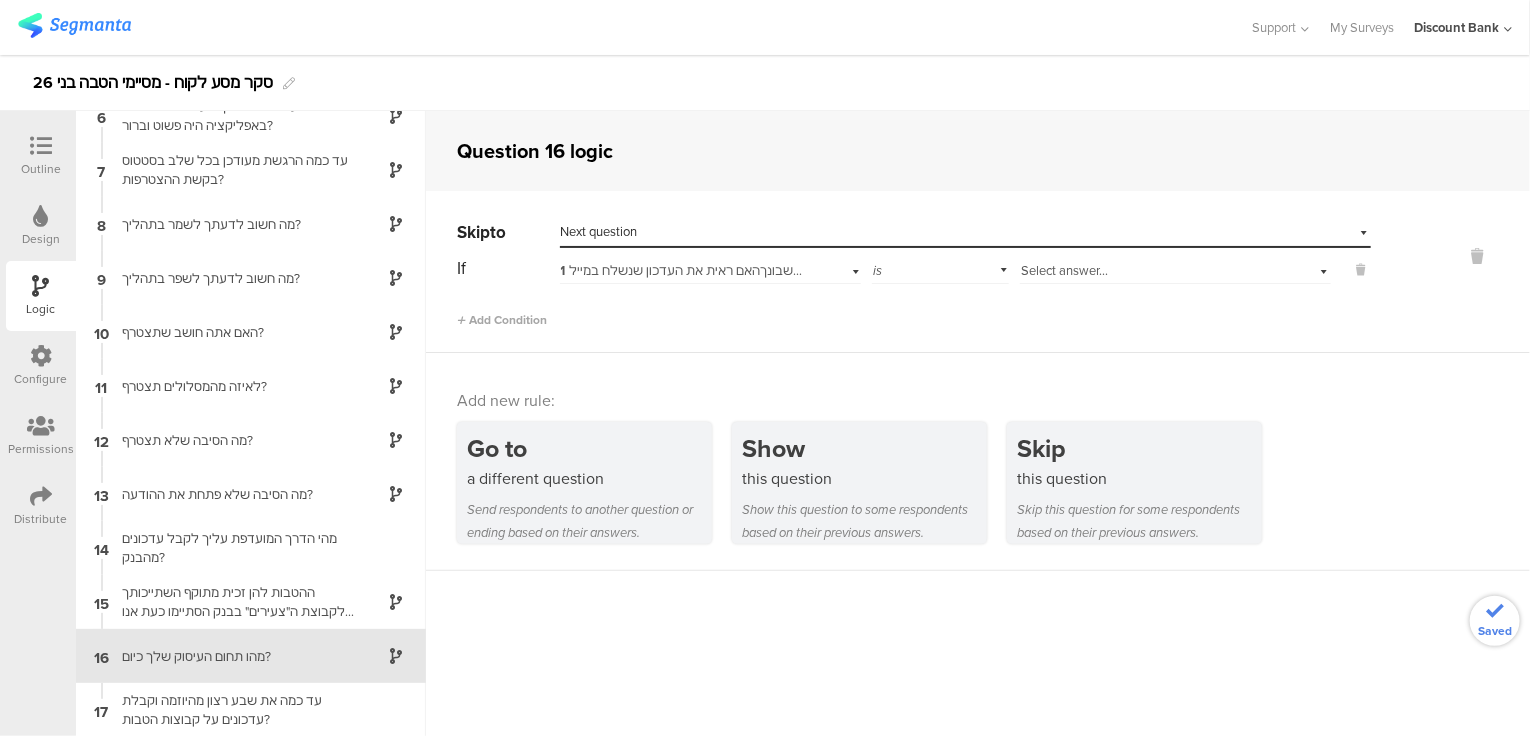click at bounding box center (1361, 270) 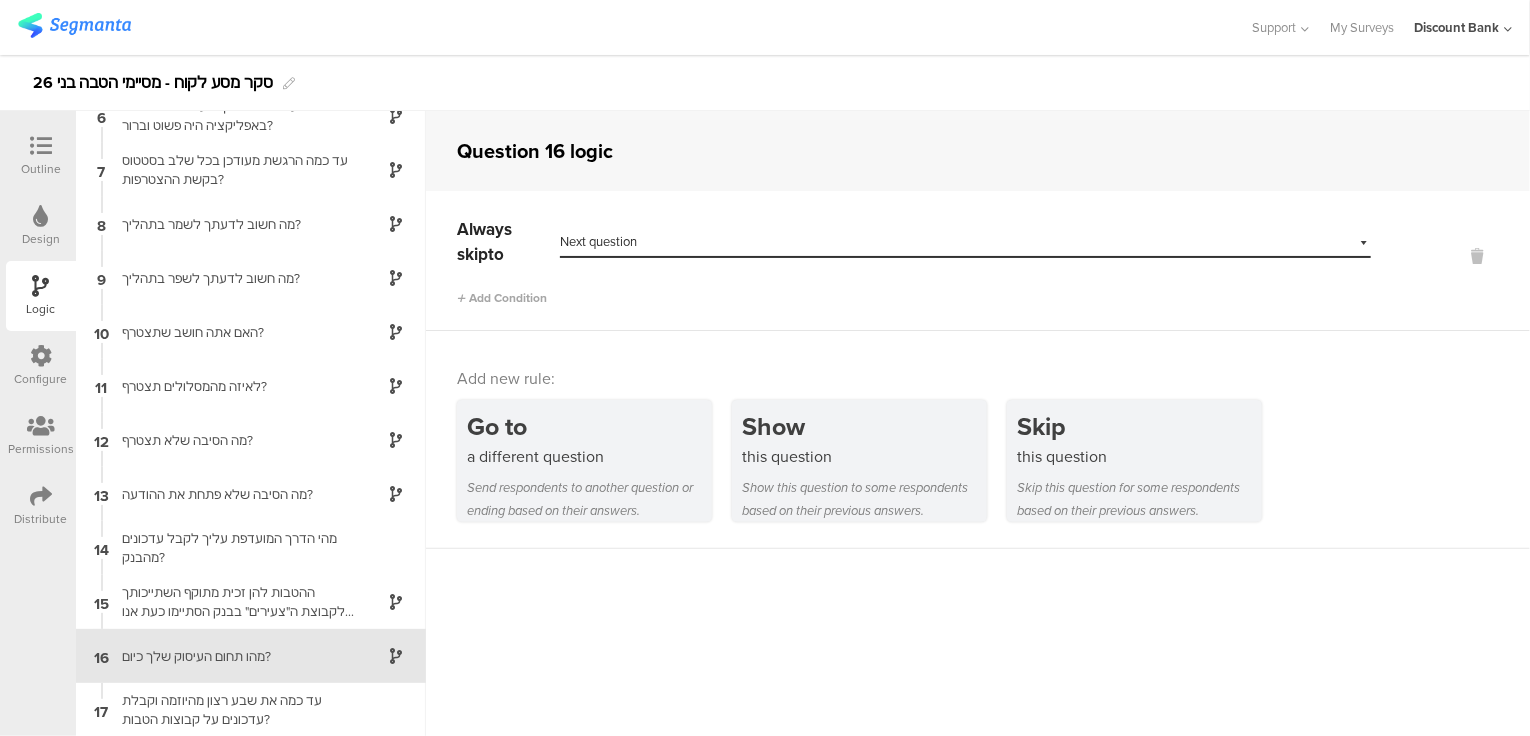 click on "Show
this question
Show this question to some respondents based on their previous answers." at bounding box center (859, 461) 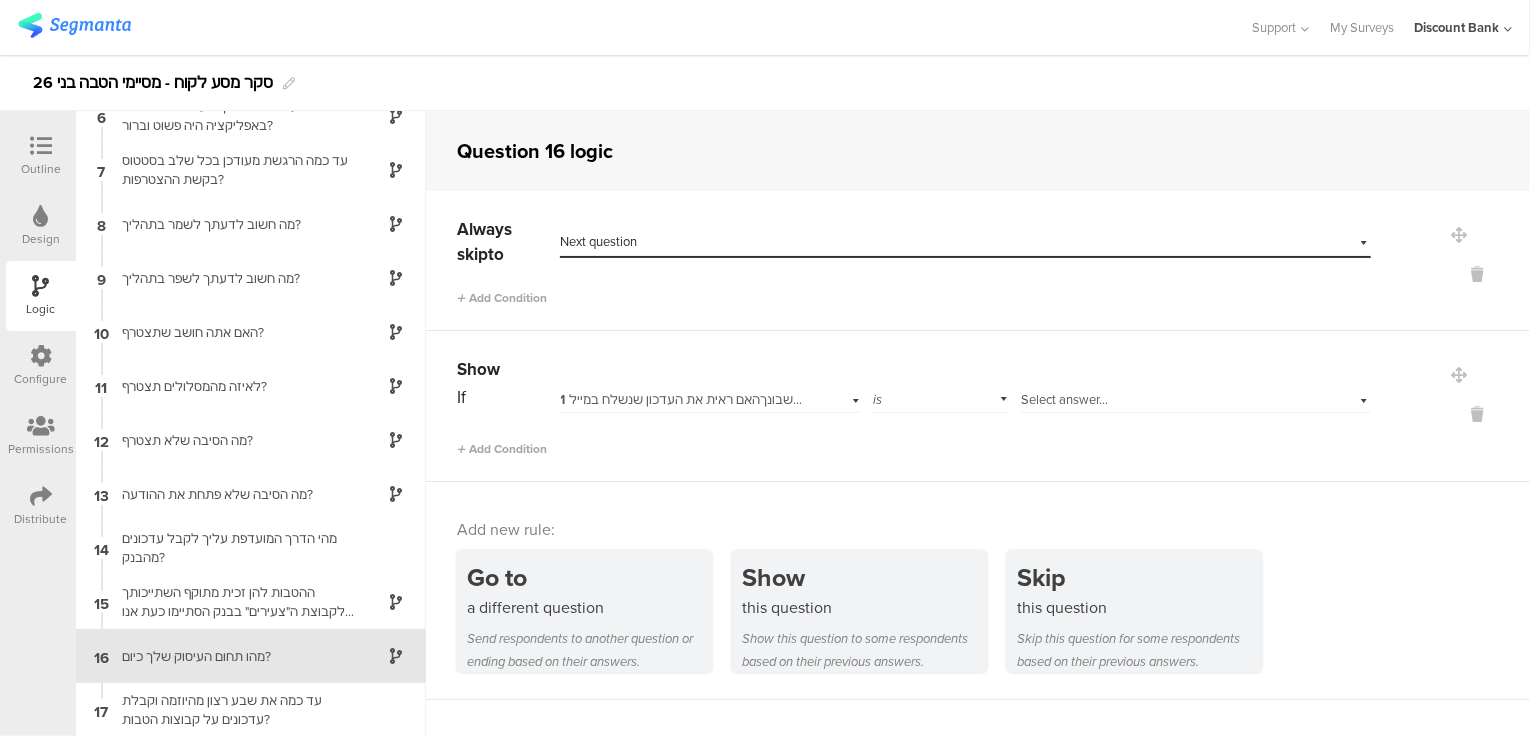 click at bounding box center (1477, 274) 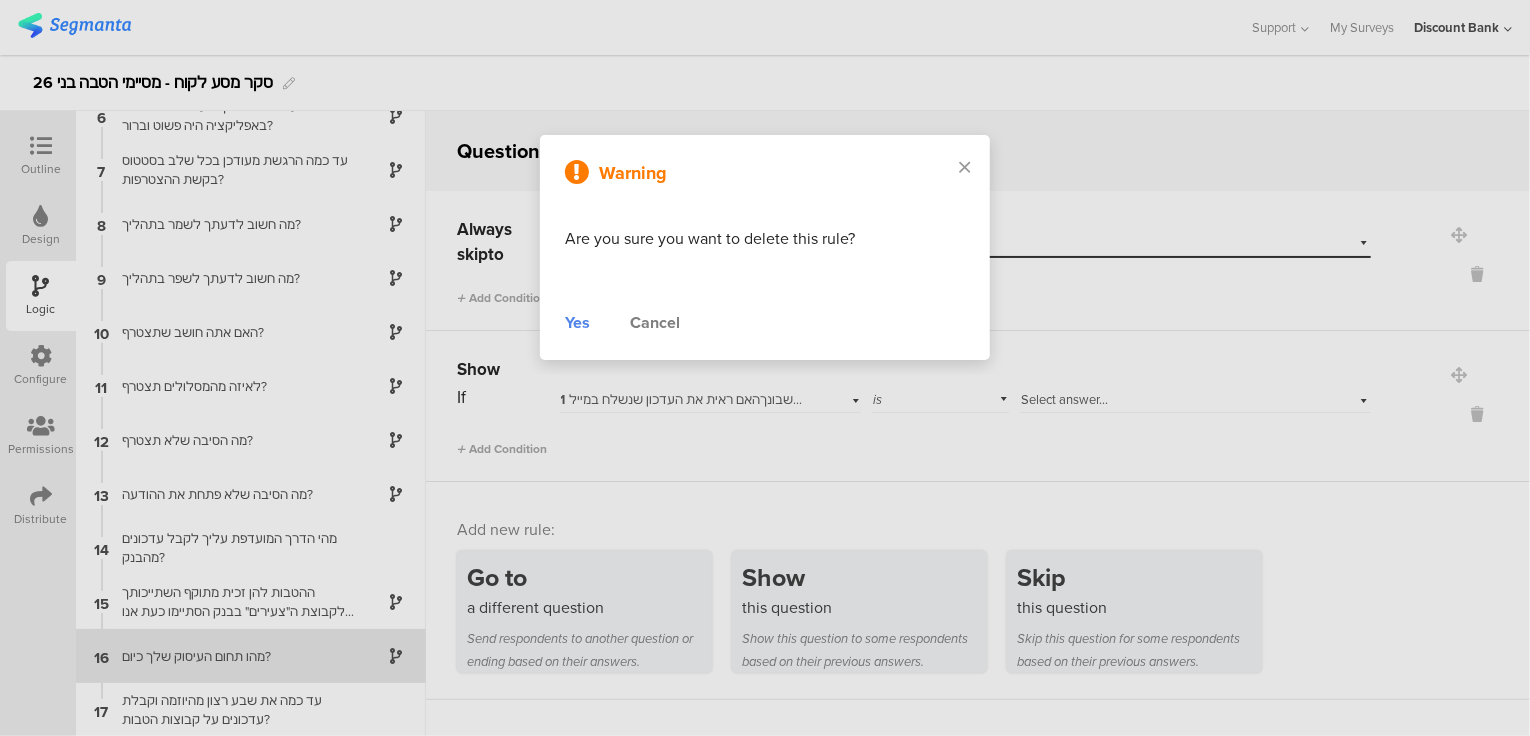 click on "Yes" at bounding box center (577, 323) 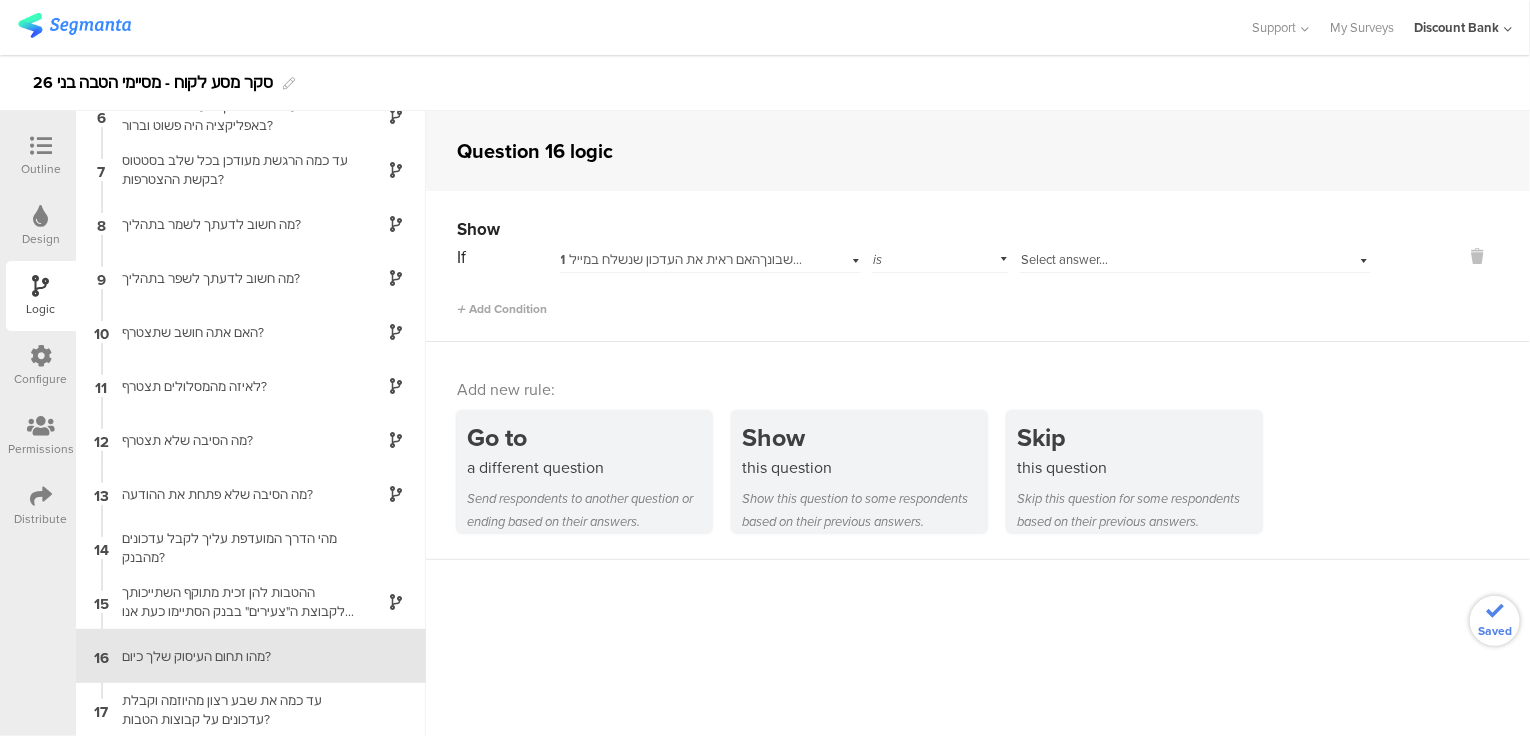 click on "1  לאחרונה שלחנו לך הודעה על עדכון ההטבות בחשבונךהאם ראית את העדכון שנשלח במייל/SMS?" at bounding box center [824, 259] 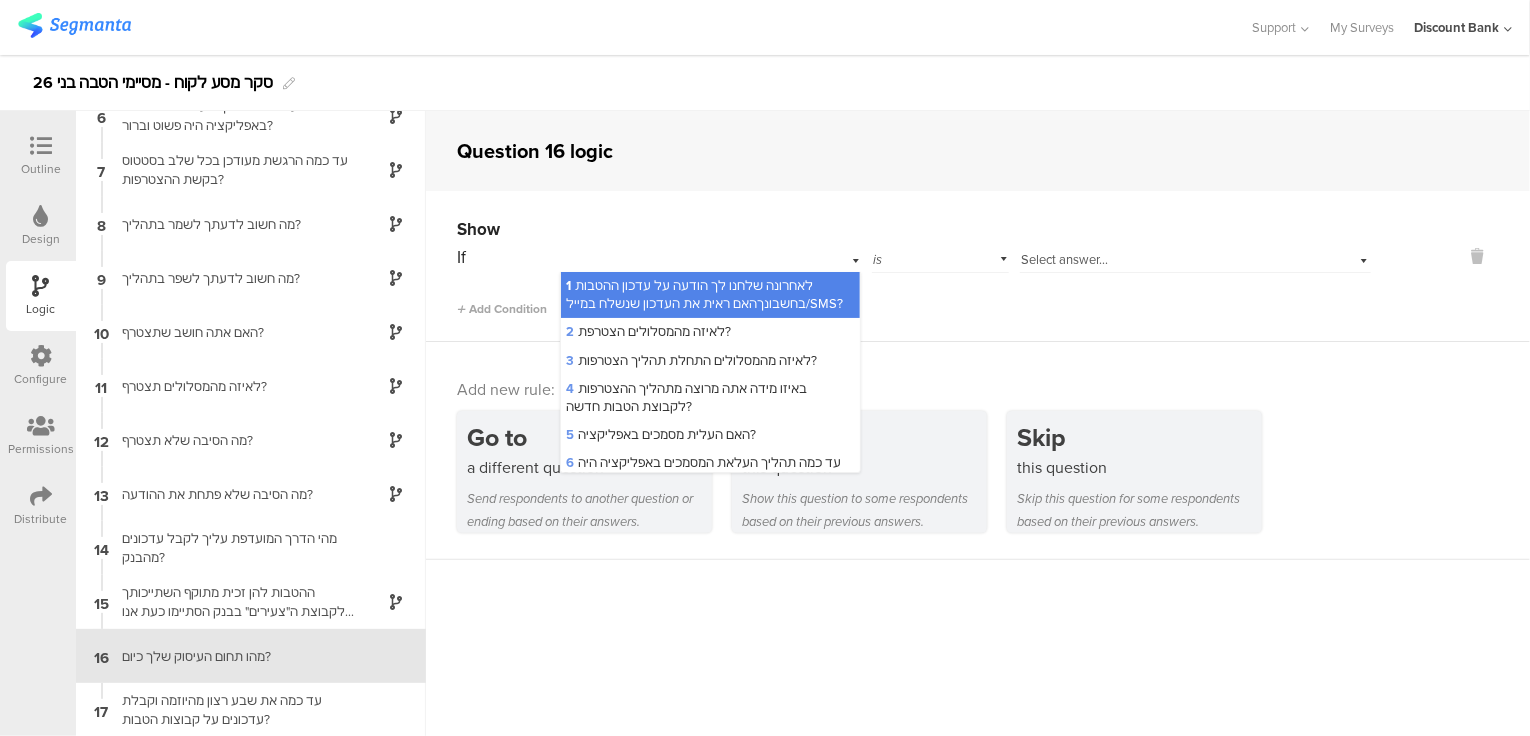 click on "1  לאחרונה שלחנו לך הודעה על עדכון ההטבות בחשבונךהאם ראית את העדכון שנשלח במייל/SMS?" at bounding box center [711, 257] 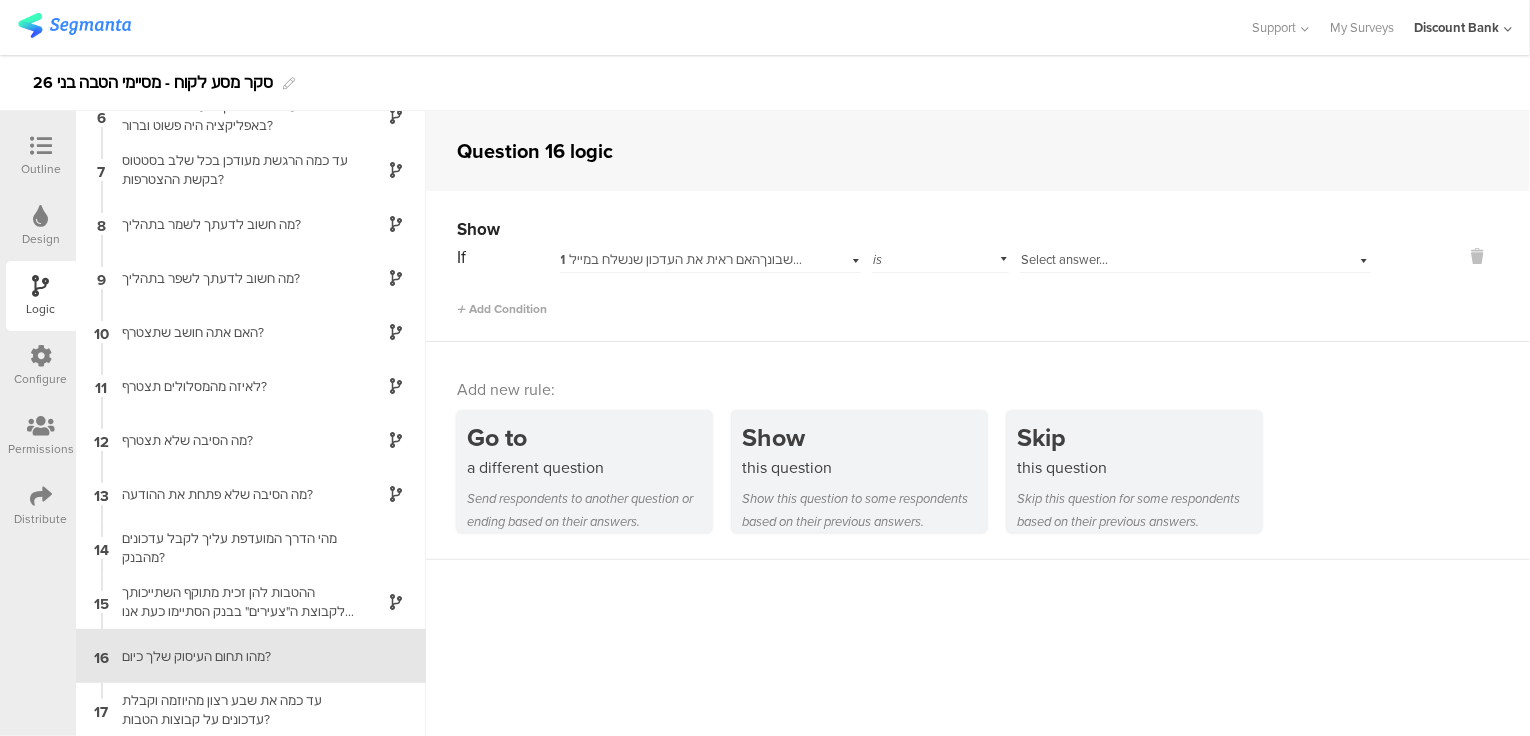 click on "Select answer..." at bounding box center [1166, 260] 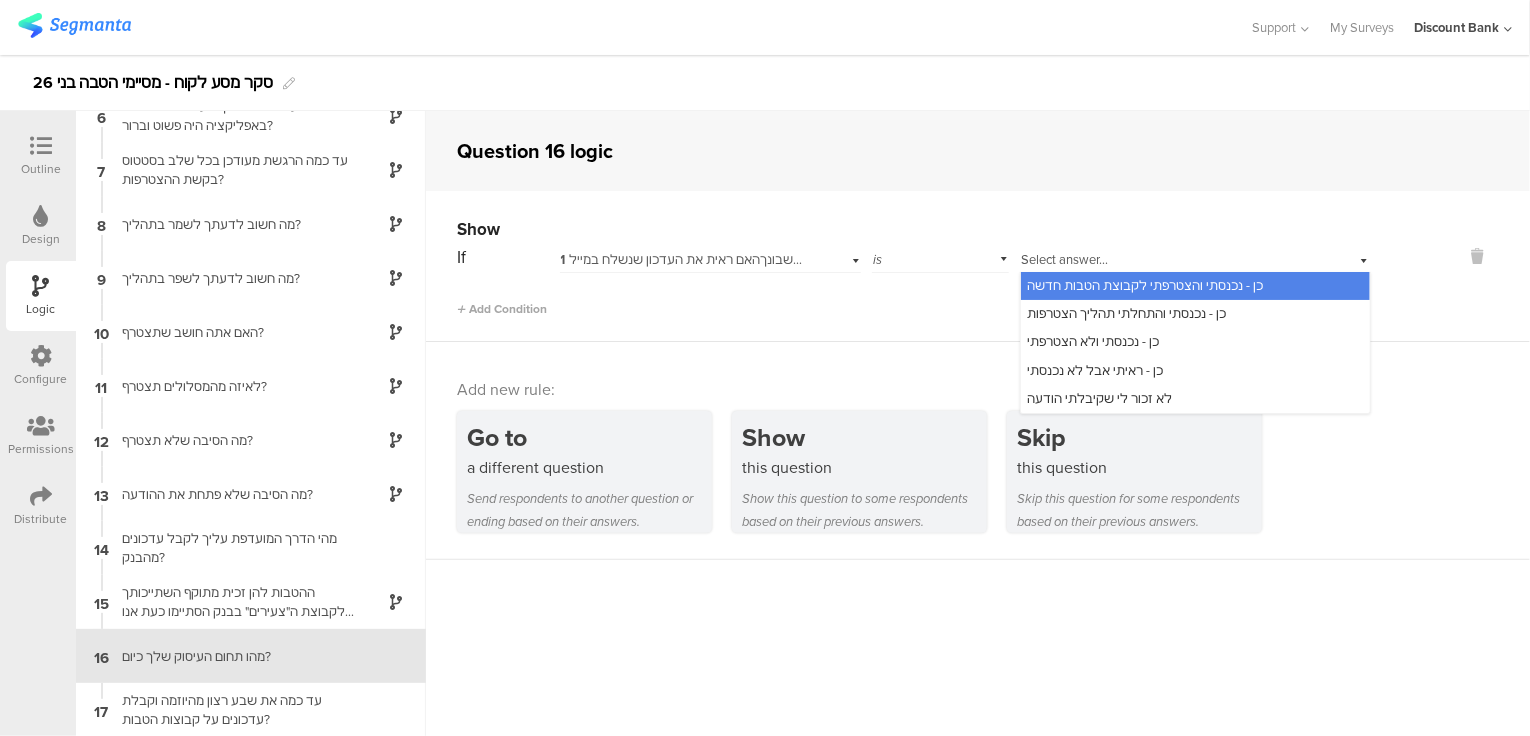 click on "כן - ראיתי אבל לא נכנסתי" at bounding box center (1095, 370) 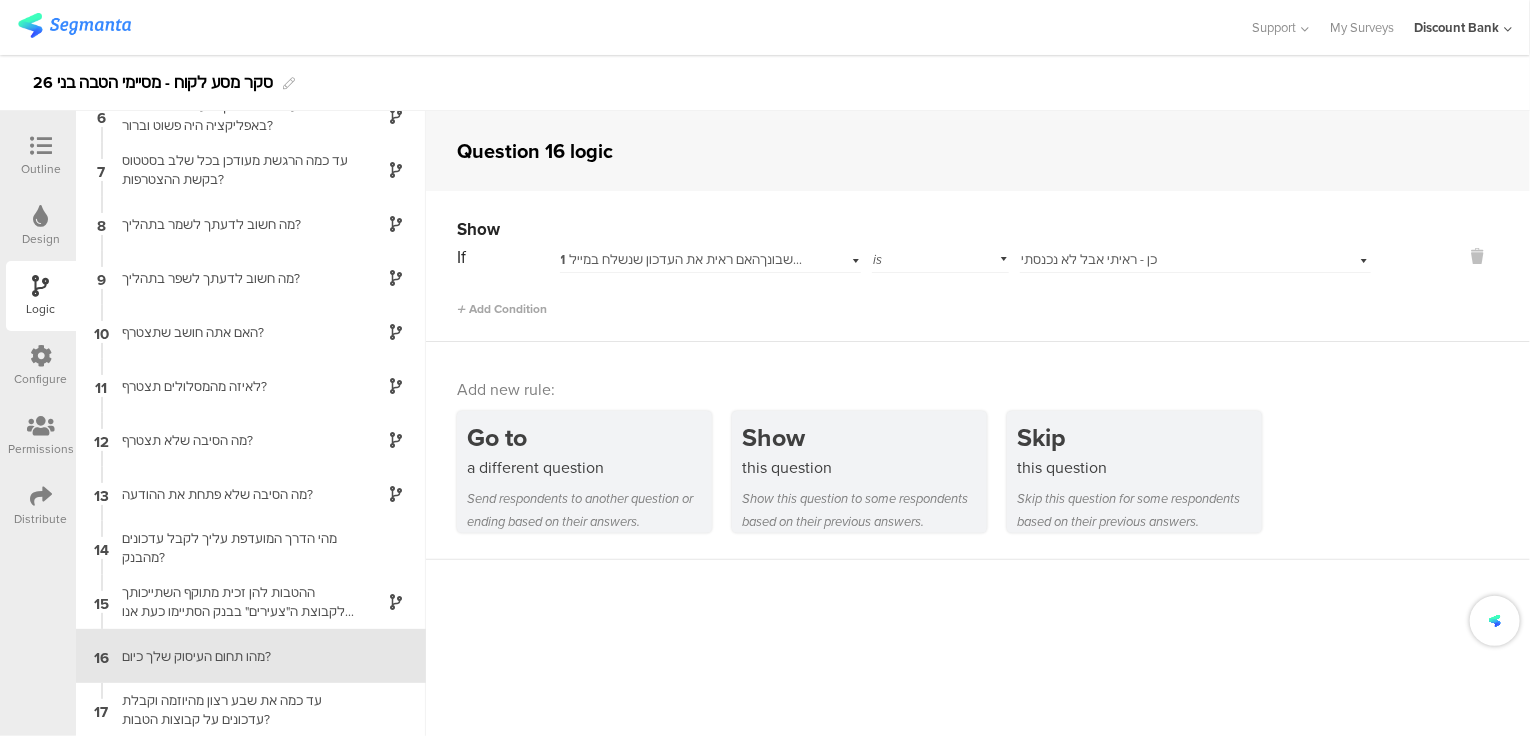 click on "Add Condition" at bounding box center (502, 309) 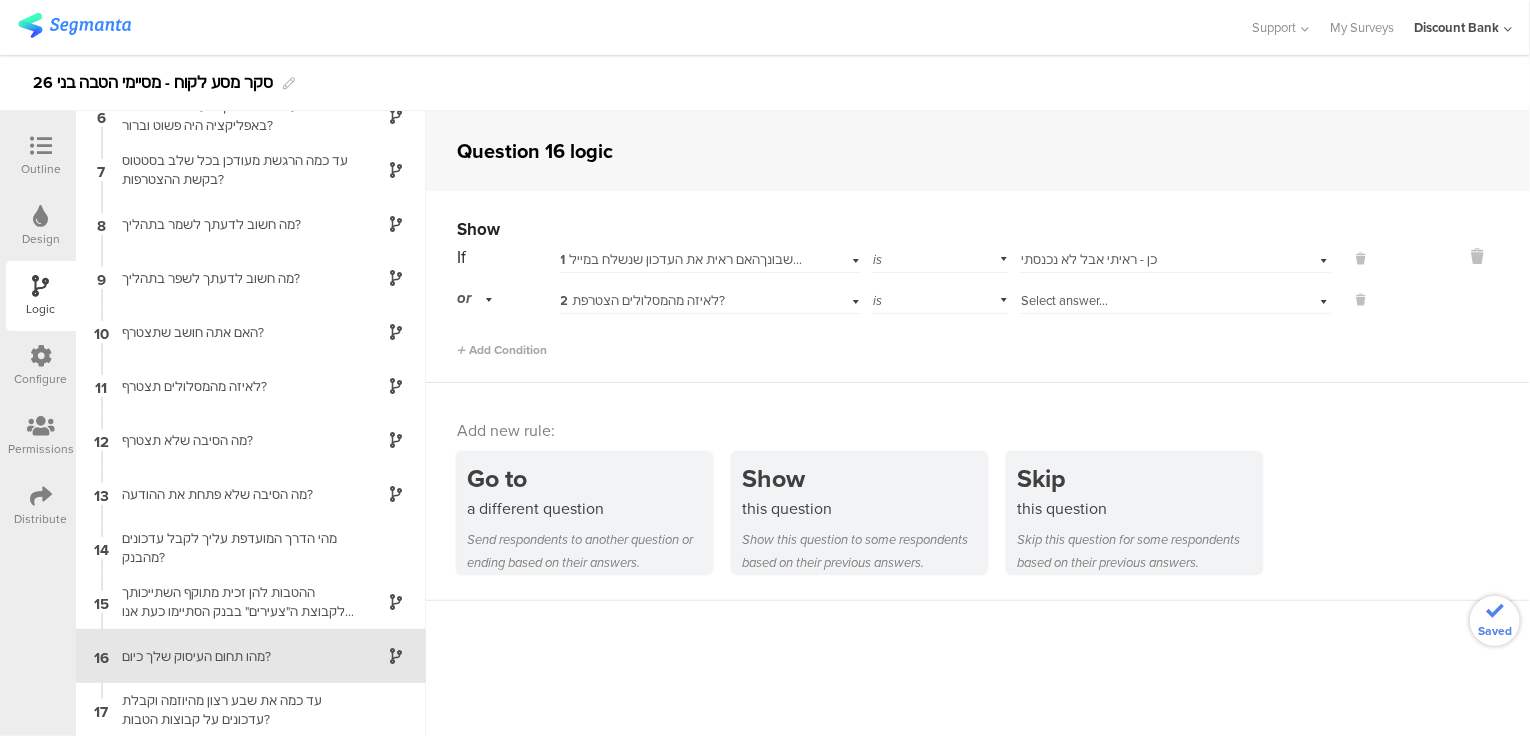 click on "Select answer..." at bounding box center (1148, 301) 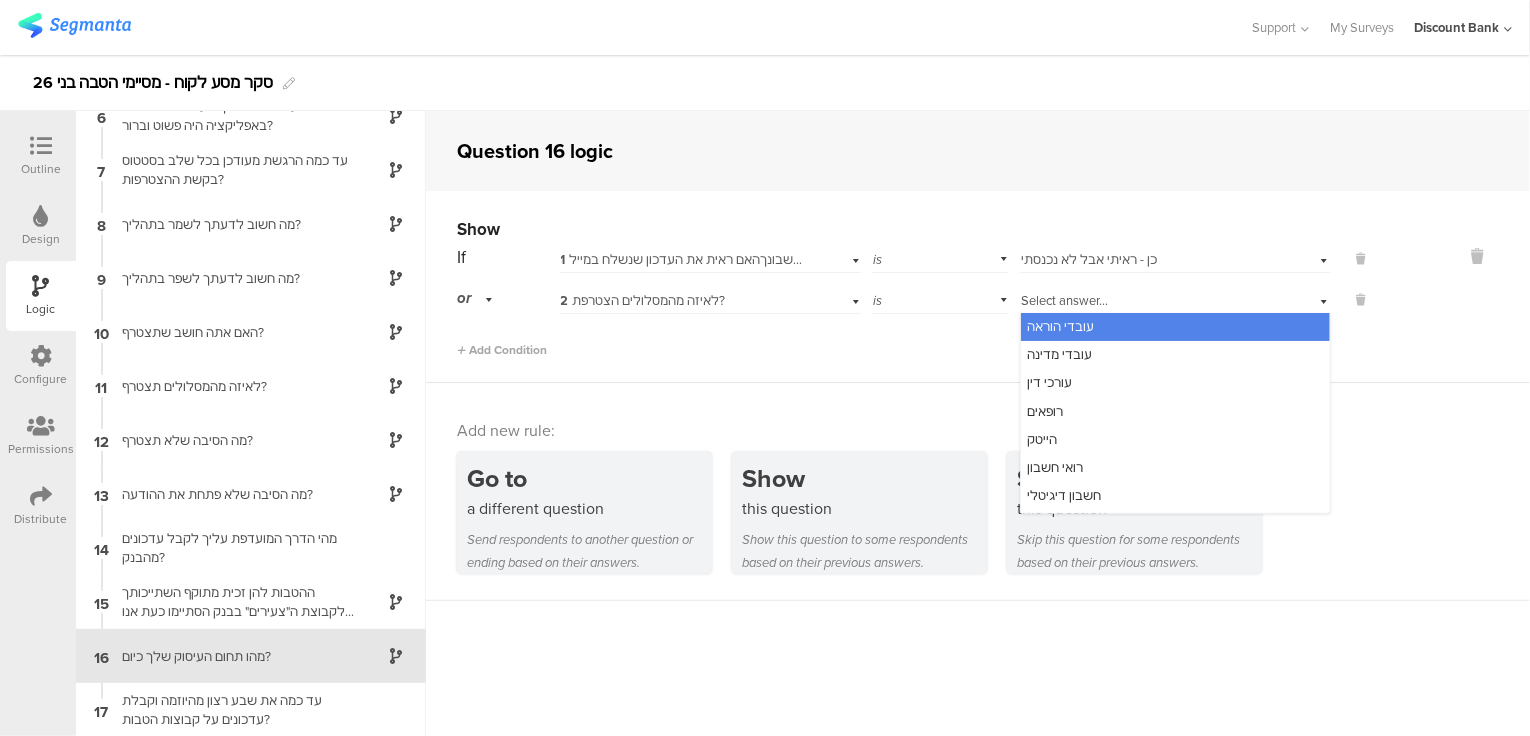 scroll, scrollTop: 20, scrollLeft: 0, axis: vertical 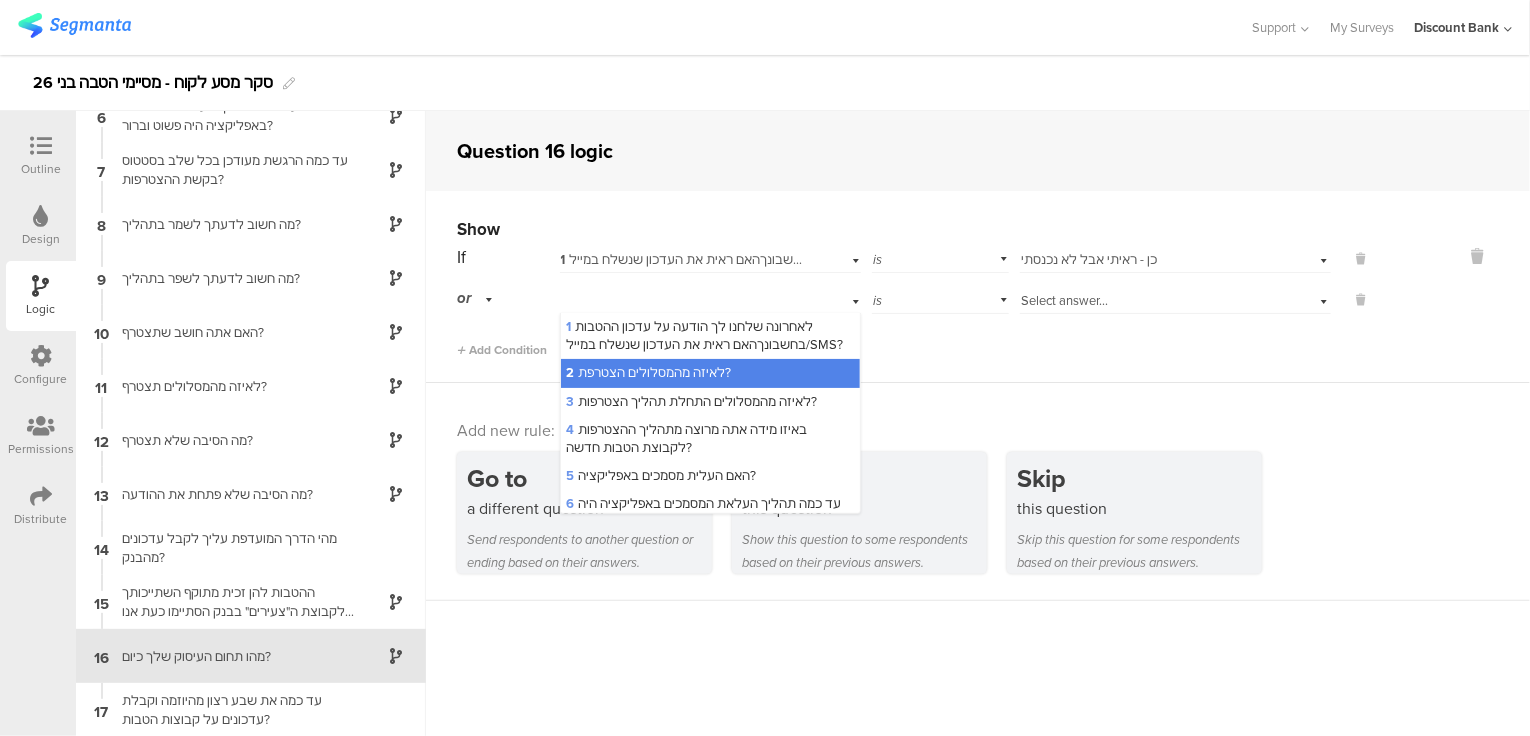 click on "1  לאחרונה שלחנו לך הודעה על עדכון ההטבות בחשבונךהאם ראית את העדכון שנשלח במייל/SMS?" at bounding box center (705, 335) 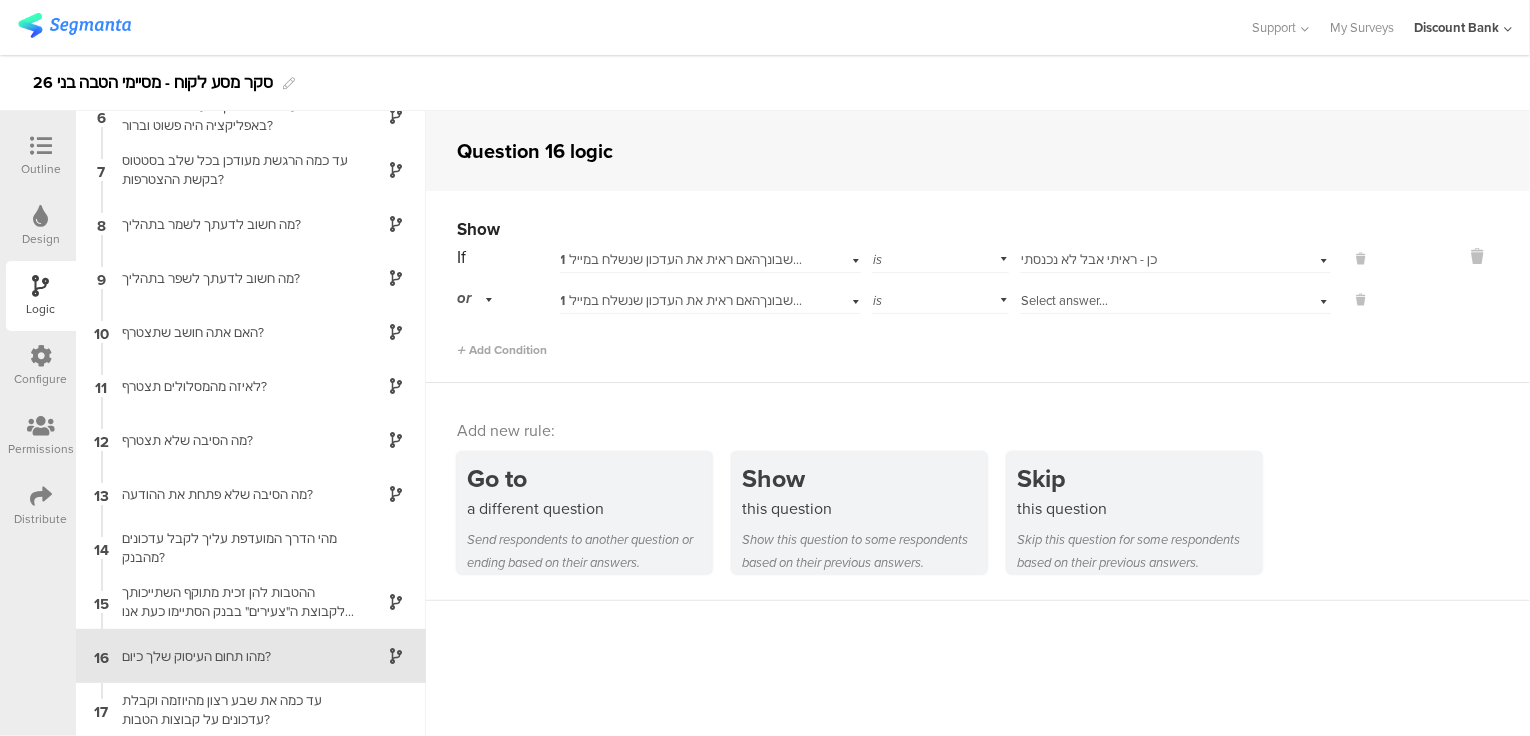 click on "Select answer..." at bounding box center (1064, 300) 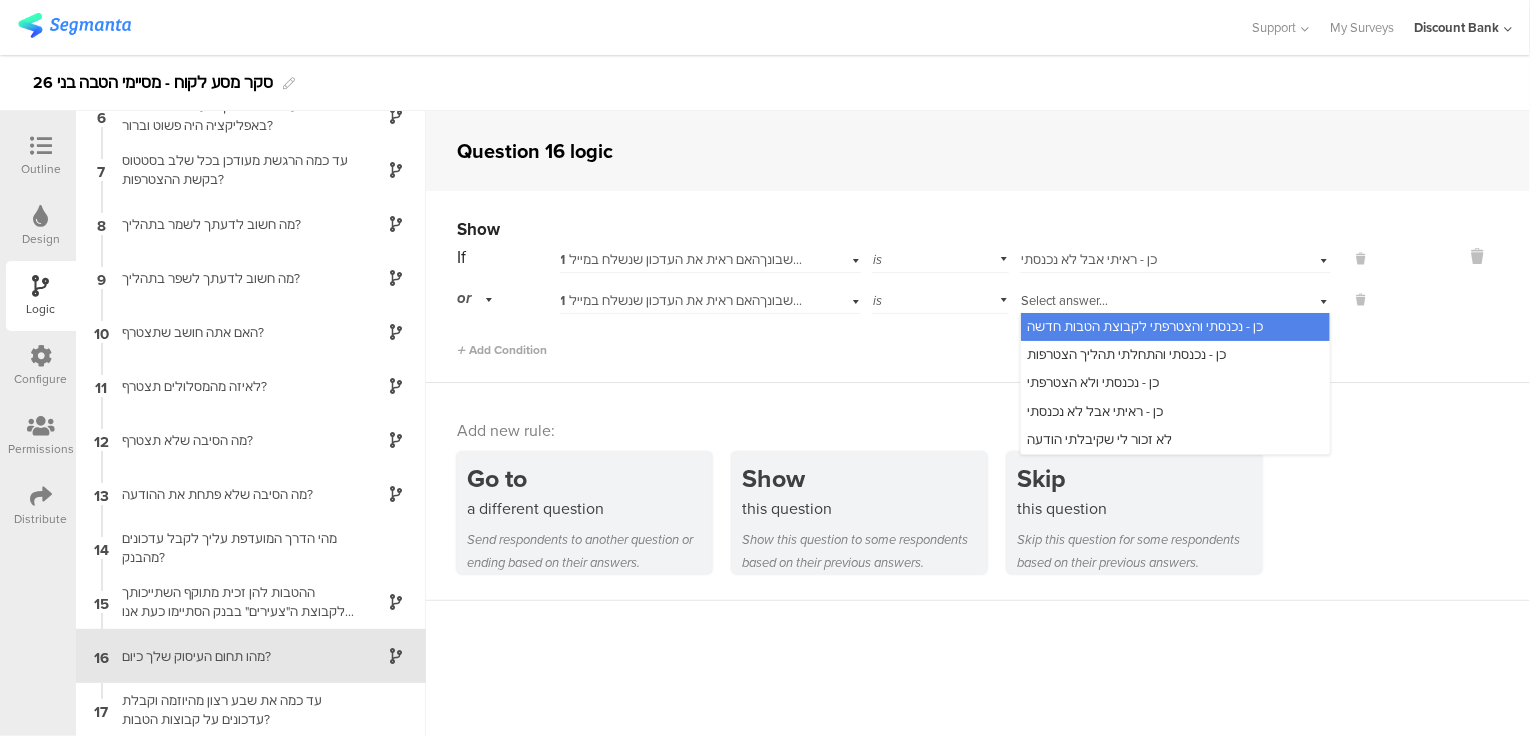 click on "לא זכור לי שקיבלתי הודעה" at bounding box center (1099, 439) 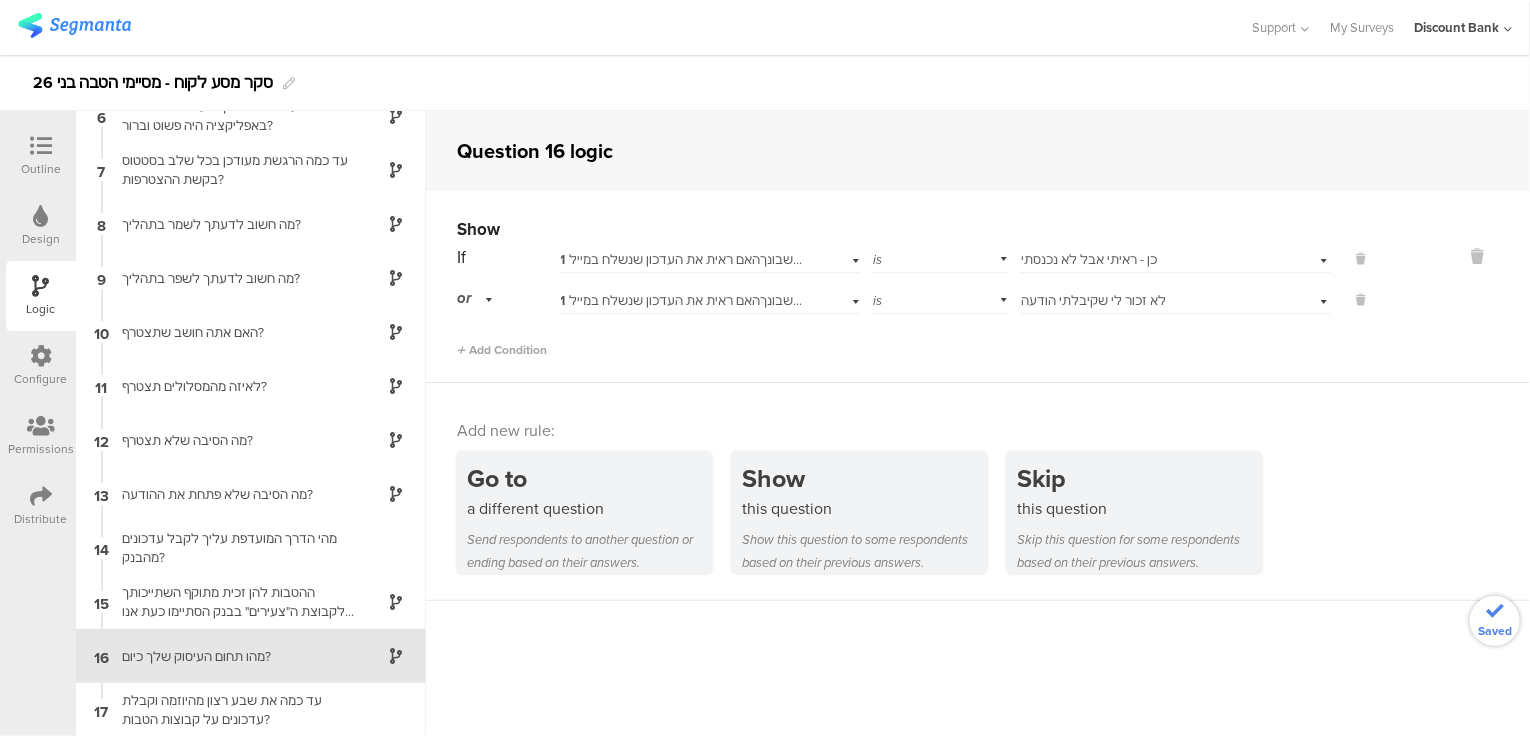 click on "ההטבות להן זכית מתוקף השתייכותך לקבוצת ה"צעירים" בבנק הסתיימו כעת אנו מזמינים אותך לבחון האם אחד מהמסלולים הבאים רלוונטי עבורך?" at bounding box center (235, 602) 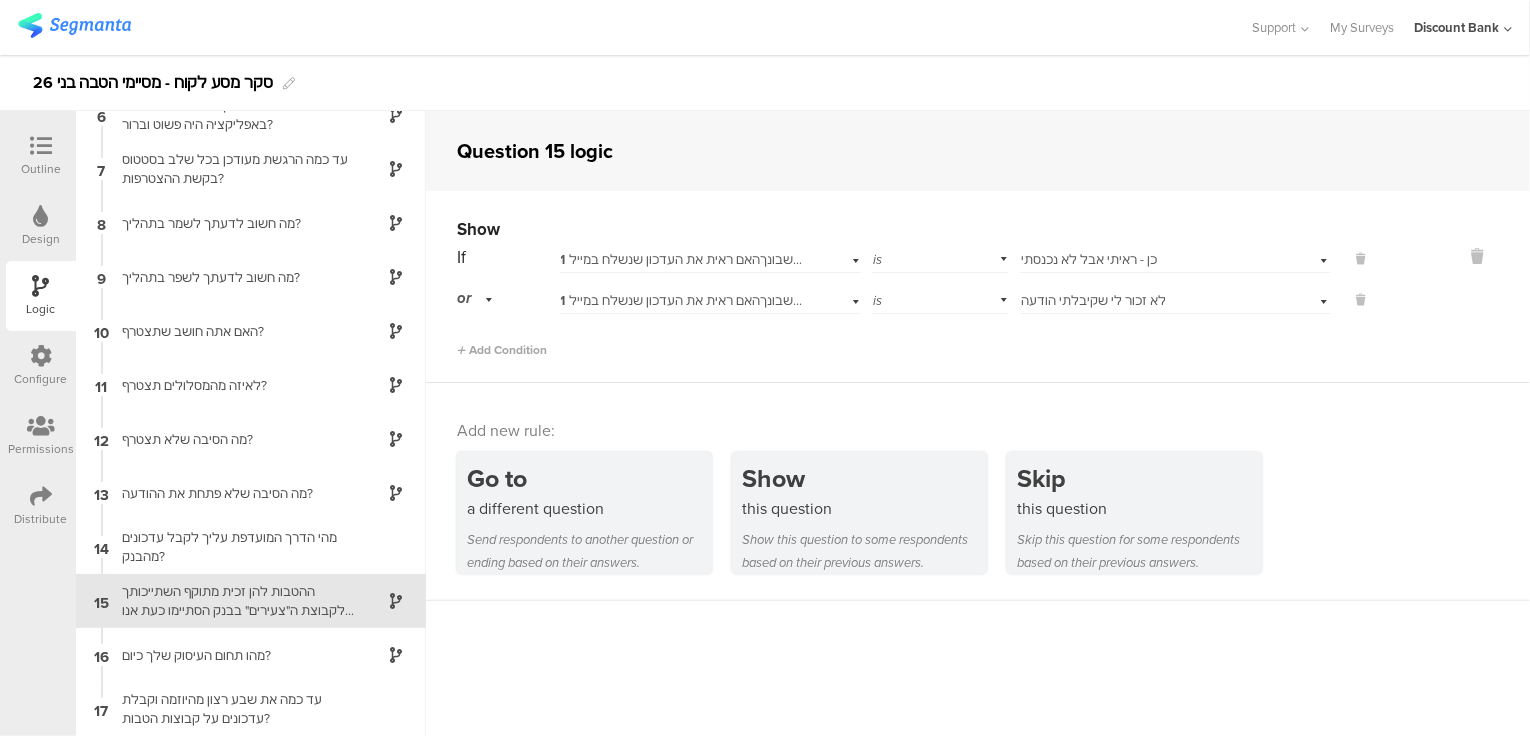 scroll, scrollTop: 292, scrollLeft: 0, axis: vertical 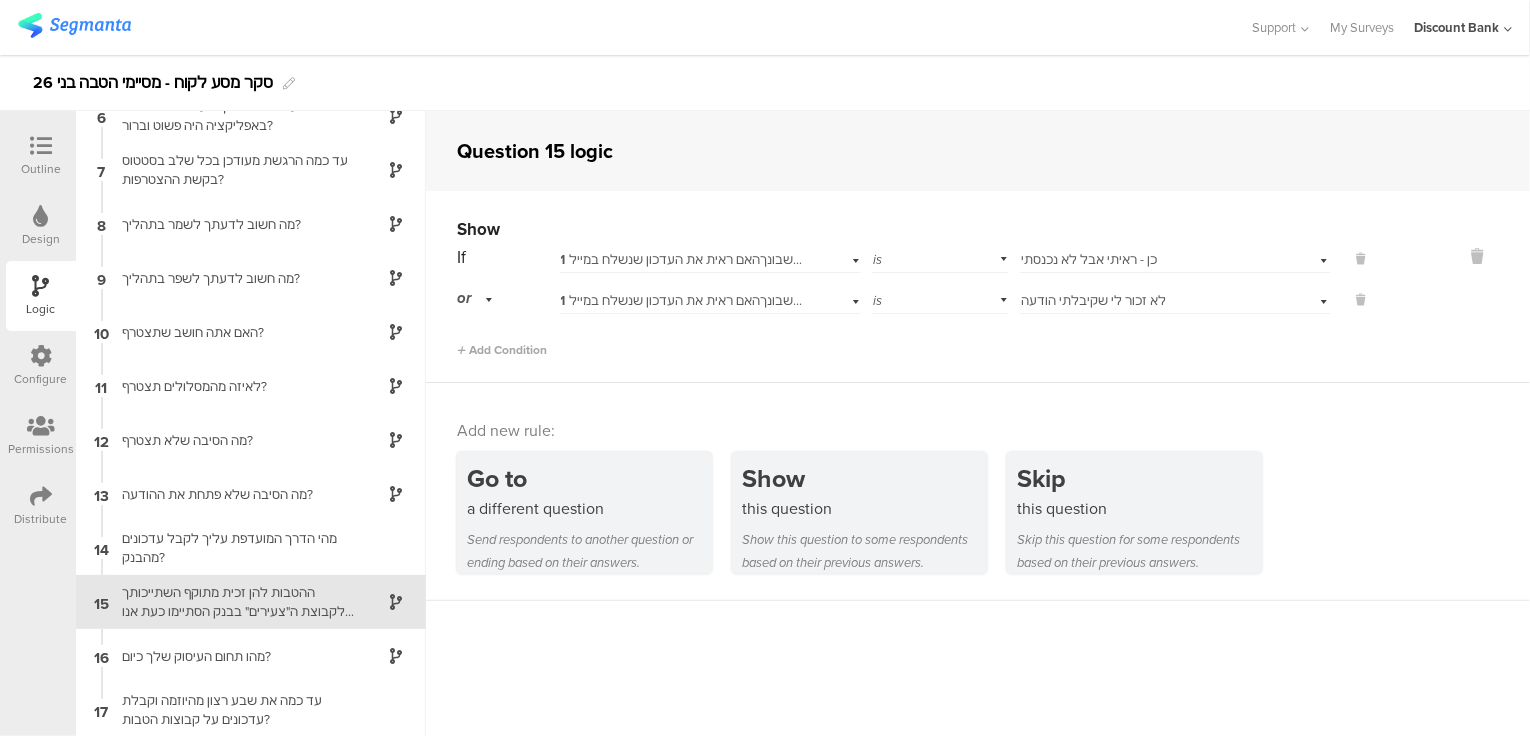 click on "מהו תחום העיסוק שלך כיום?" at bounding box center (235, 656) 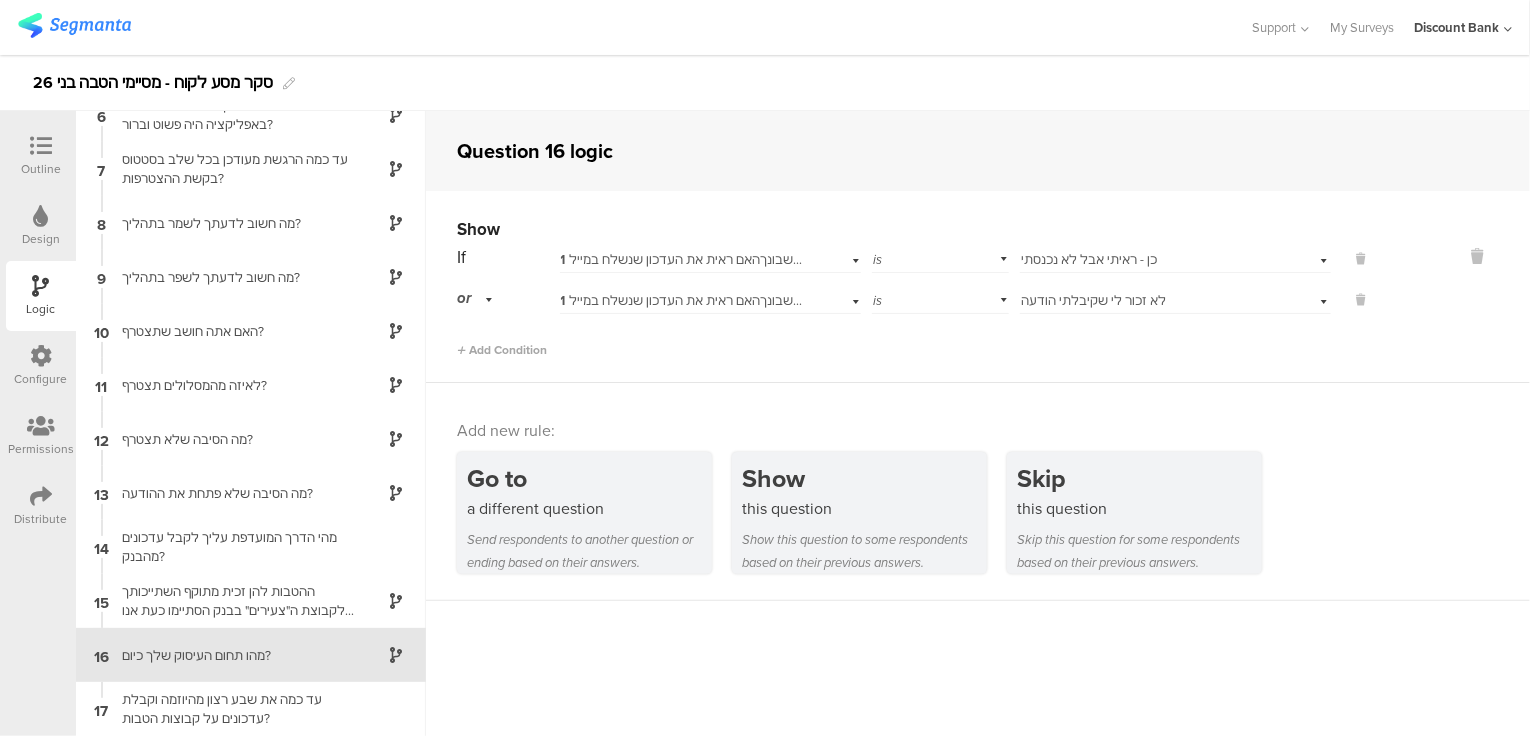scroll, scrollTop: 292, scrollLeft: 0, axis: vertical 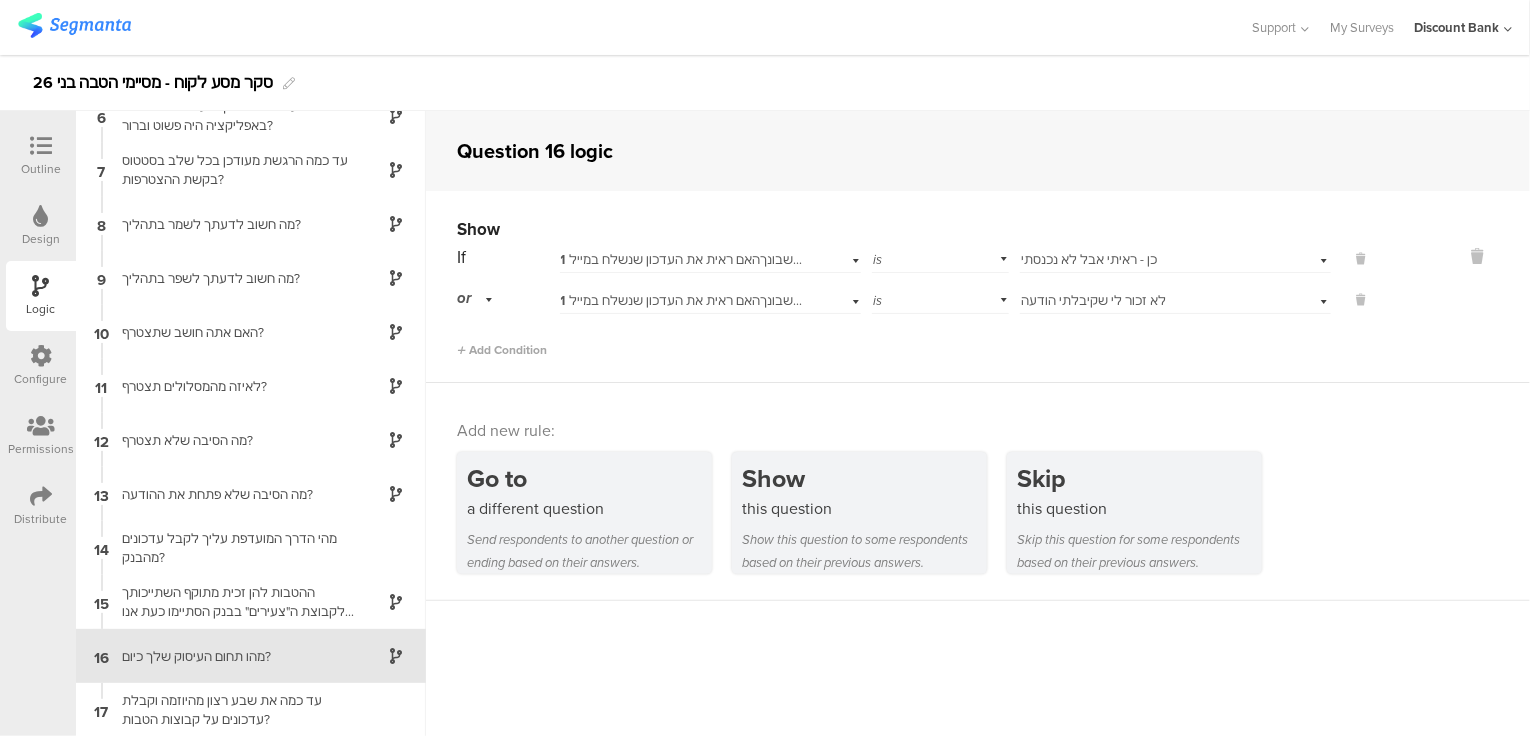 click at bounding box center [1361, 259] 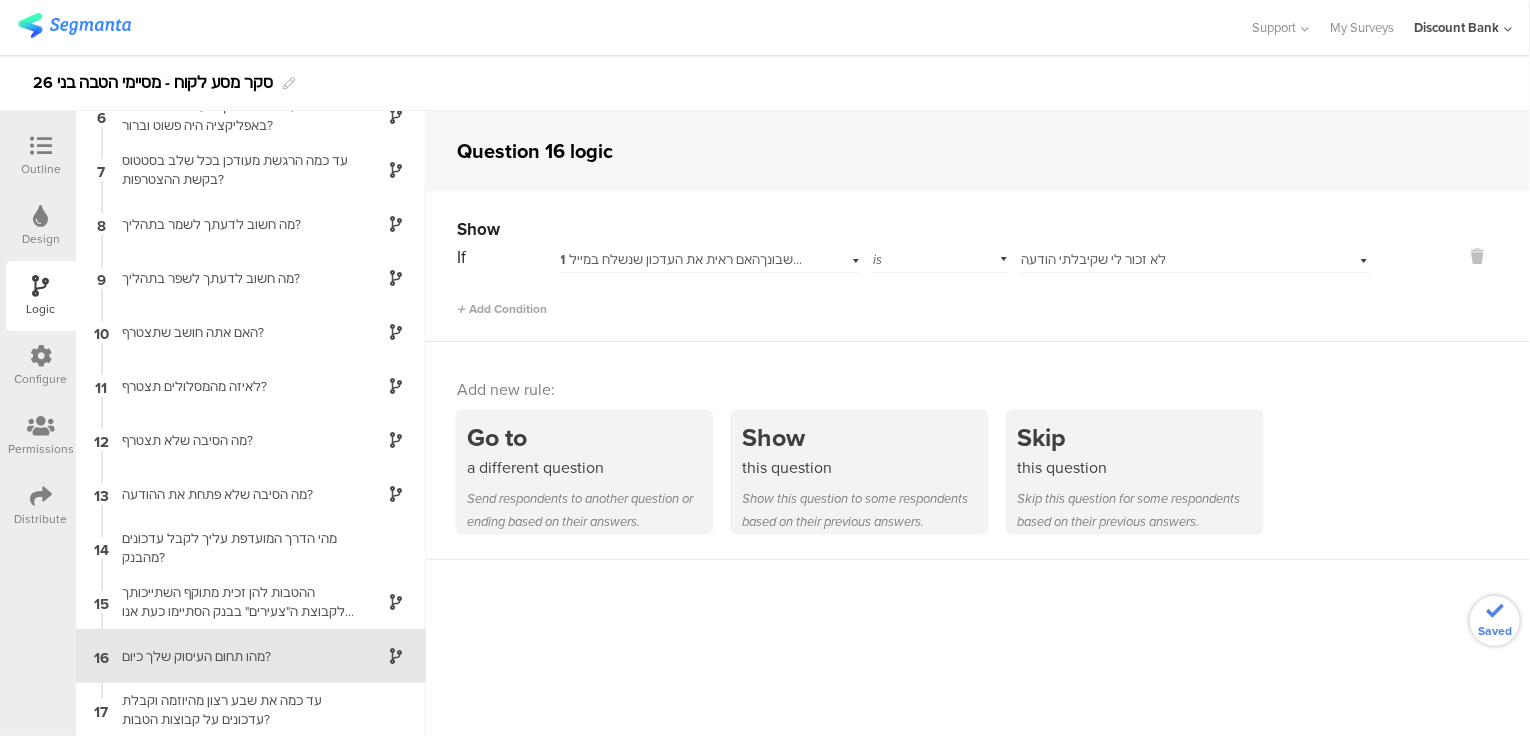 click on "Select answer...   לא זכור לי שקיבלתי הודעה" at bounding box center (1195, 257) 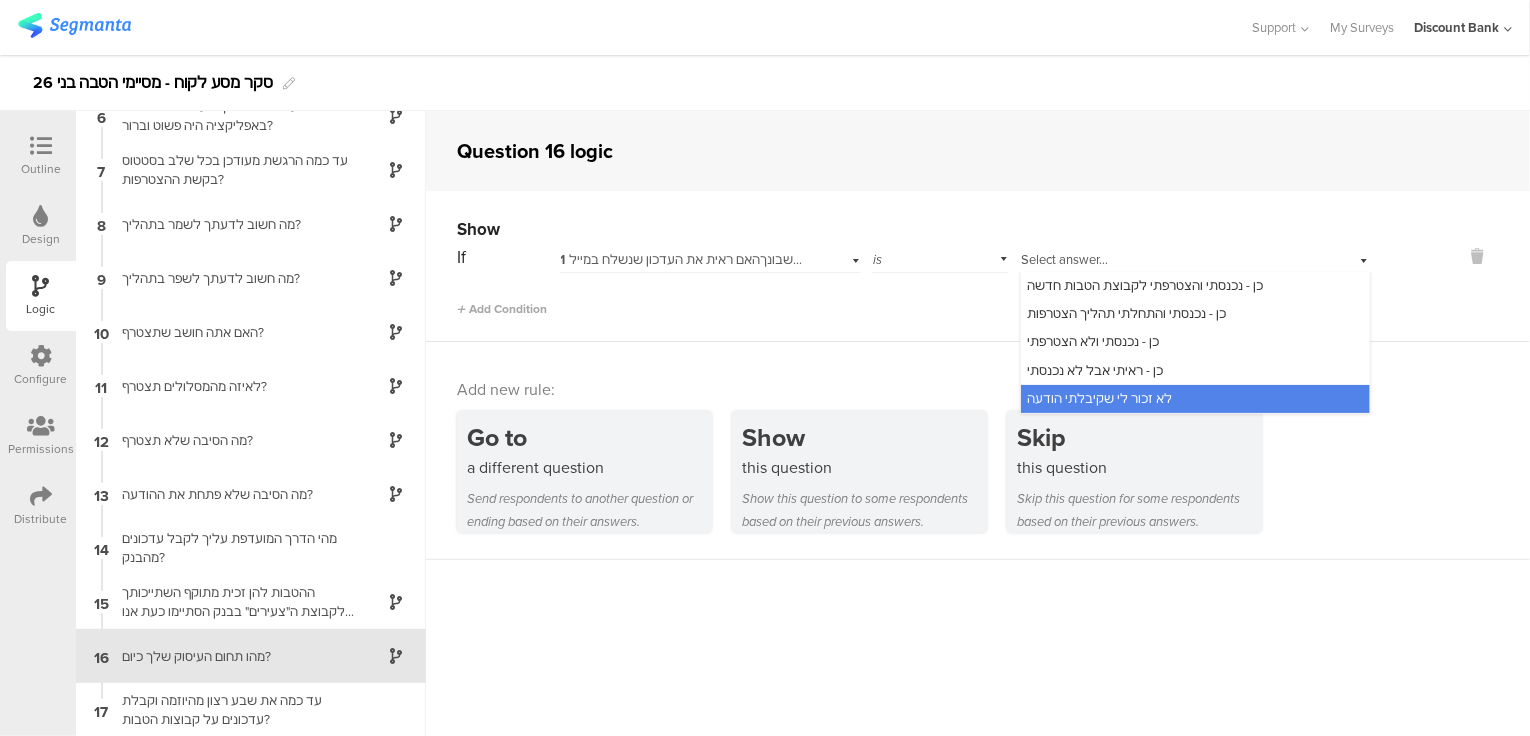click on "1  לאחרונה שלחנו לך הודעה על עדכון ההטבות בחשבונךהאם ראית את העדכון שנשלח במייל/SMS?" at bounding box center [824, 259] 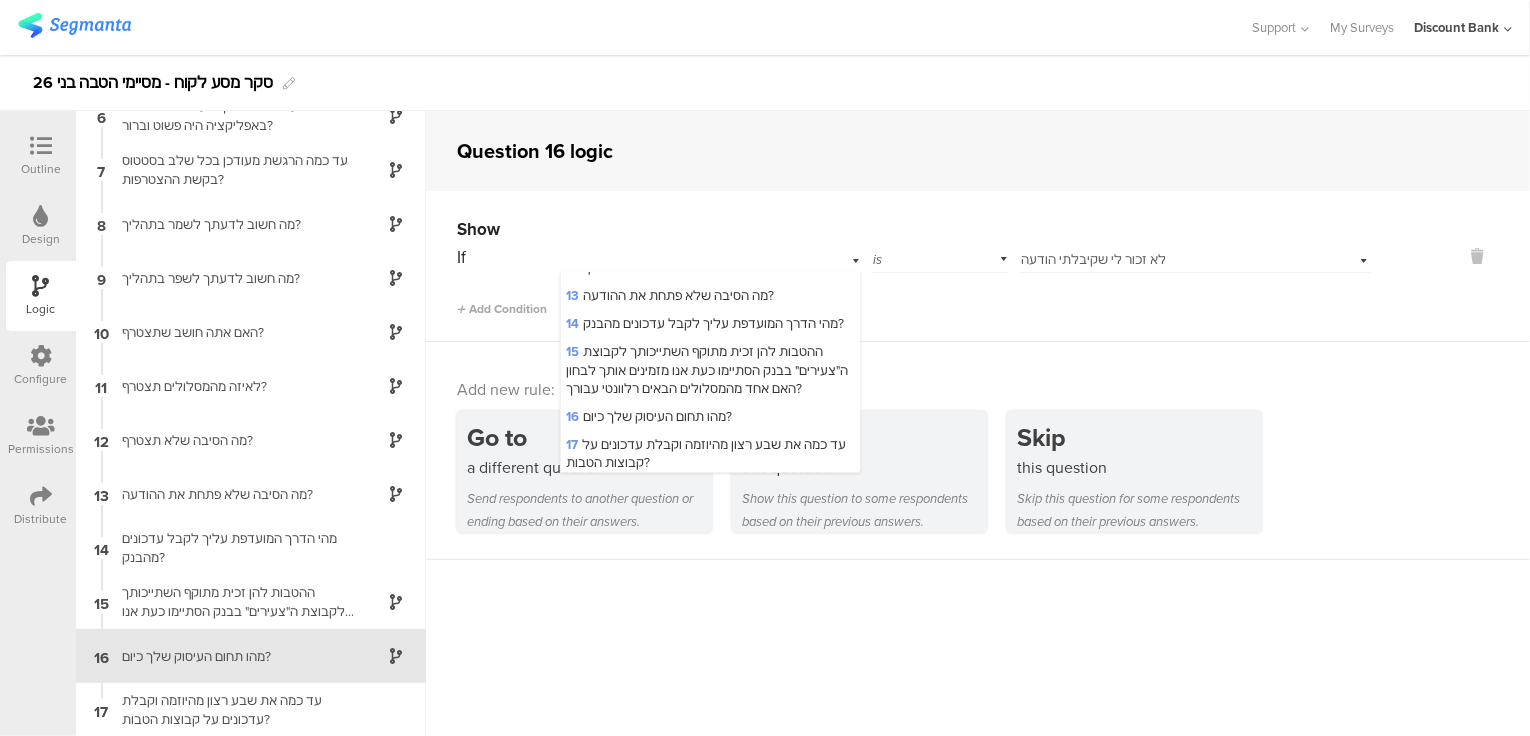 scroll, scrollTop: 448, scrollLeft: 0, axis: vertical 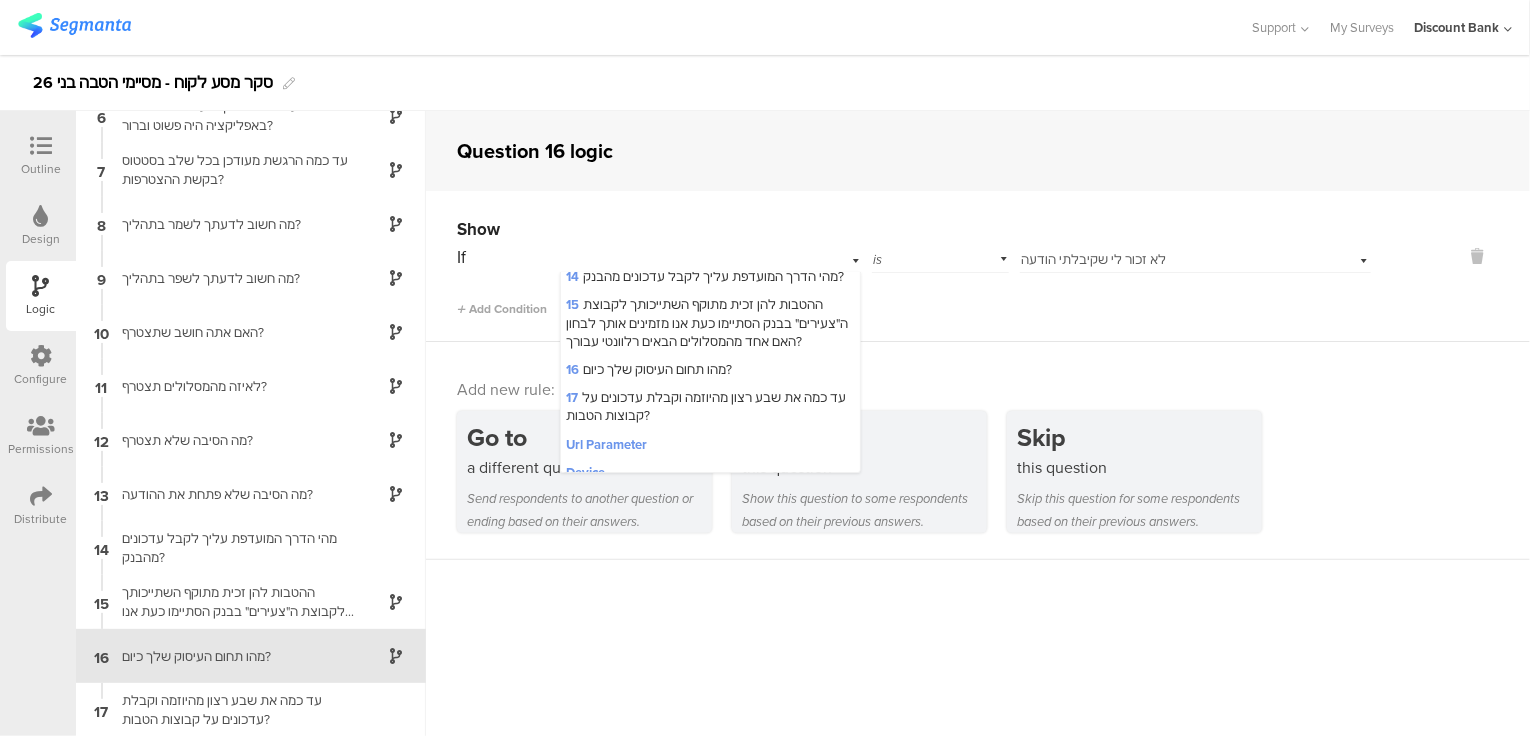 click on "15  ההטבות להן זכית מתוקף השתייכותך לקבוצת ה"צעירים" בבנק הסתיימו כעת אנו מזמינים אותך לבחון האם אחד מהמסלולים הבאים רלוונטי עבורך?" at bounding box center [708, 322] 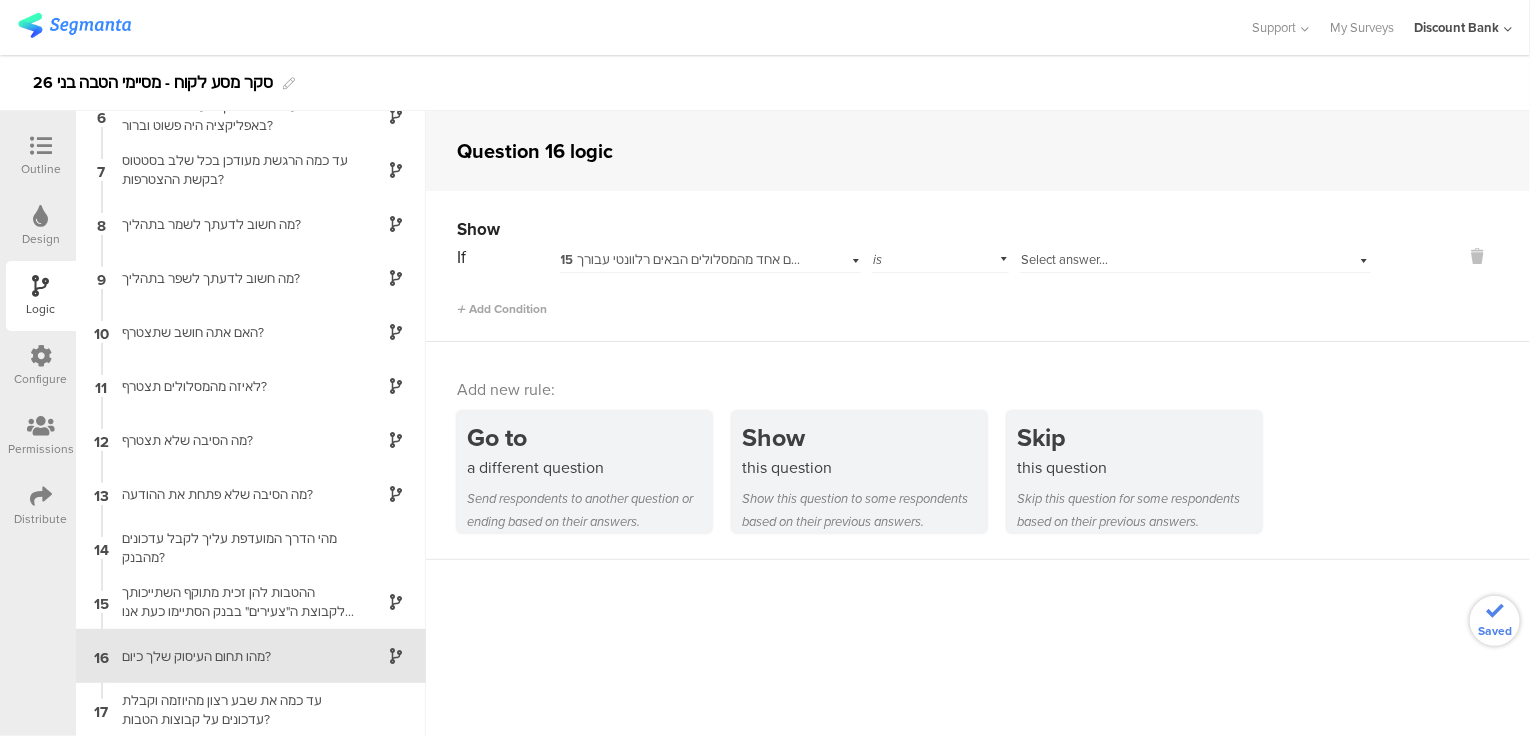 click on "Select answer..." at bounding box center [1064, 259] 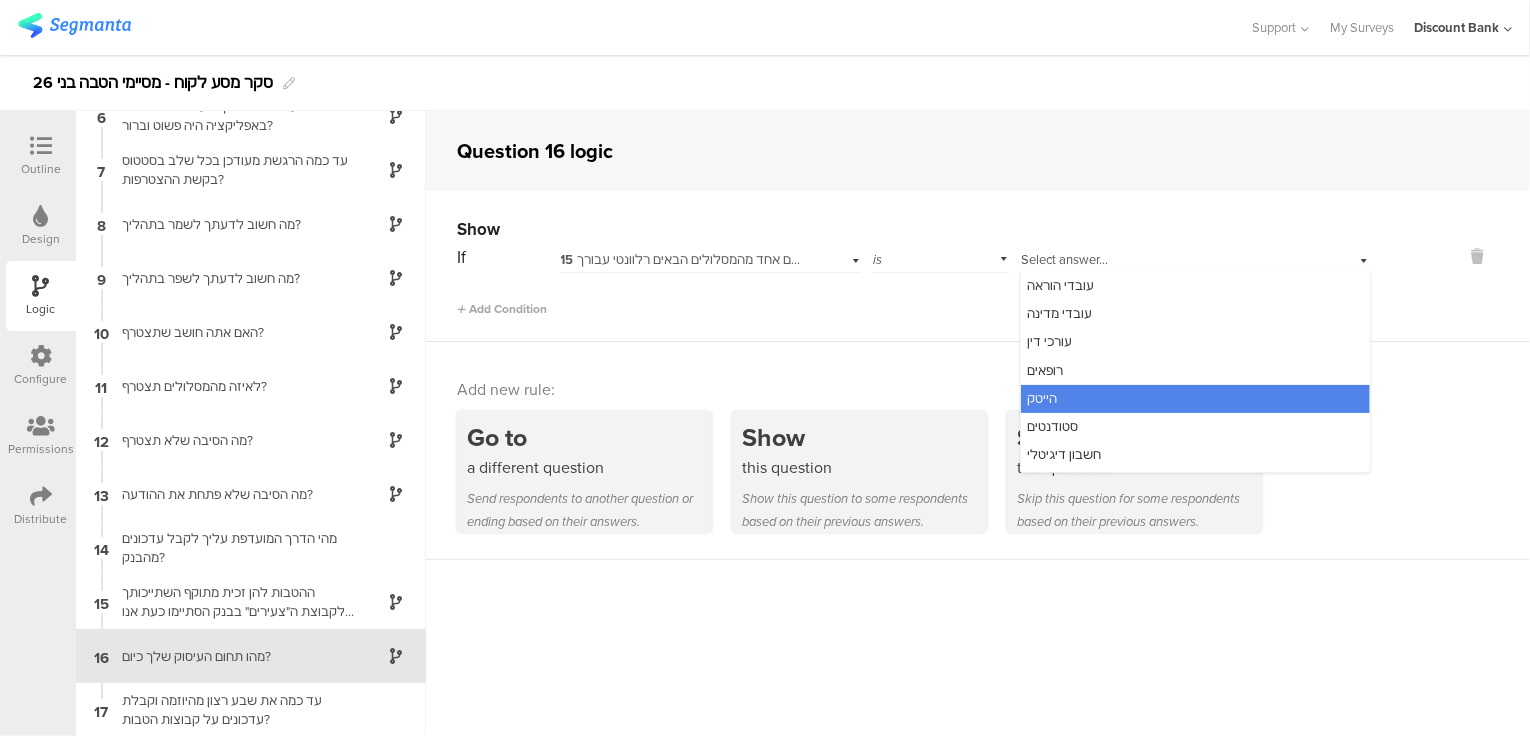scroll, scrollTop: 20, scrollLeft: 0, axis: vertical 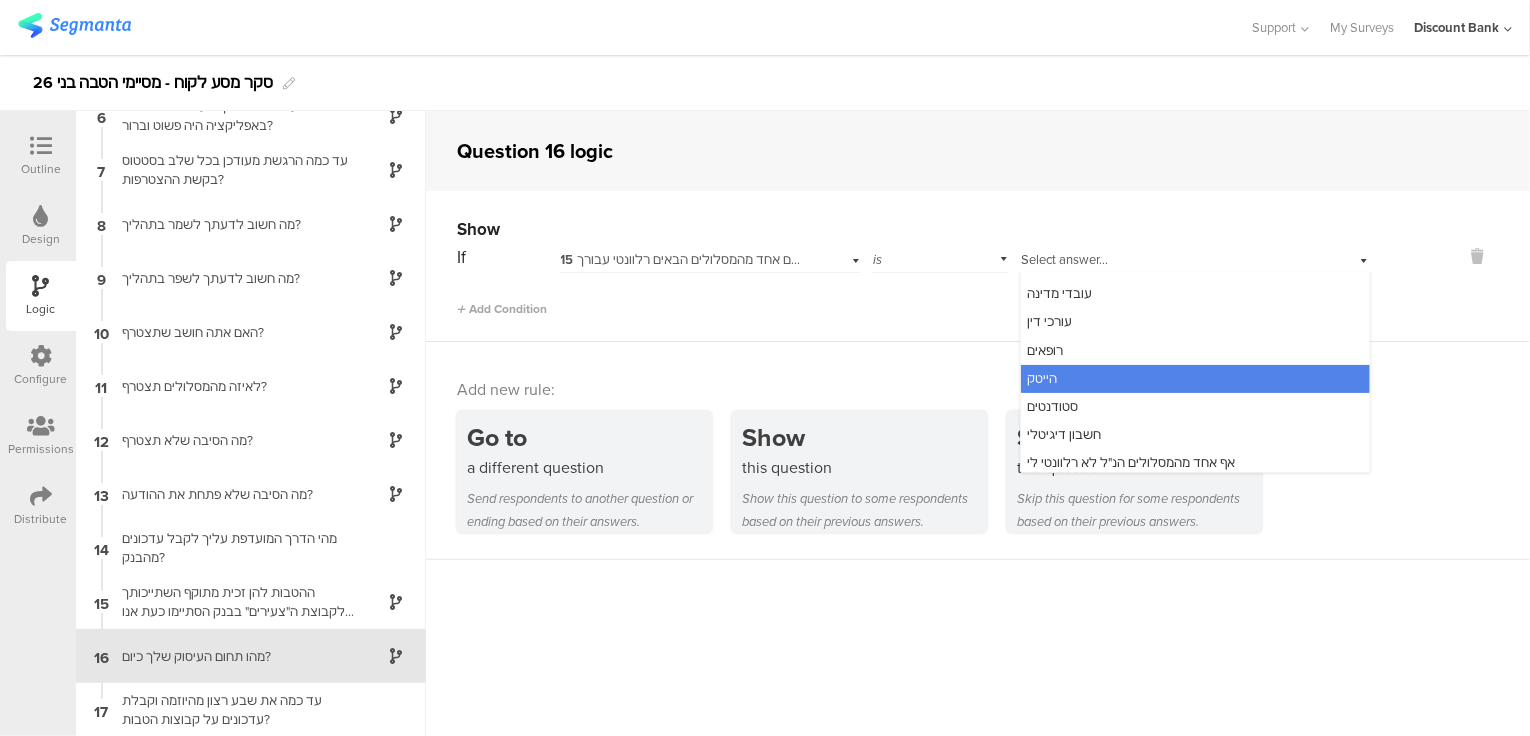 click on "אף אחד מהמסלולים הנ"ל לא רלוונטי לי" at bounding box center (1195, 463) 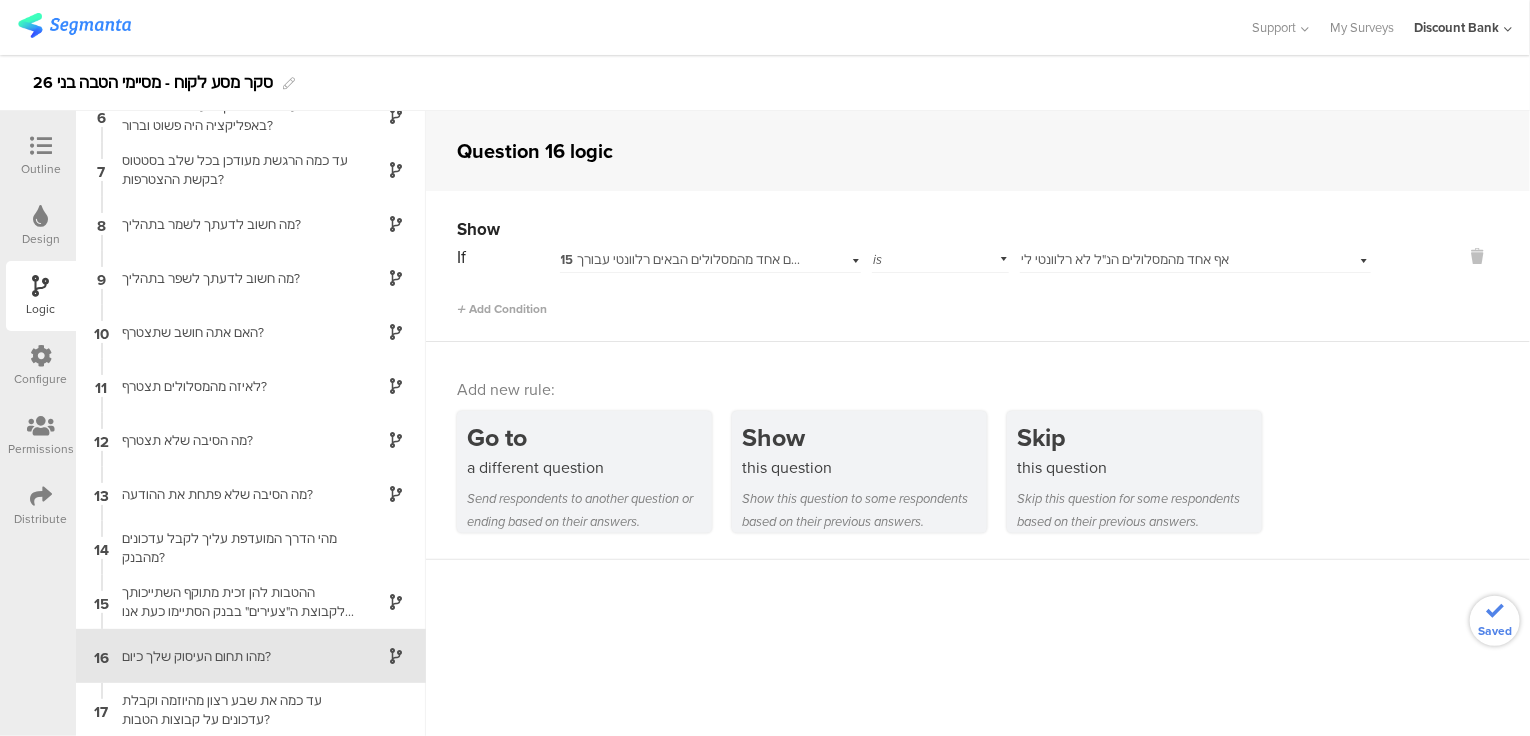 click on "Add Condition" at bounding box center (502, 309) 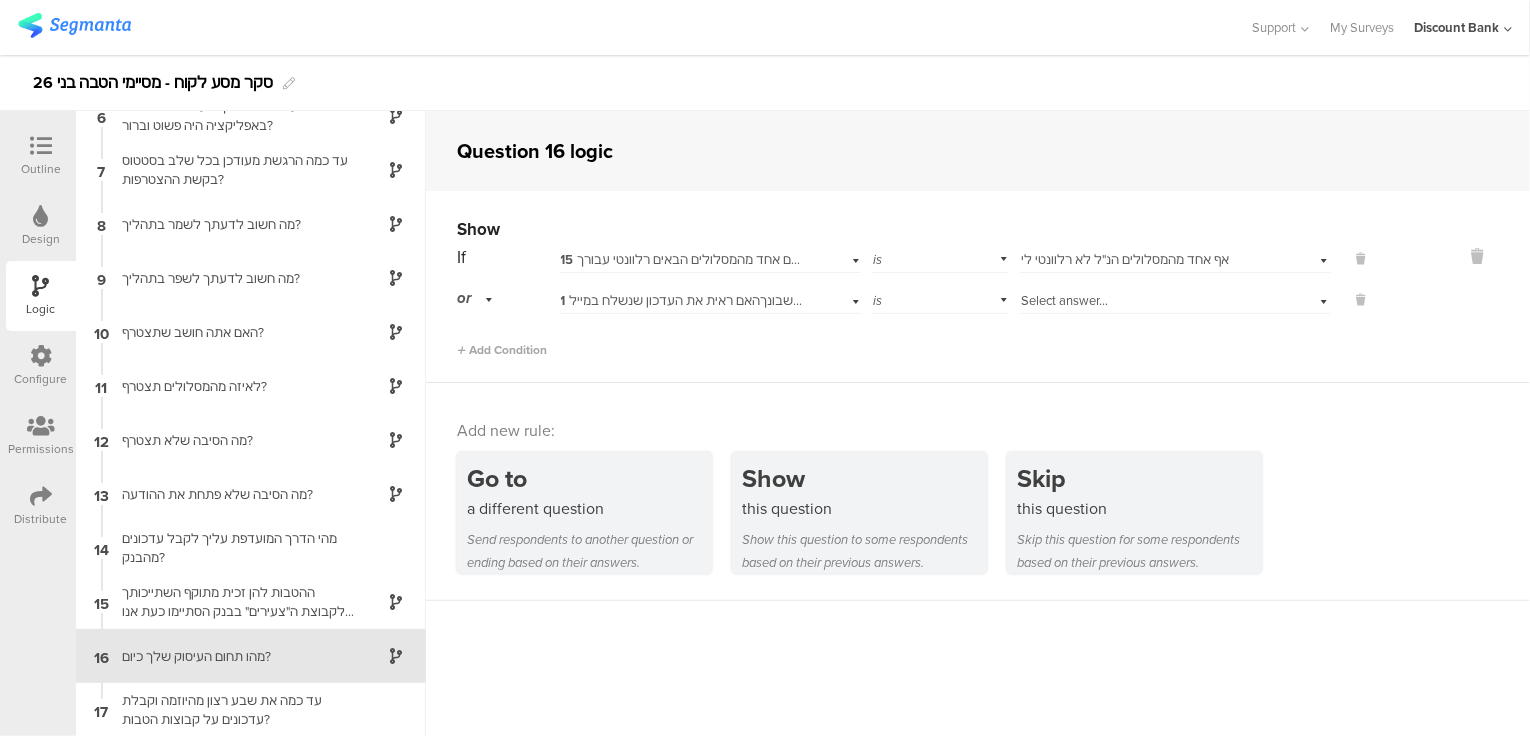 click on "1  לאחרונה שלחנו לך הודעה על עדכון ההטבות בחשבונךהאם ראית את העדכון שנשלח במייל/SMS?" at bounding box center (824, 300) 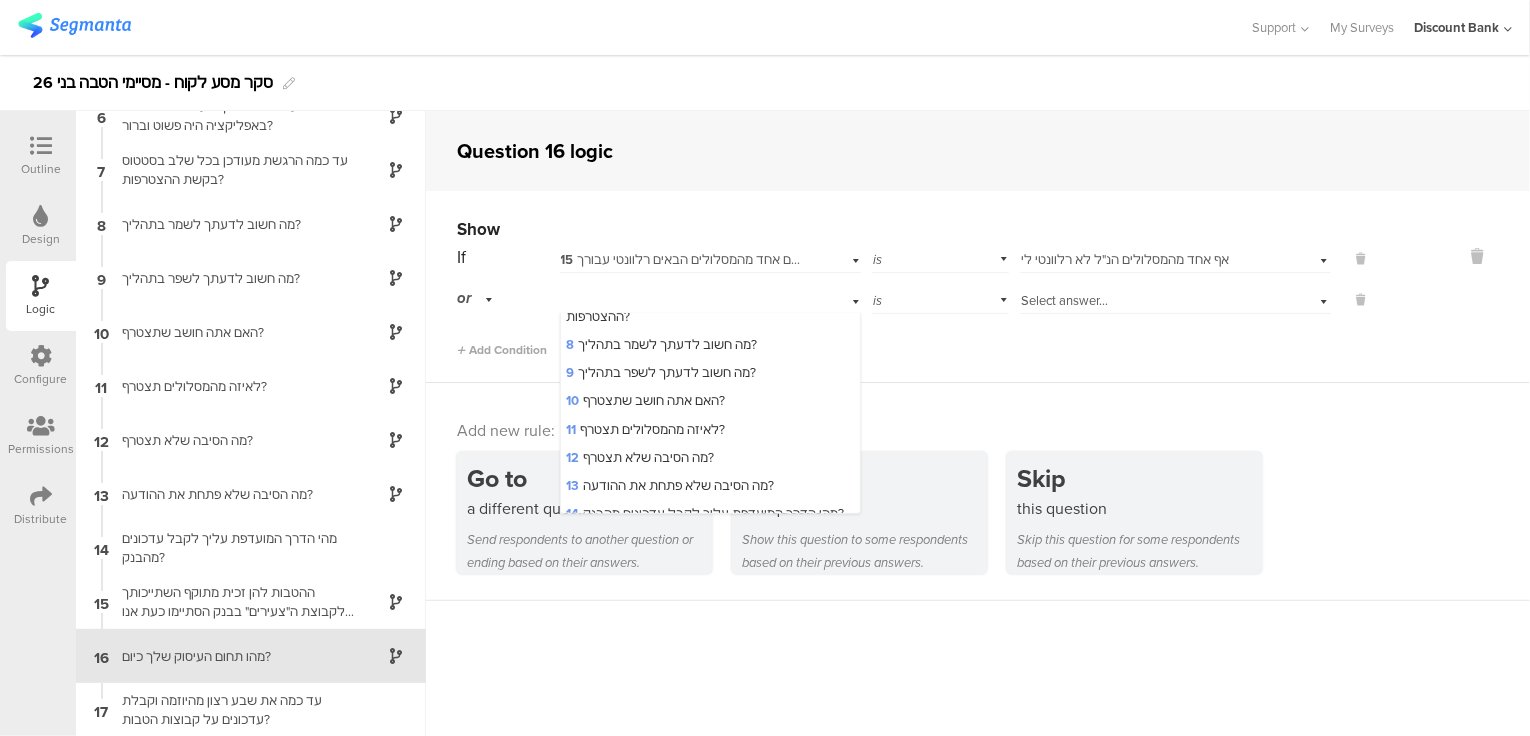 scroll, scrollTop: 256, scrollLeft: 0, axis: vertical 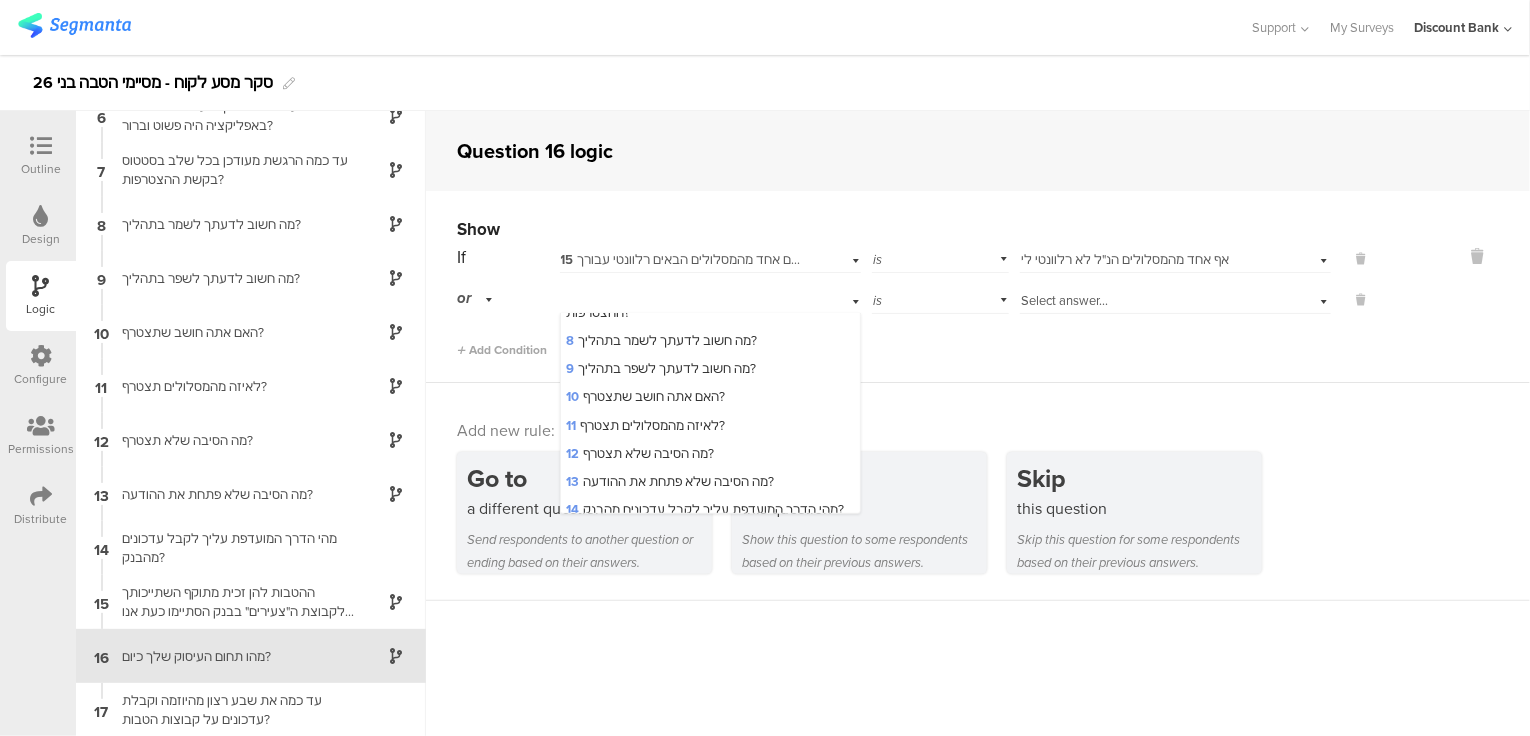click on "11  לאיזה מהמסלולים תצטרף?" at bounding box center (711, 426) 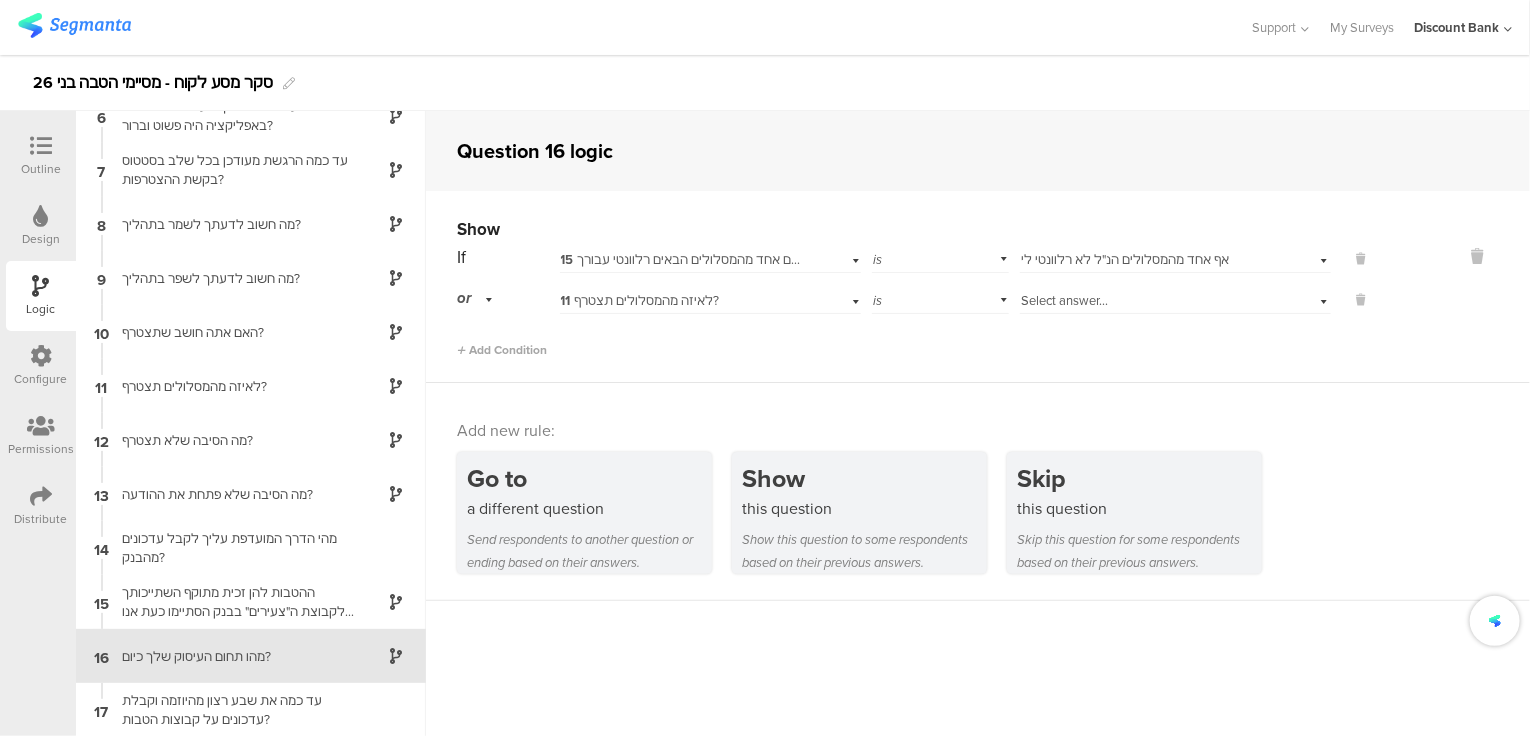 click on "Select answer..." at bounding box center [1064, 300] 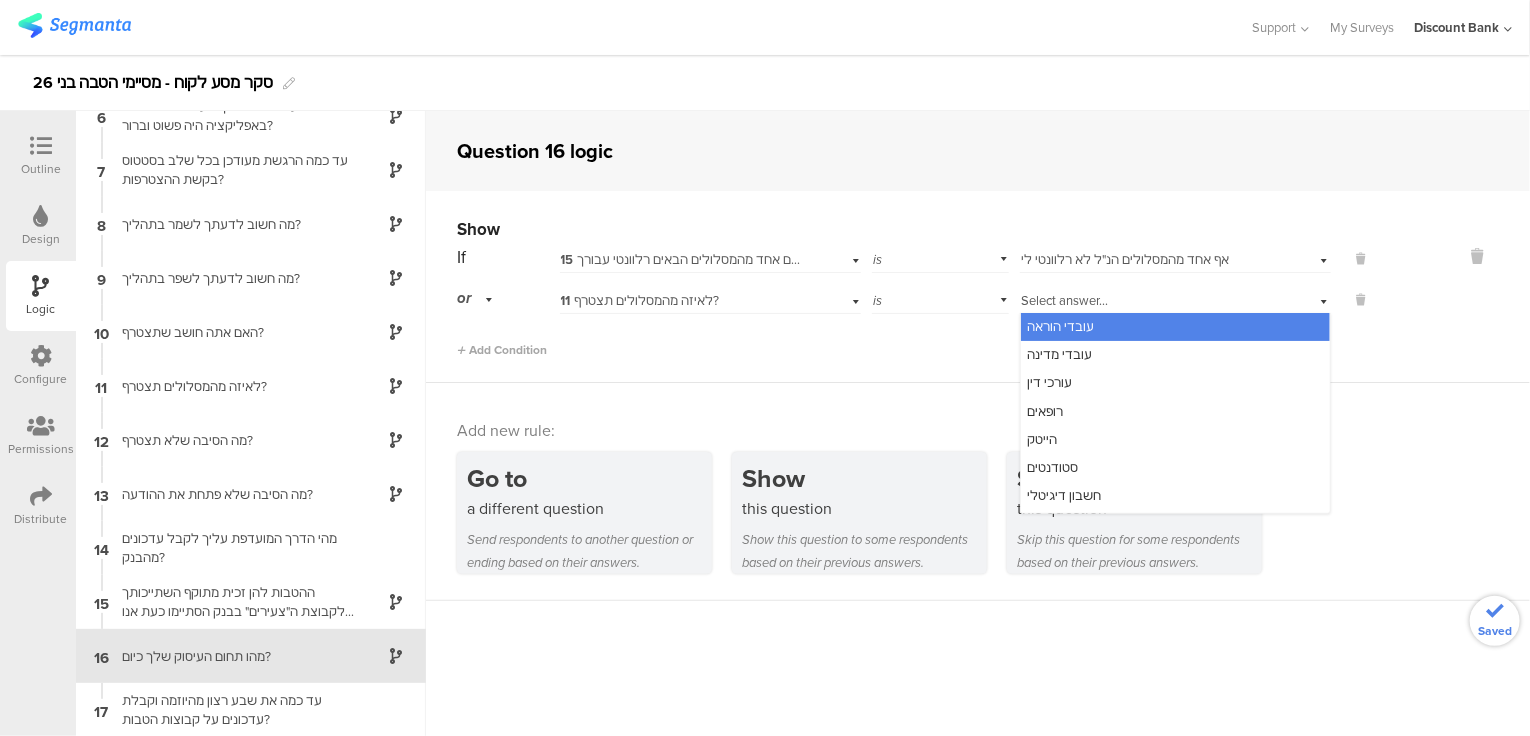 scroll, scrollTop: 20, scrollLeft: 0, axis: vertical 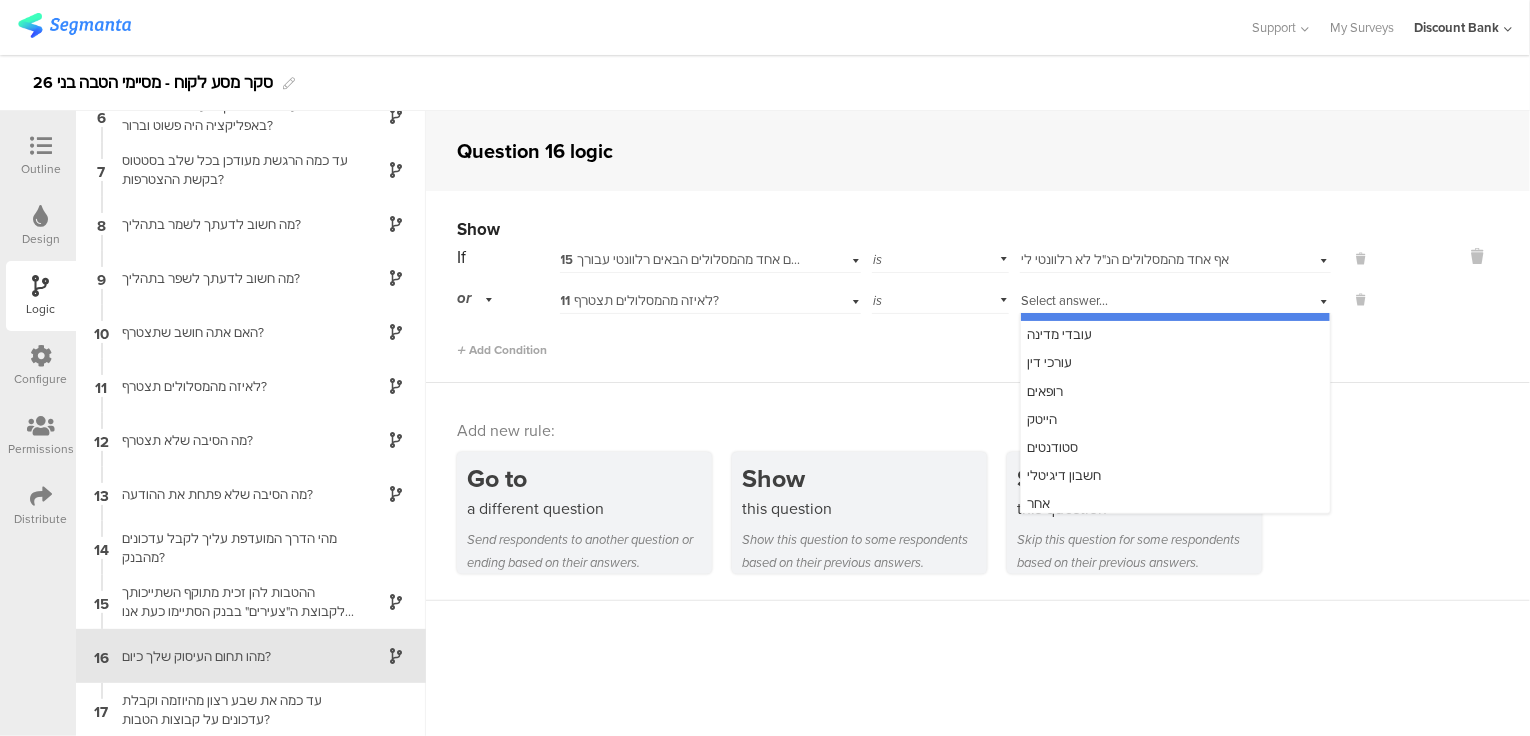 drag, startPoint x: 934, startPoint y: 357, endPoint x: 830, endPoint y: 338, distance: 105.72133 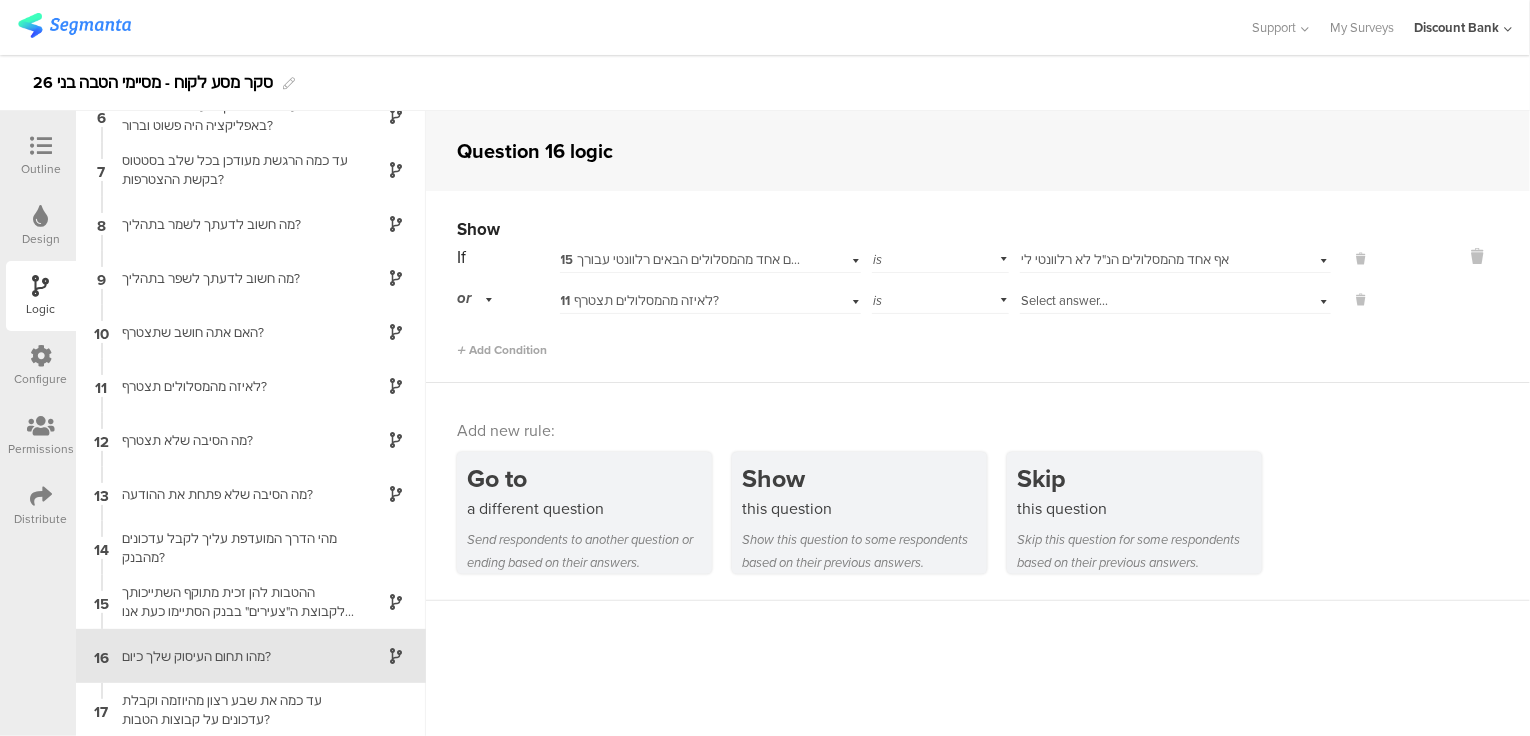 click on "11  לאיזה מהמסלולים תצטרף?" at bounding box center (711, 298) 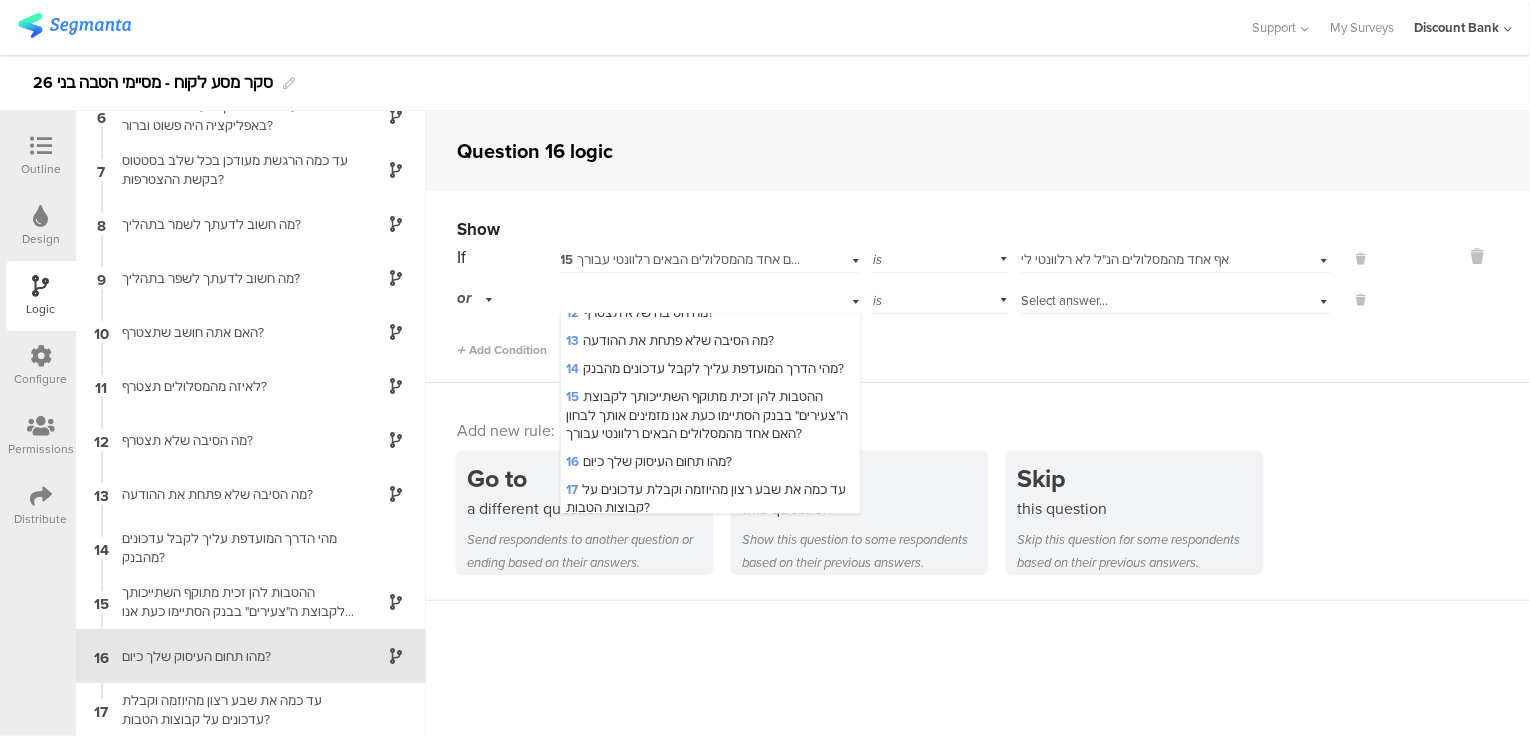 scroll, scrollTop: 412, scrollLeft: 0, axis: vertical 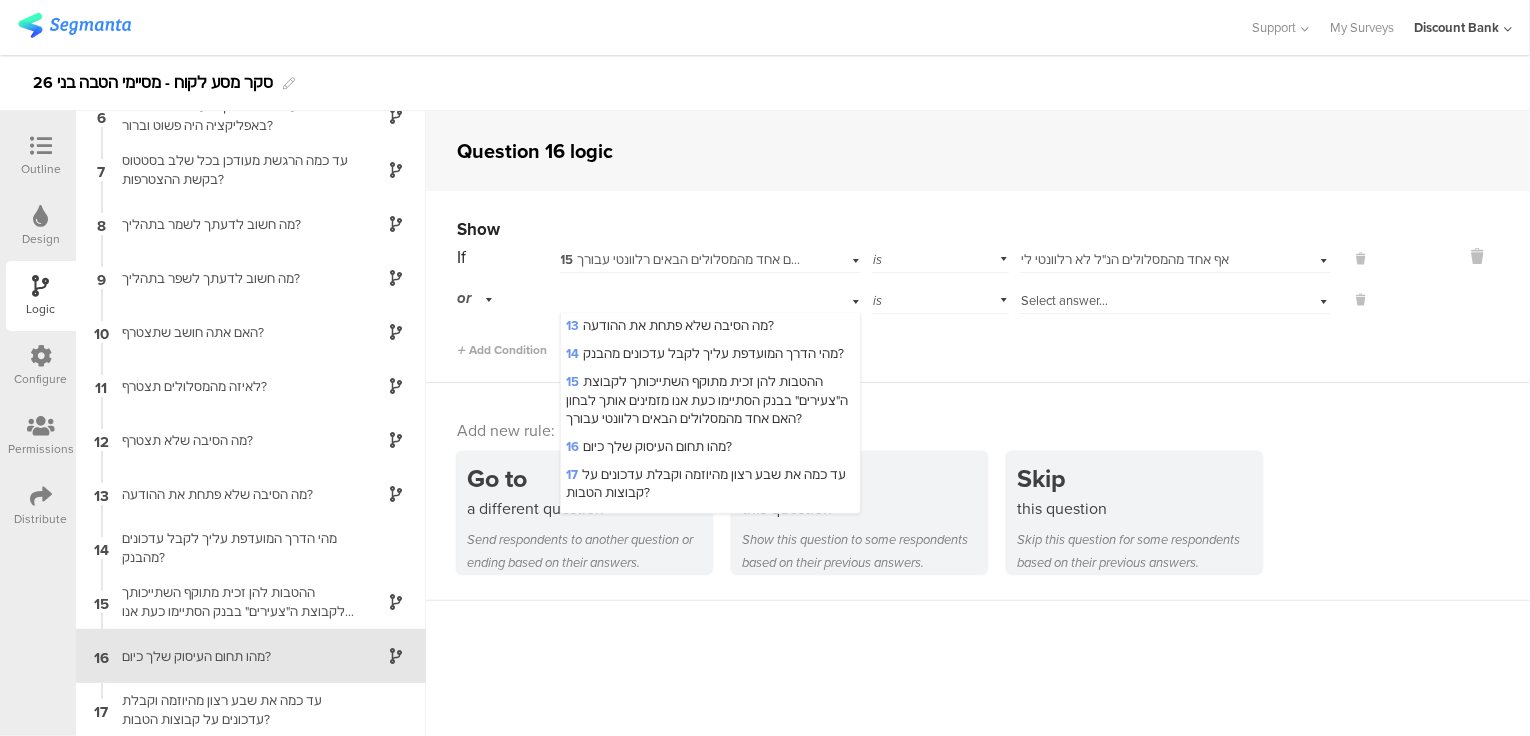 click on "Add Condition" at bounding box center [914, 341] 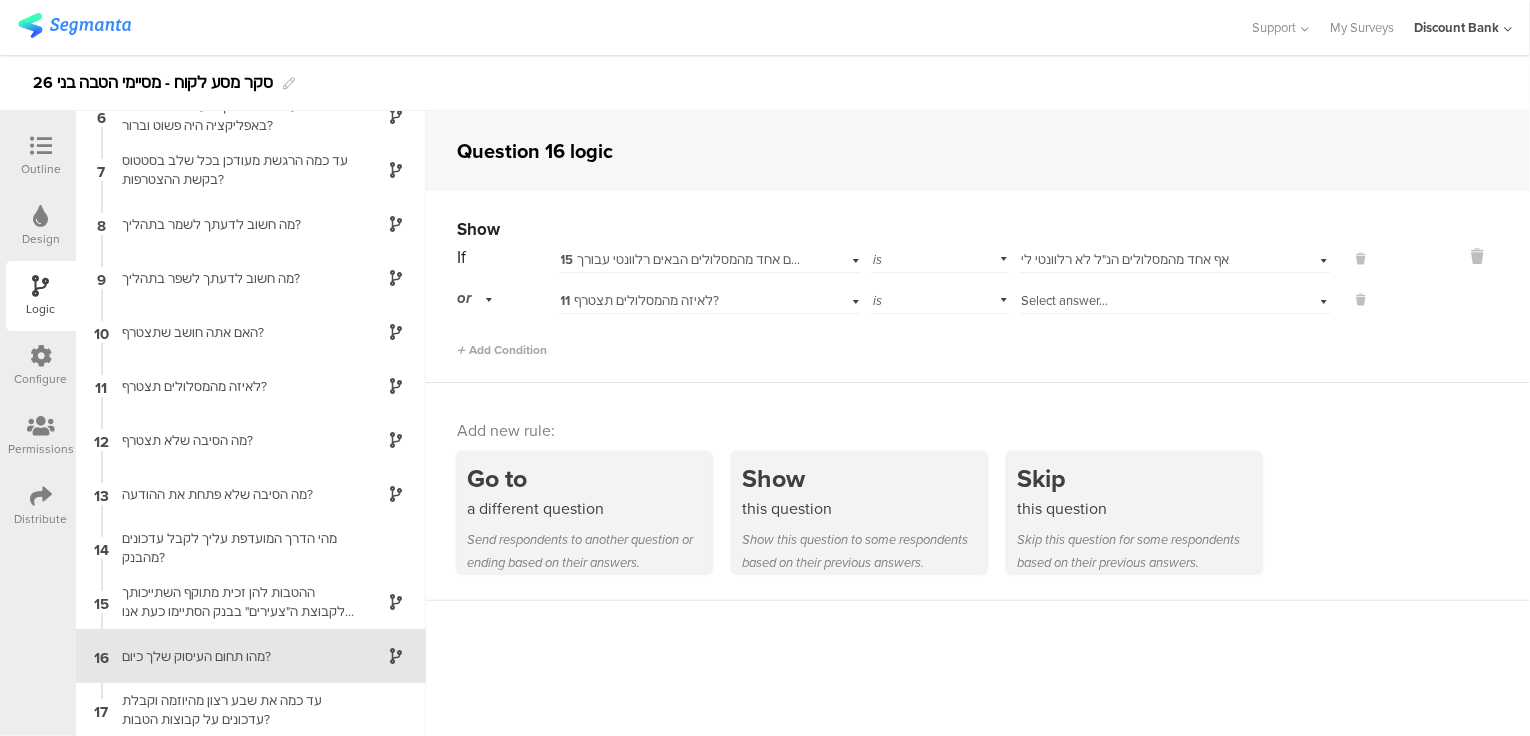 click at bounding box center [1361, 300] 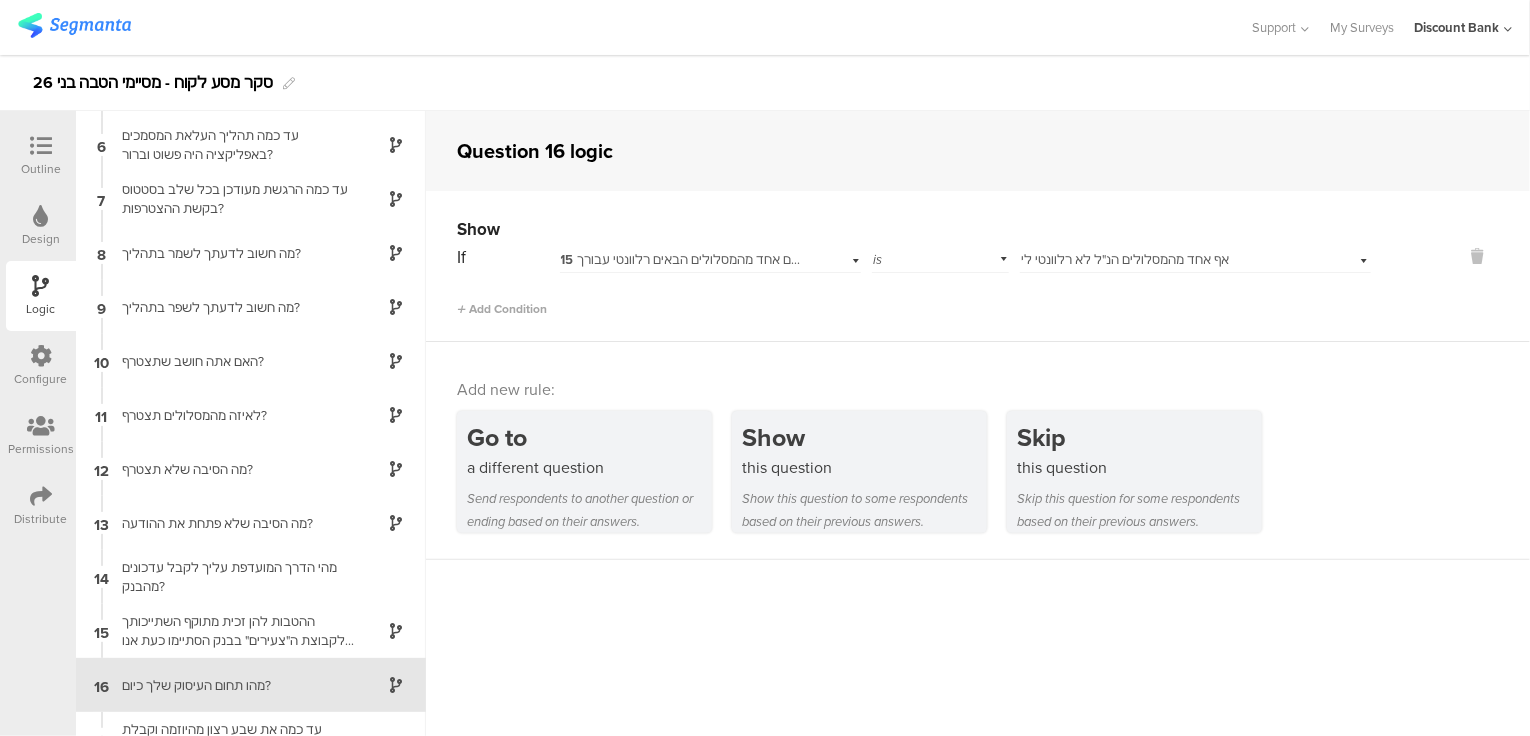 scroll, scrollTop: 0, scrollLeft: 0, axis: both 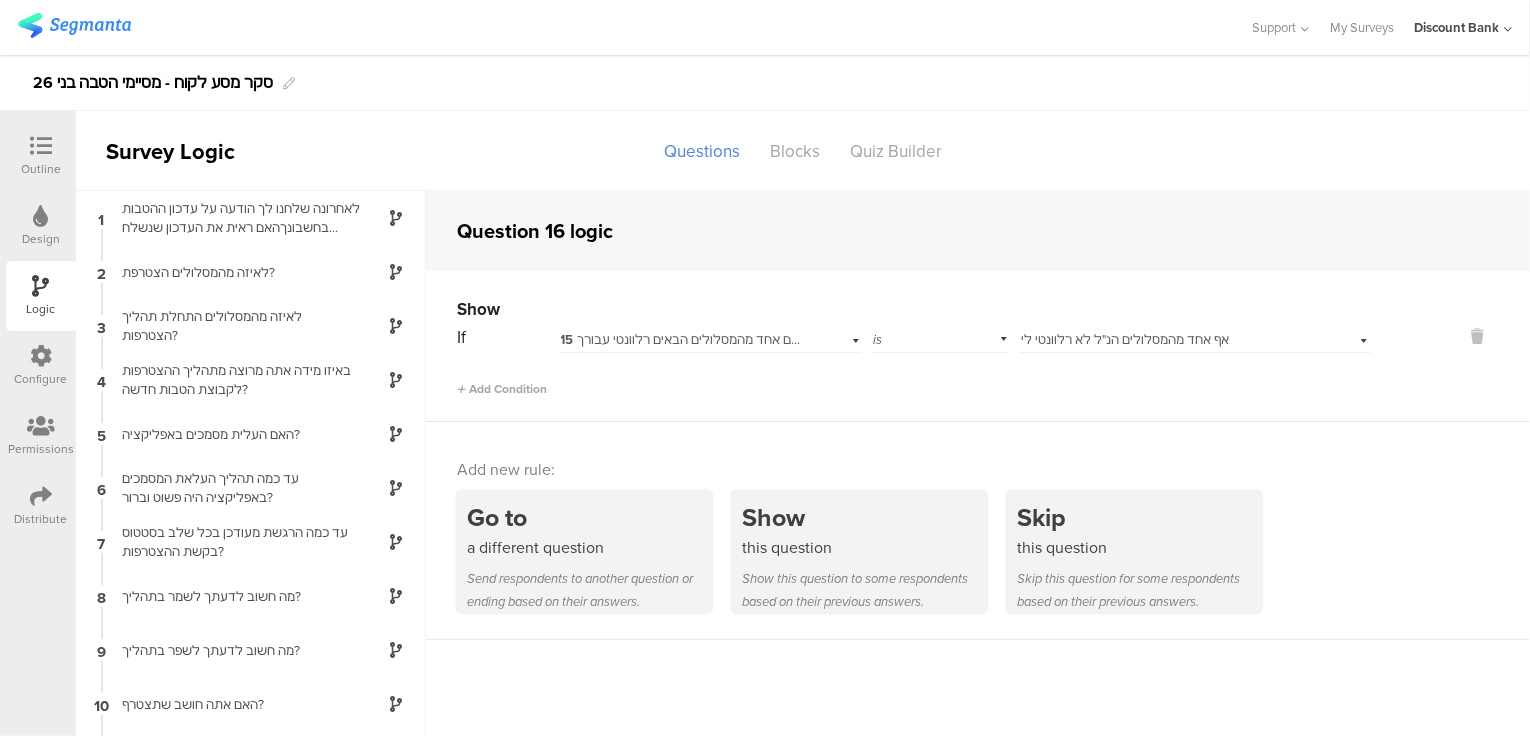 click at bounding box center [74, 25] 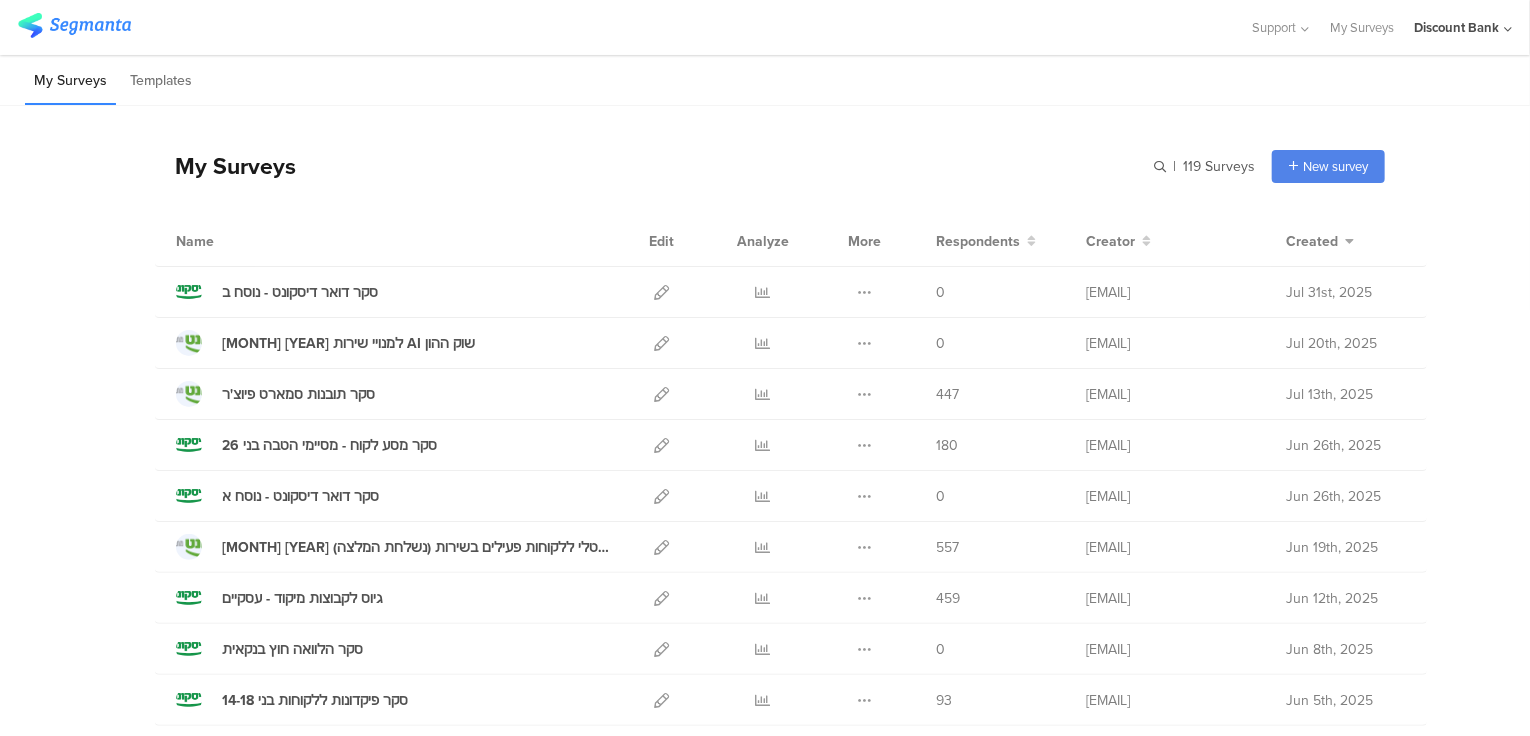 scroll, scrollTop: 39, scrollLeft: 0, axis: vertical 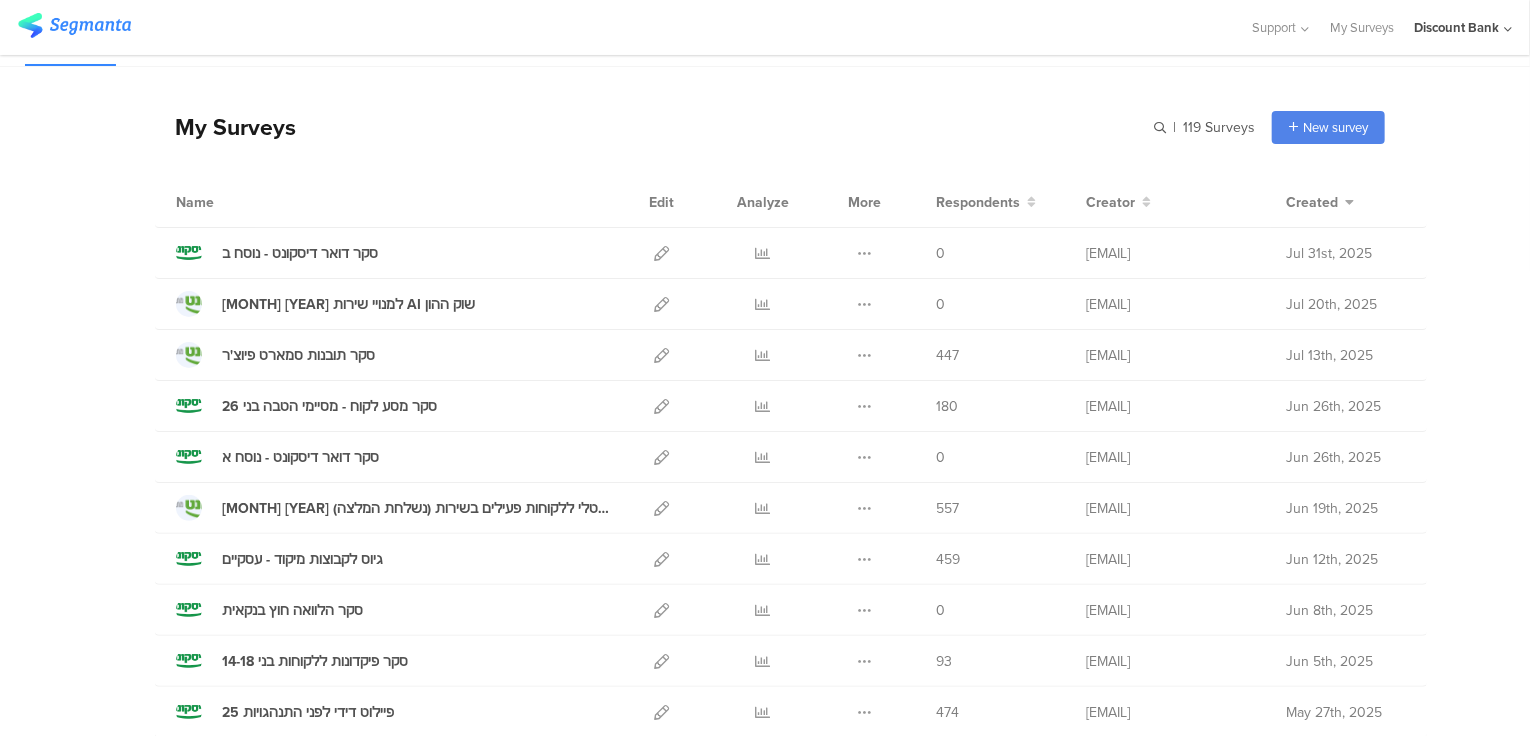 click at bounding box center (763, 406) 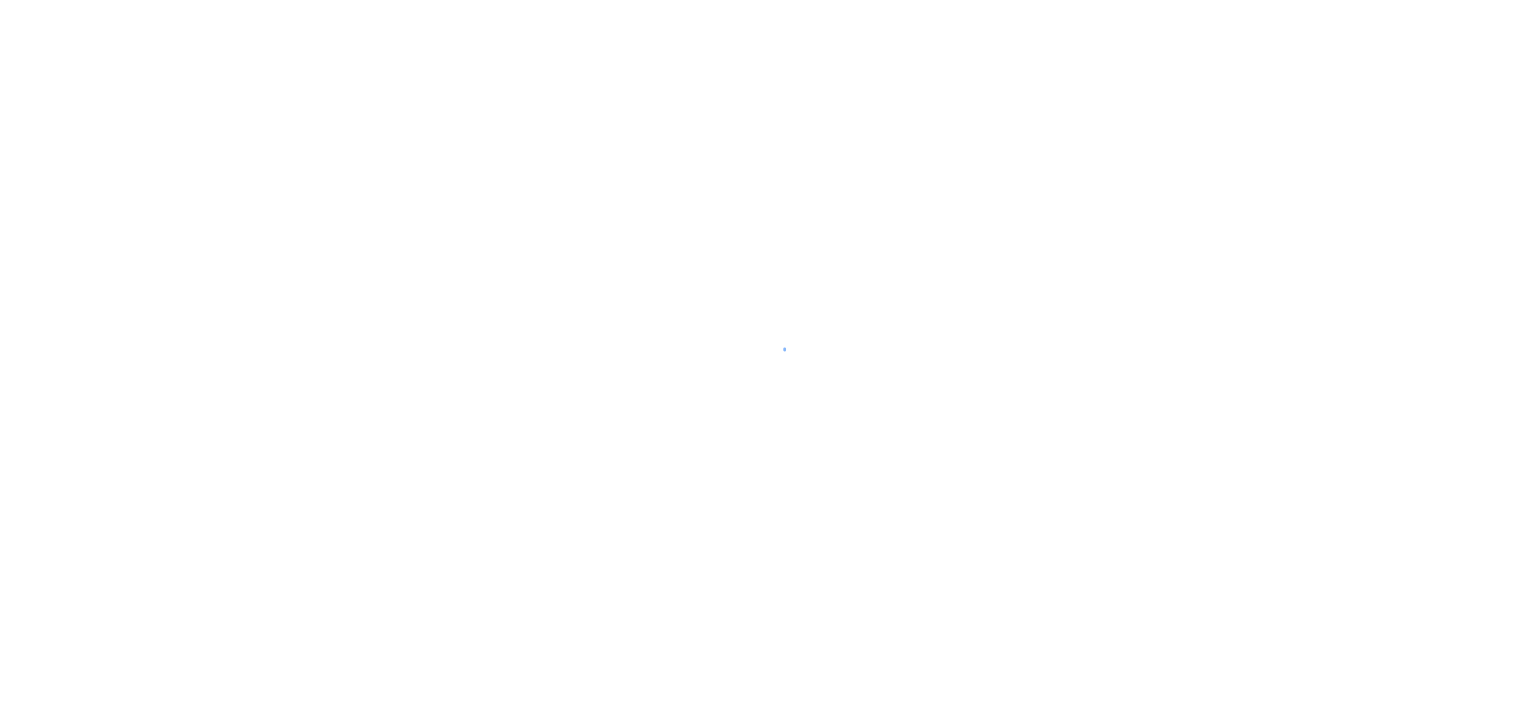 scroll, scrollTop: 0, scrollLeft: 0, axis: both 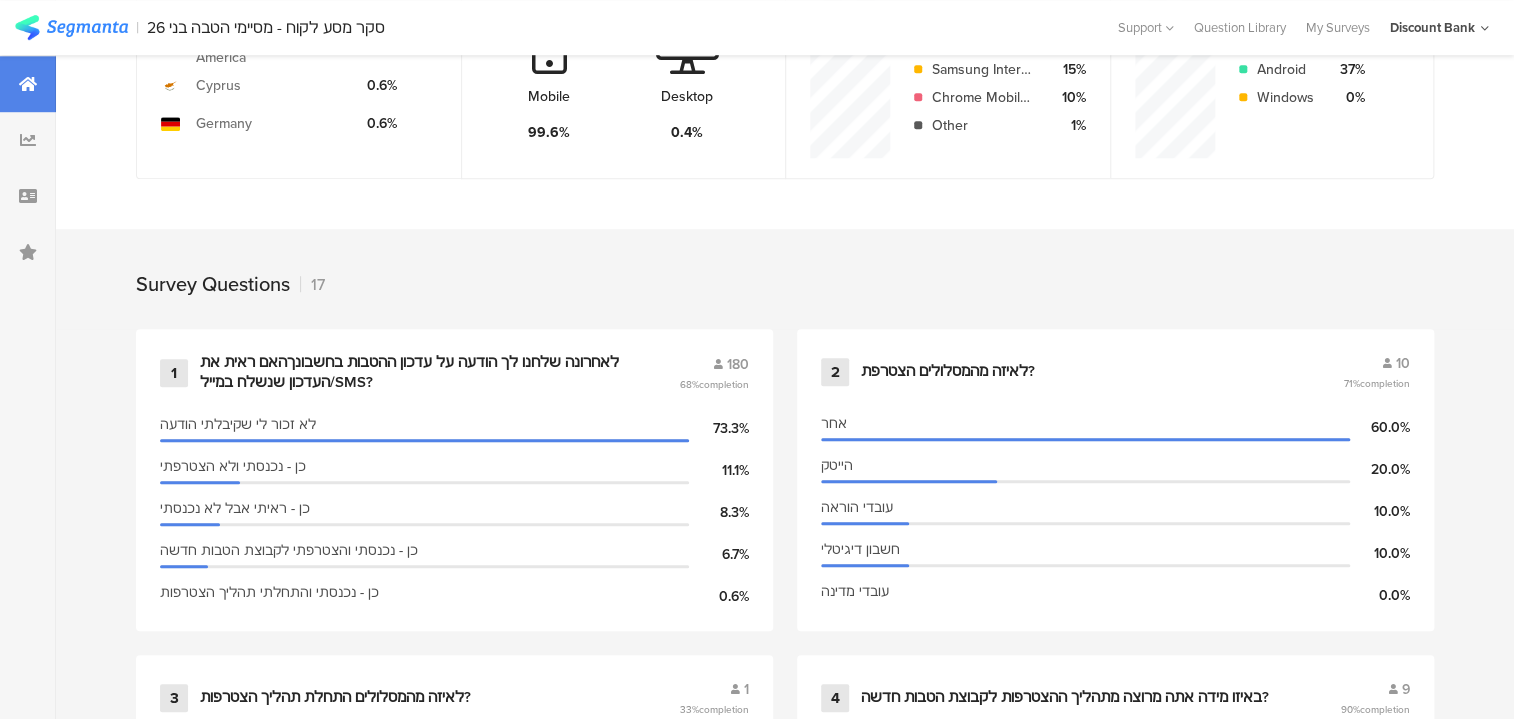 click on "2   לאיזה מהמסלולים הצטרפת?     10   71%  completion" at bounding box center (1115, 372) 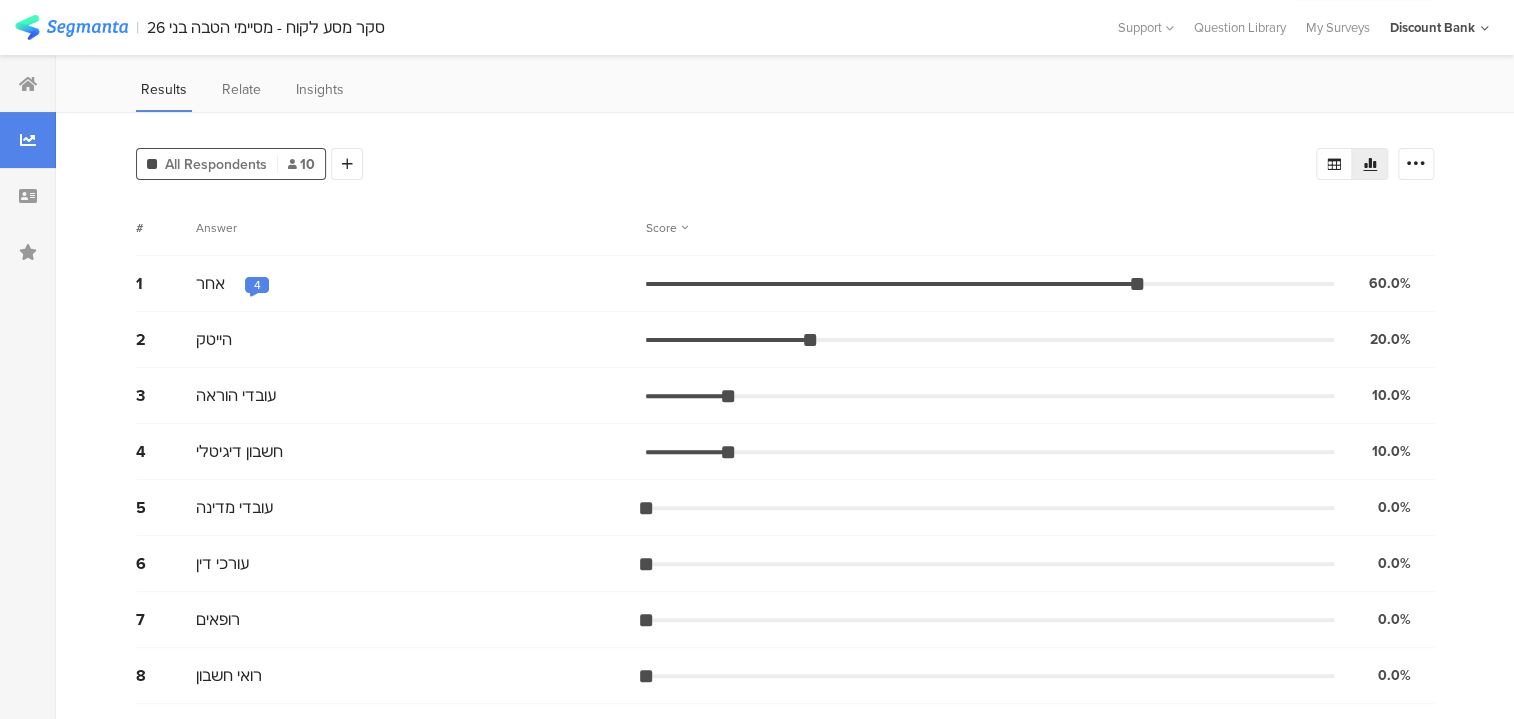 scroll, scrollTop: 101, scrollLeft: 0, axis: vertical 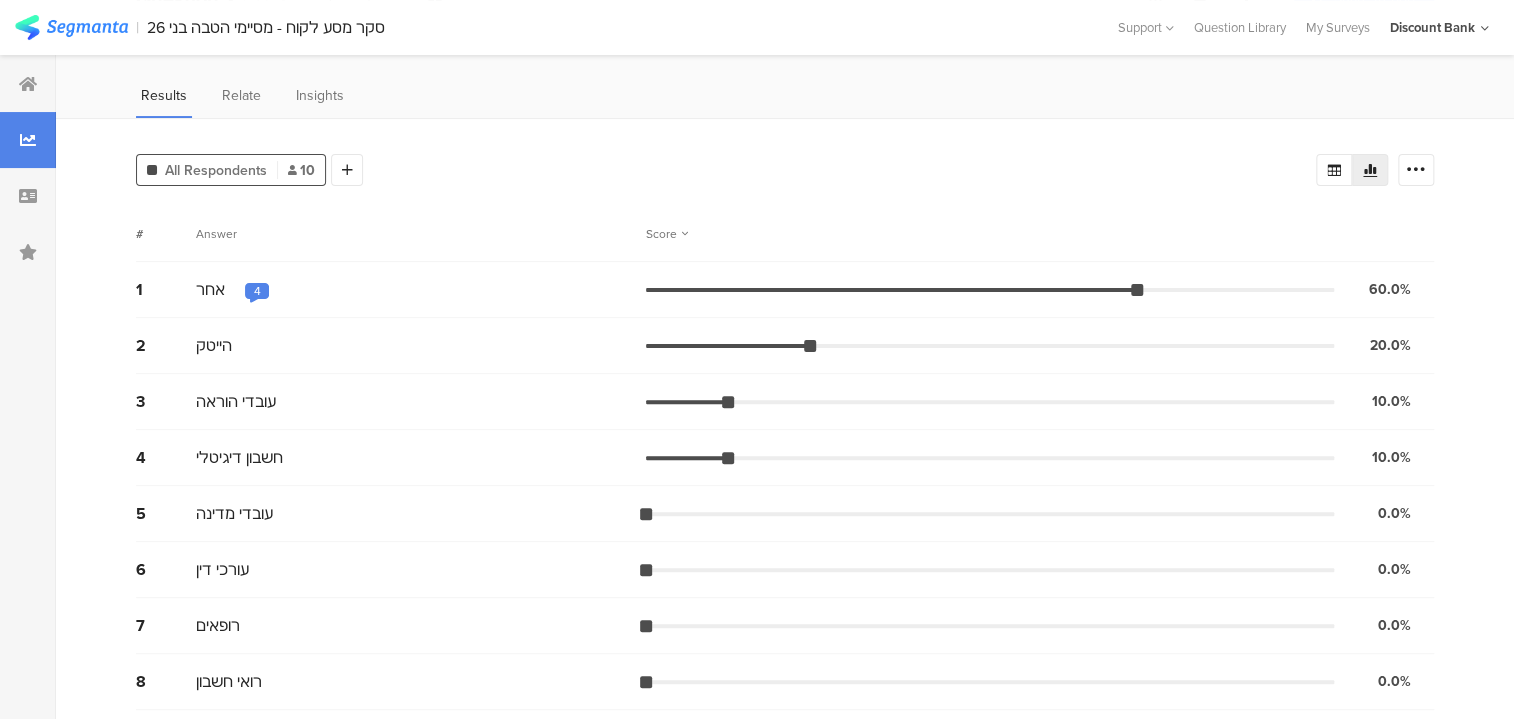 click at bounding box center (71, 27) 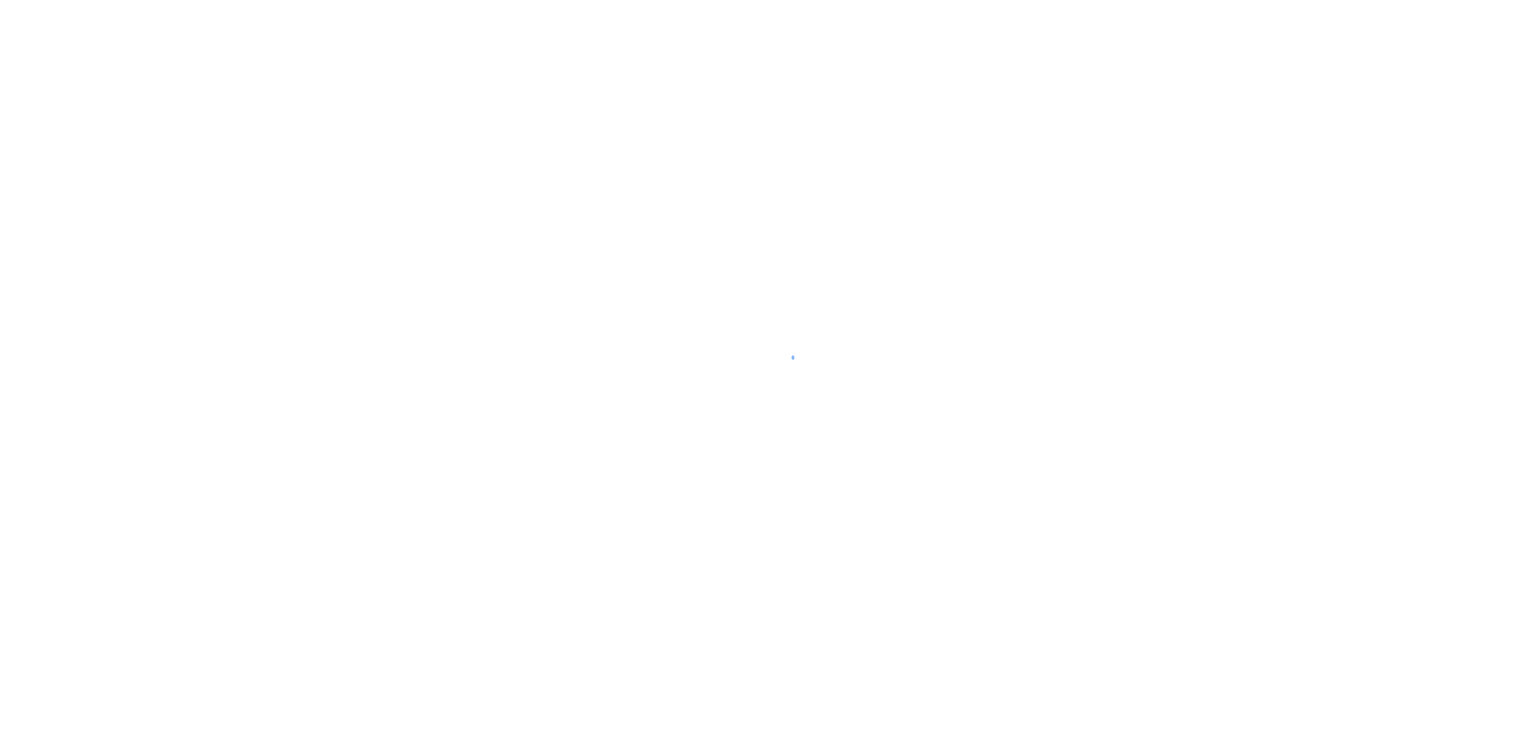 scroll, scrollTop: 0, scrollLeft: 0, axis: both 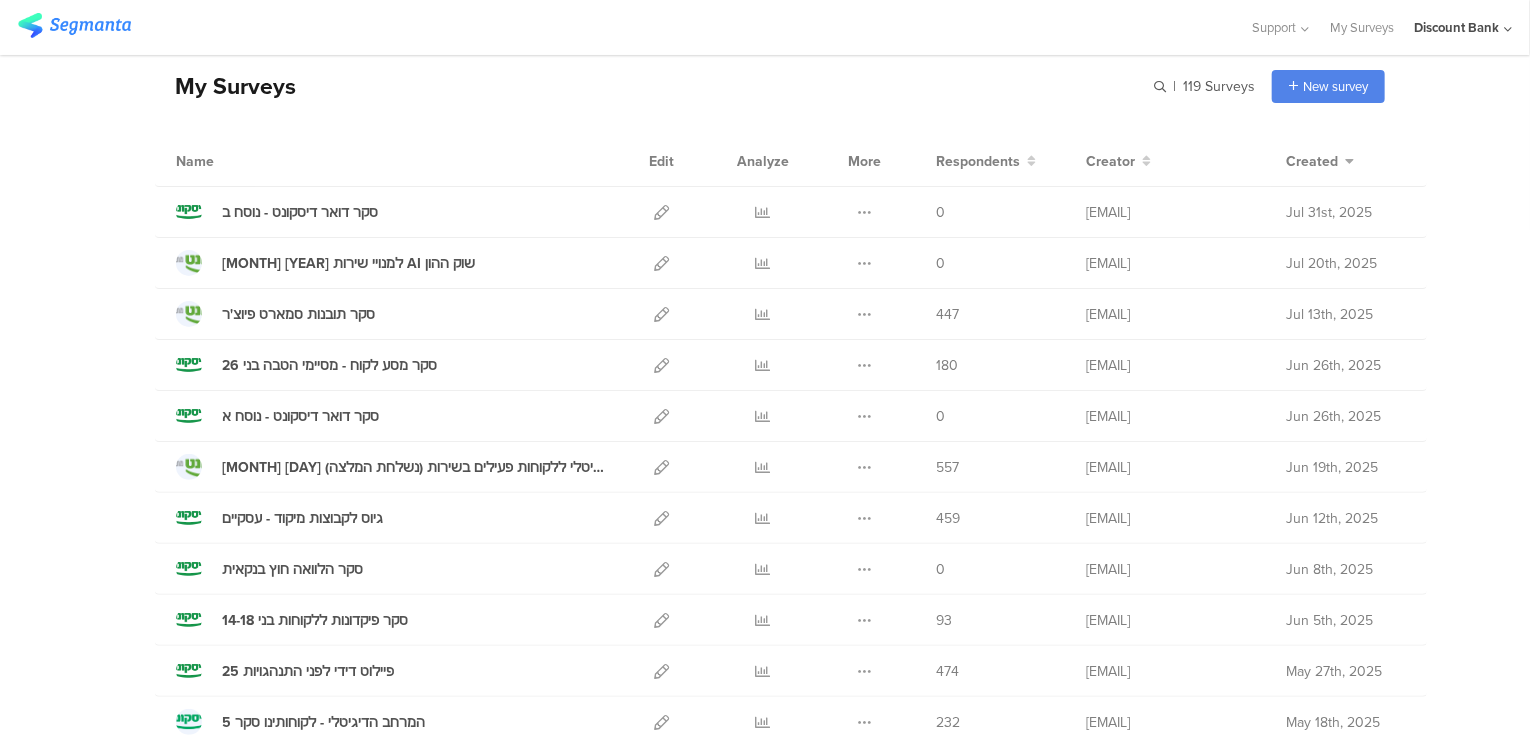 click at bounding box center [763, 365] 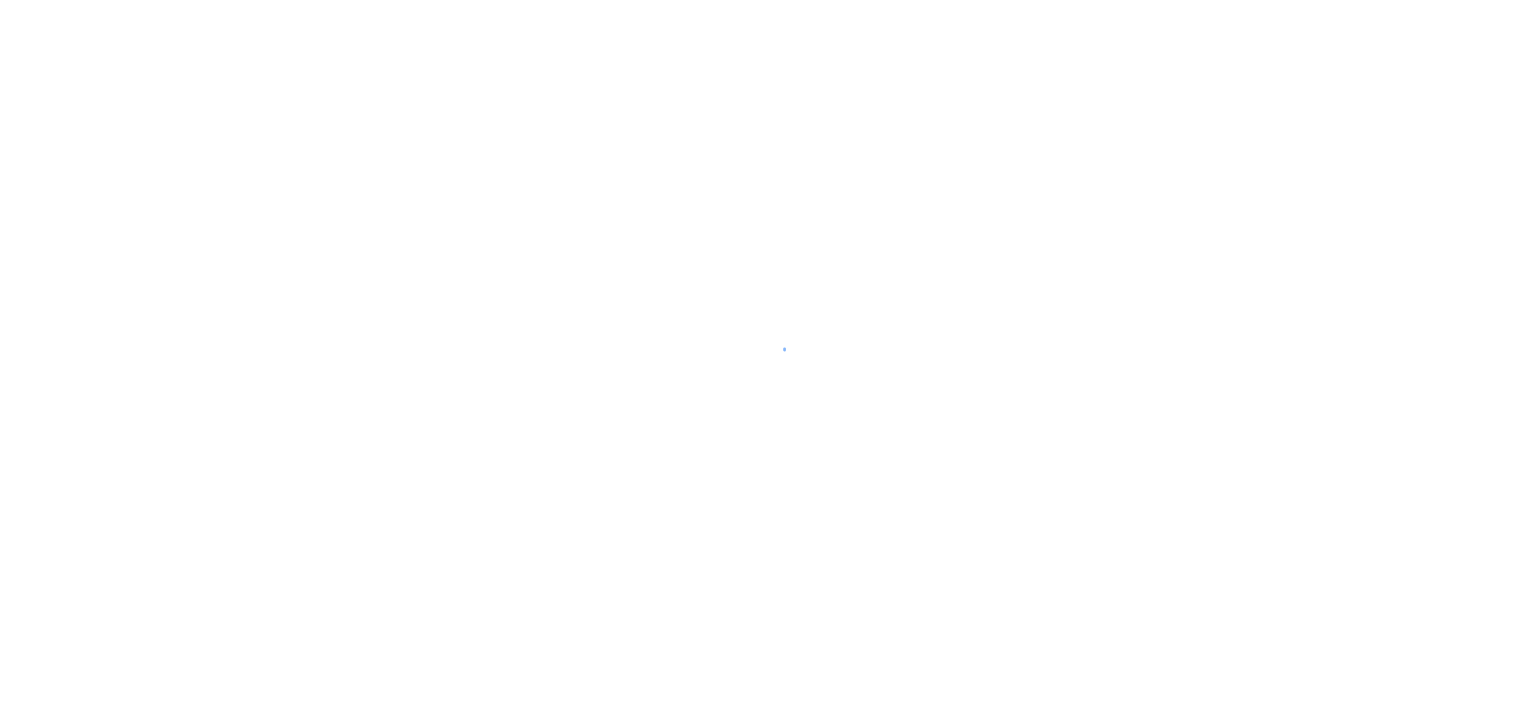 scroll, scrollTop: 0, scrollLeft: 0, axis: both 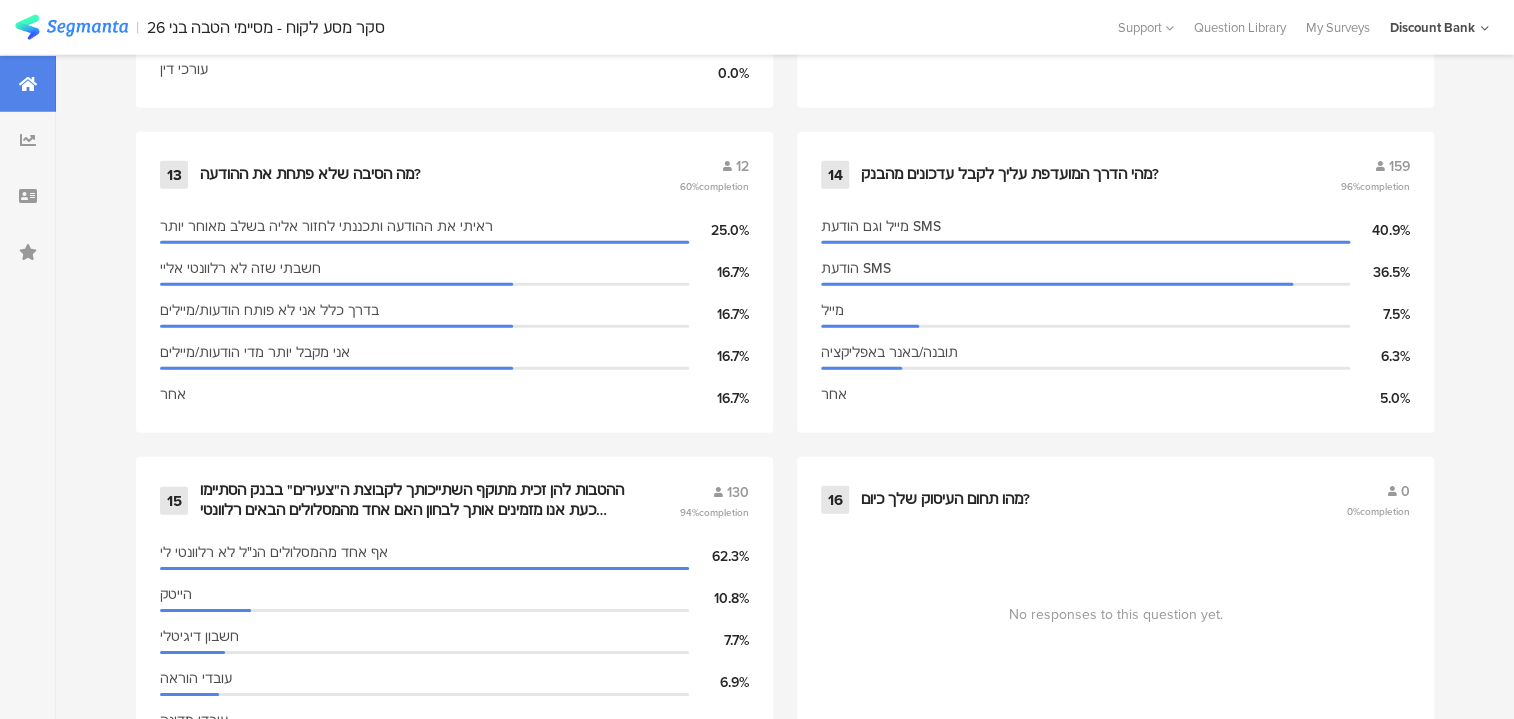 click on "13   מה הסיבה שלא פתחת את ההודעה?     12   60%  completion       ראיתי את ההודעה ותכננתי לחזור אליה בשלב מאוחר יותר
25.0%
חשבתי שזה לא רלוונטי אליי
16.7%
בדרך כלל אני לא פותח הודעות/מיילים
16.7%
אני מקבל יותר מדי הודעות/מיילים
16.7%
אחר
16.7%" at bounding box center [454, 282] 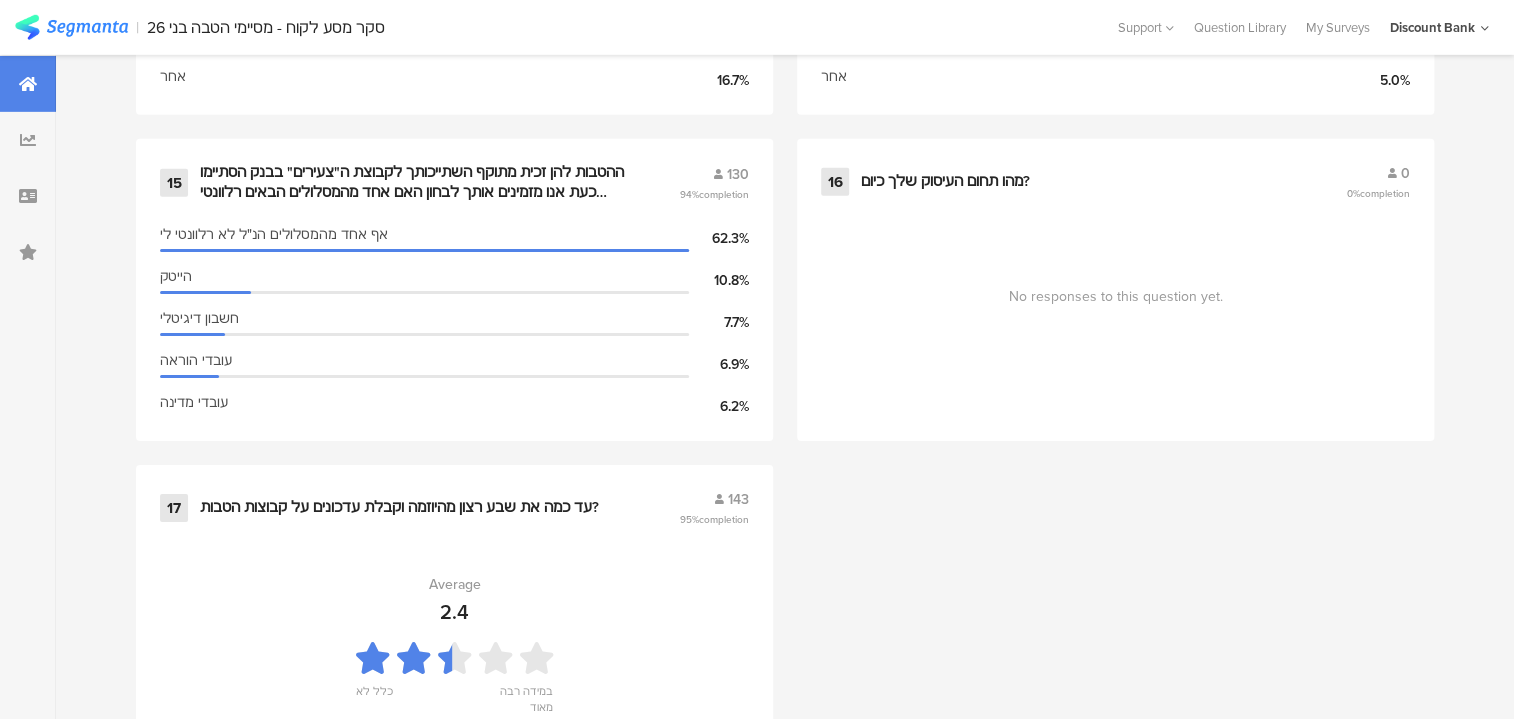 scroll, scrollTop: 3156, scrollLeft: 16, axis: both 